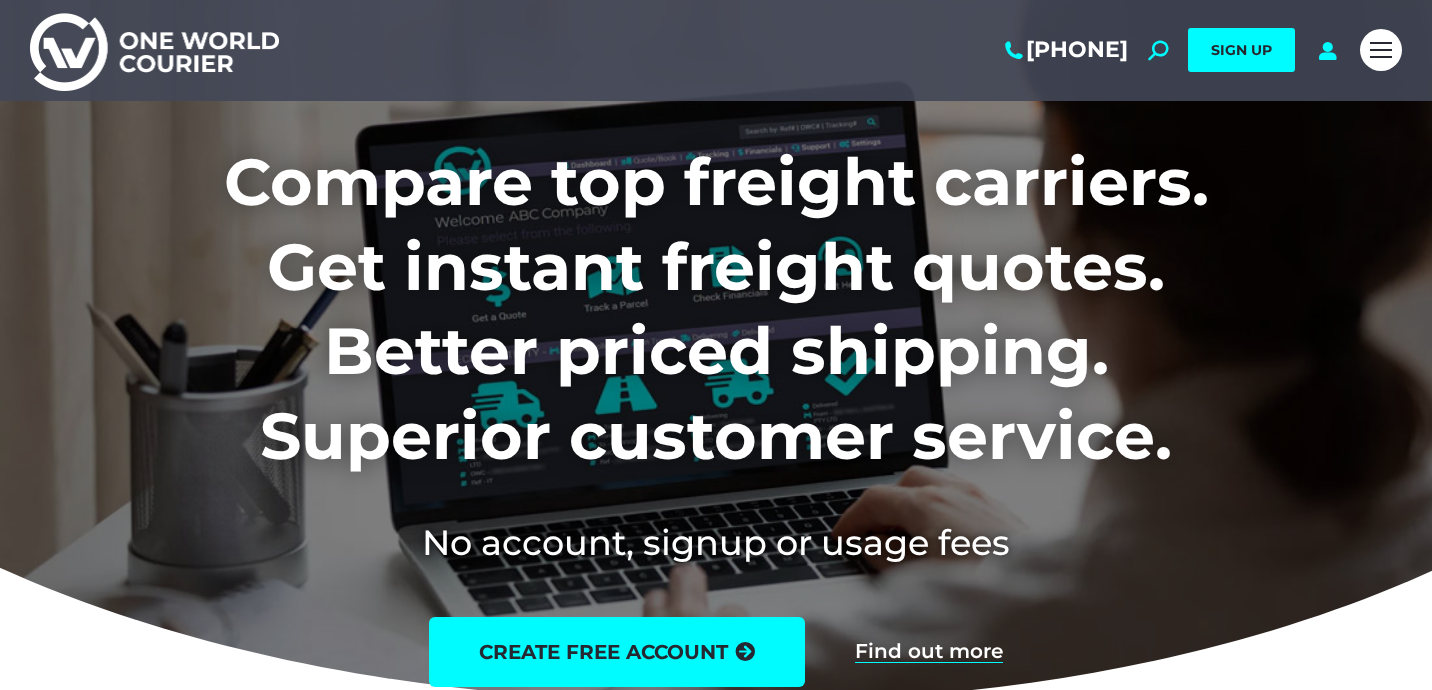 scroll, scrollTop: 0, scrollLeft: 0, axis: both 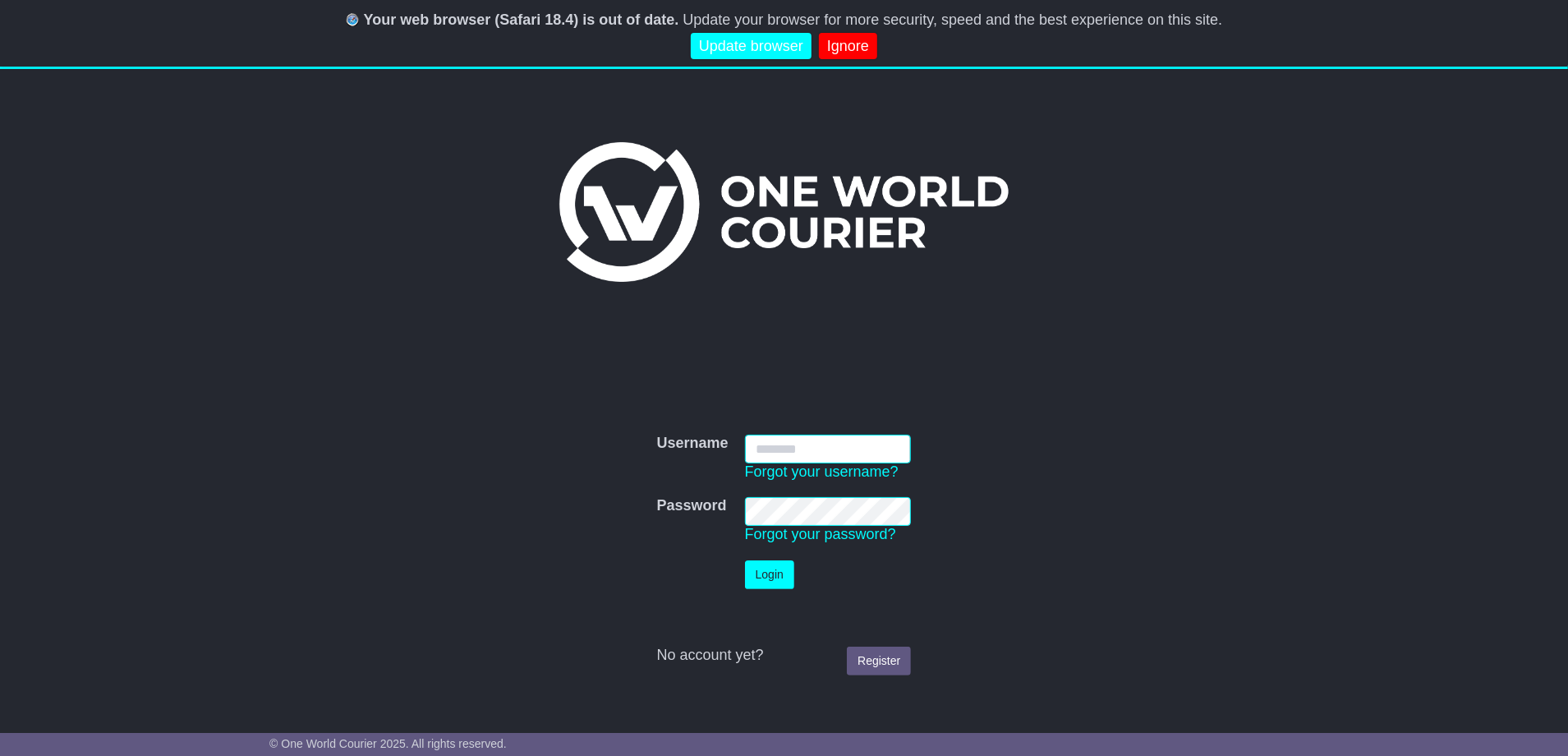 type on "**********" 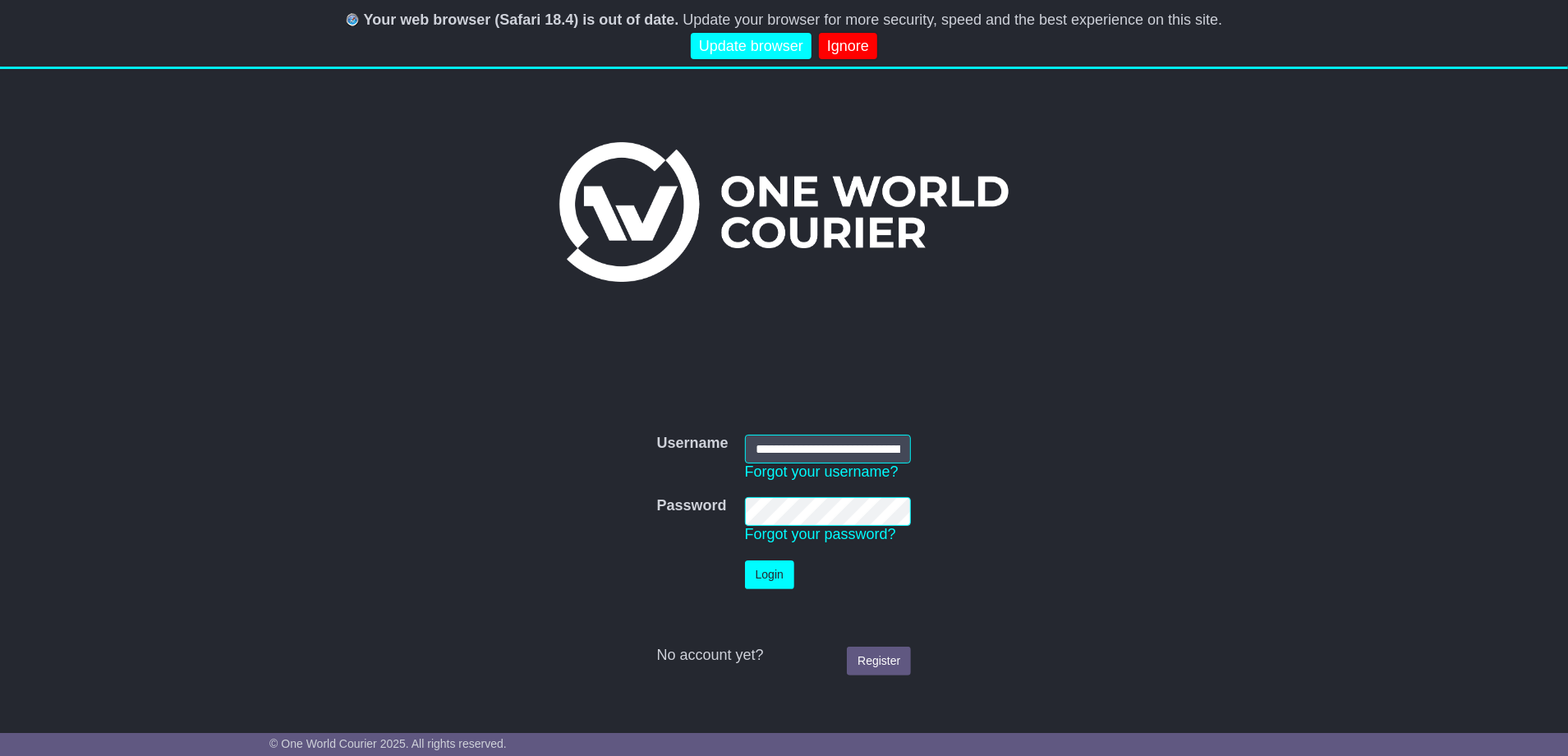 click on "Login" at bounding box center [770, 574] 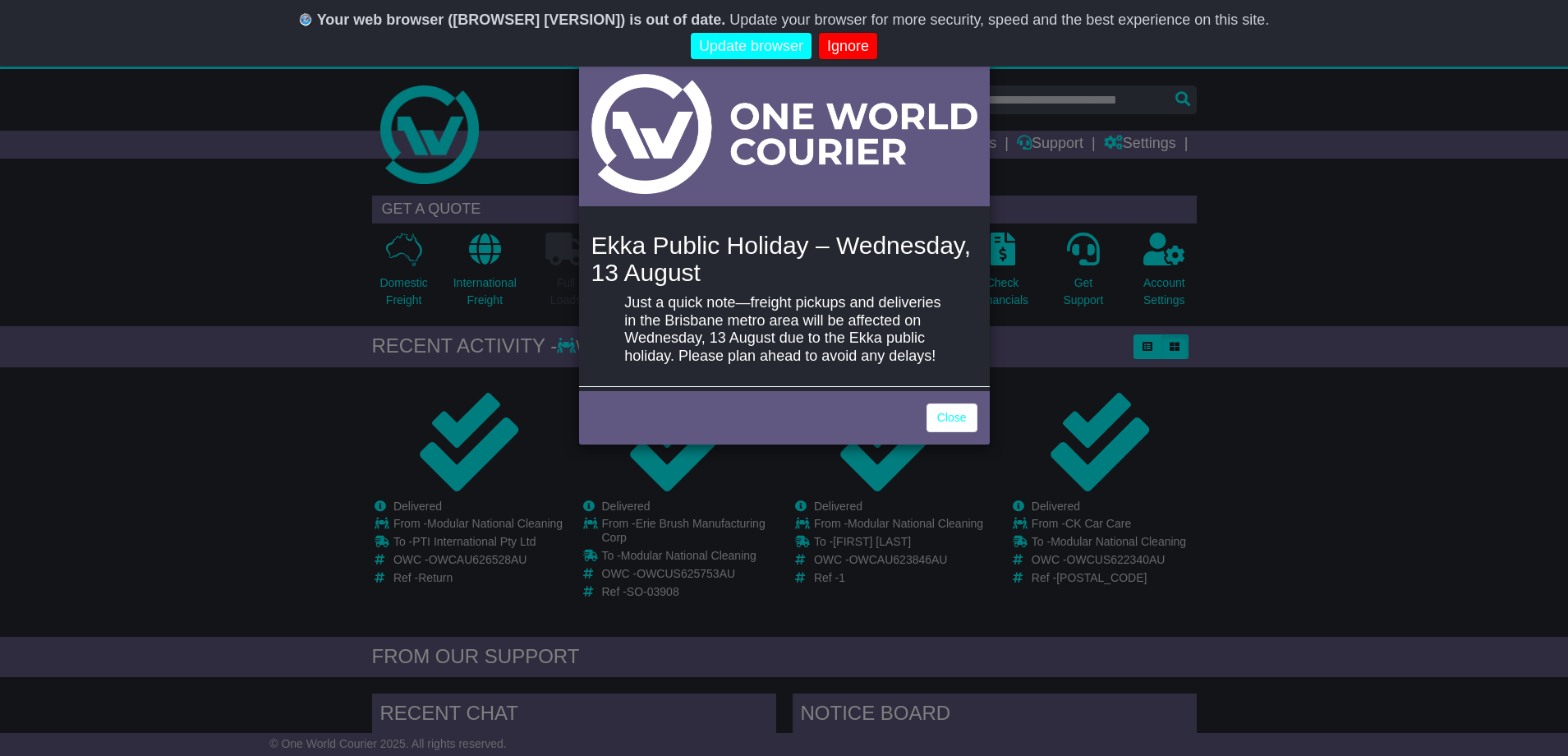 scroll, scrollTop: 0, scrollLeft: 0, axis: both 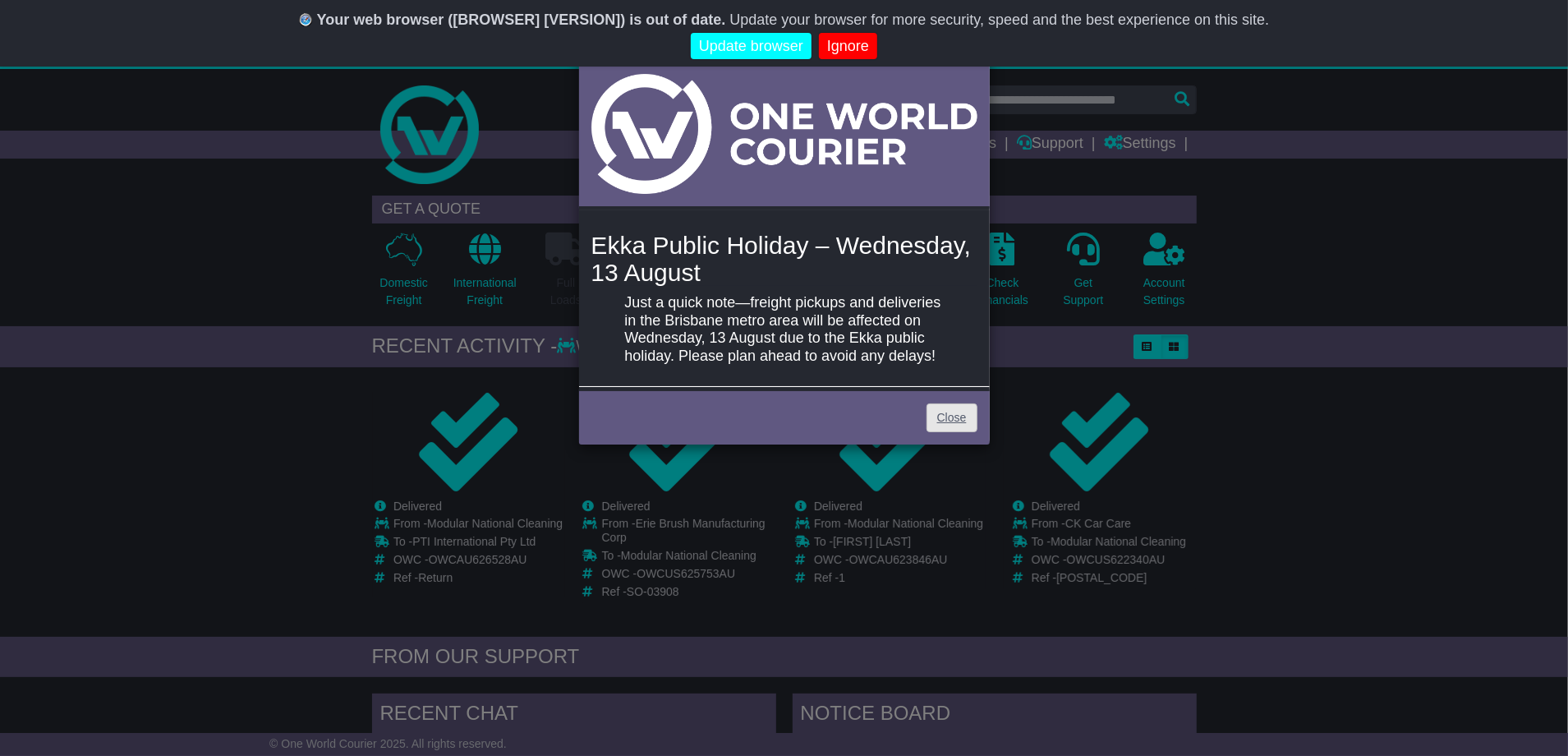 click on "Close" at bounding box center [952, 417] 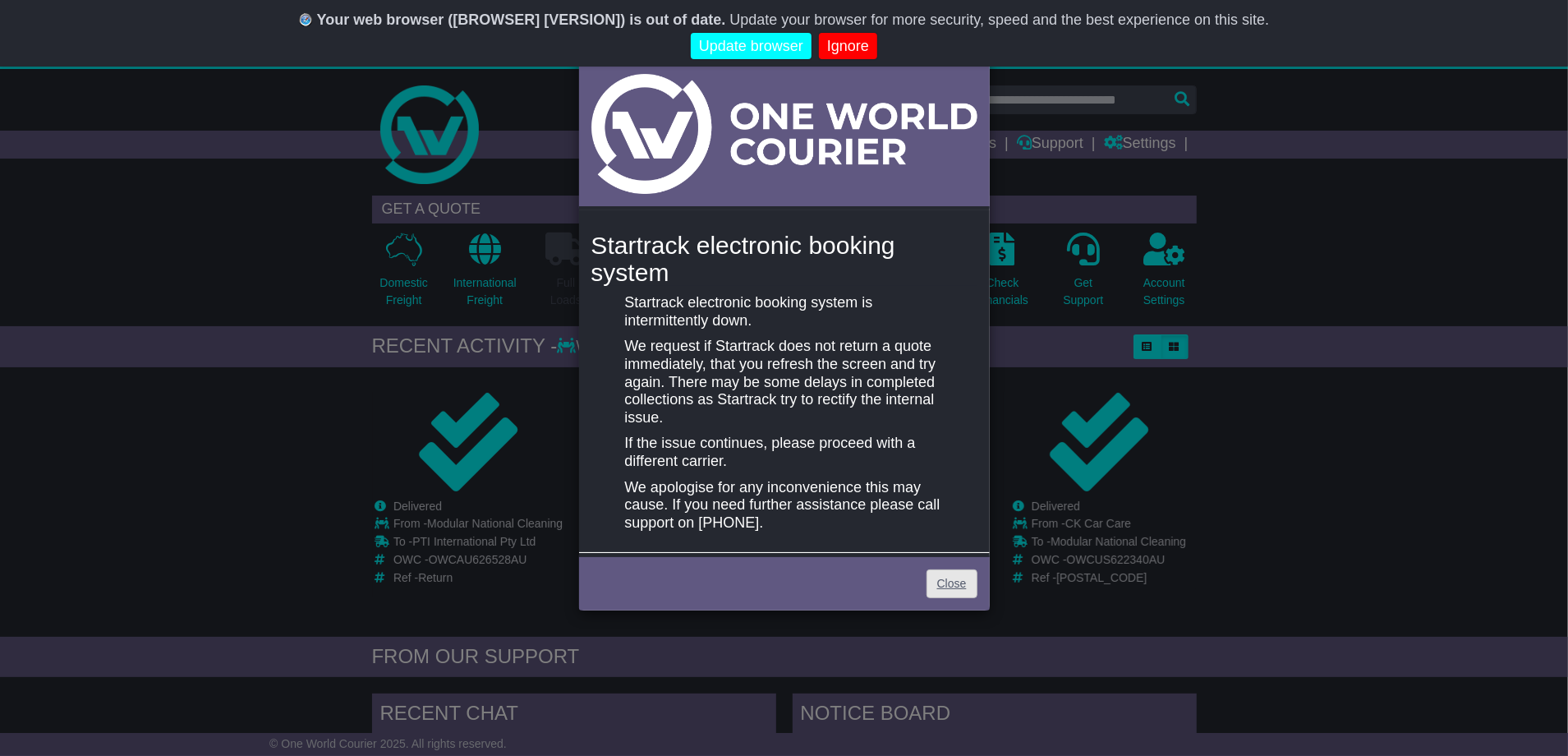 click on "Close" at bounding box center (952, 583) 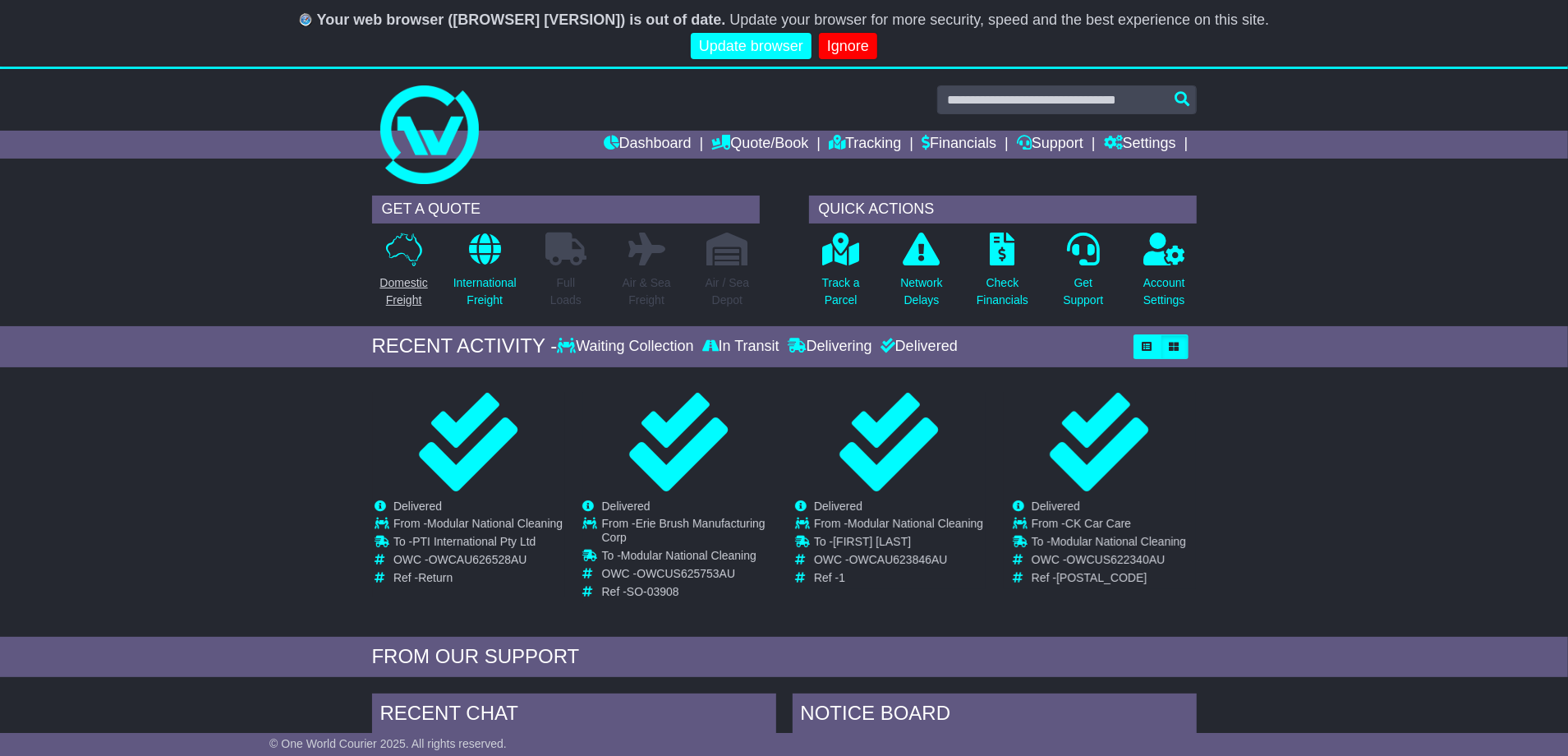click on "Domestic Freight" at bounding box center [403, 292] 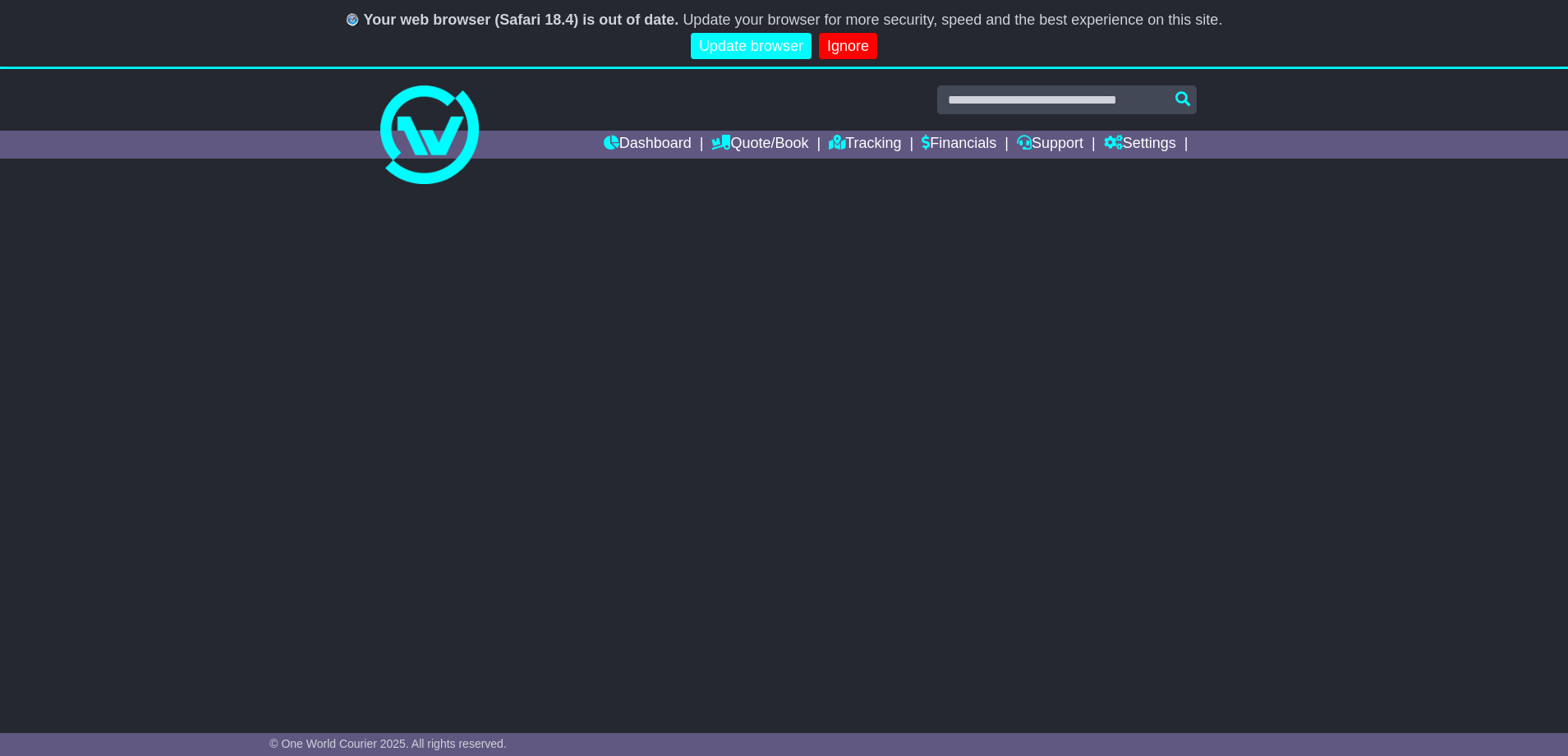 scroll, scrollTop: 0, scrollLeft: 0, axis: both 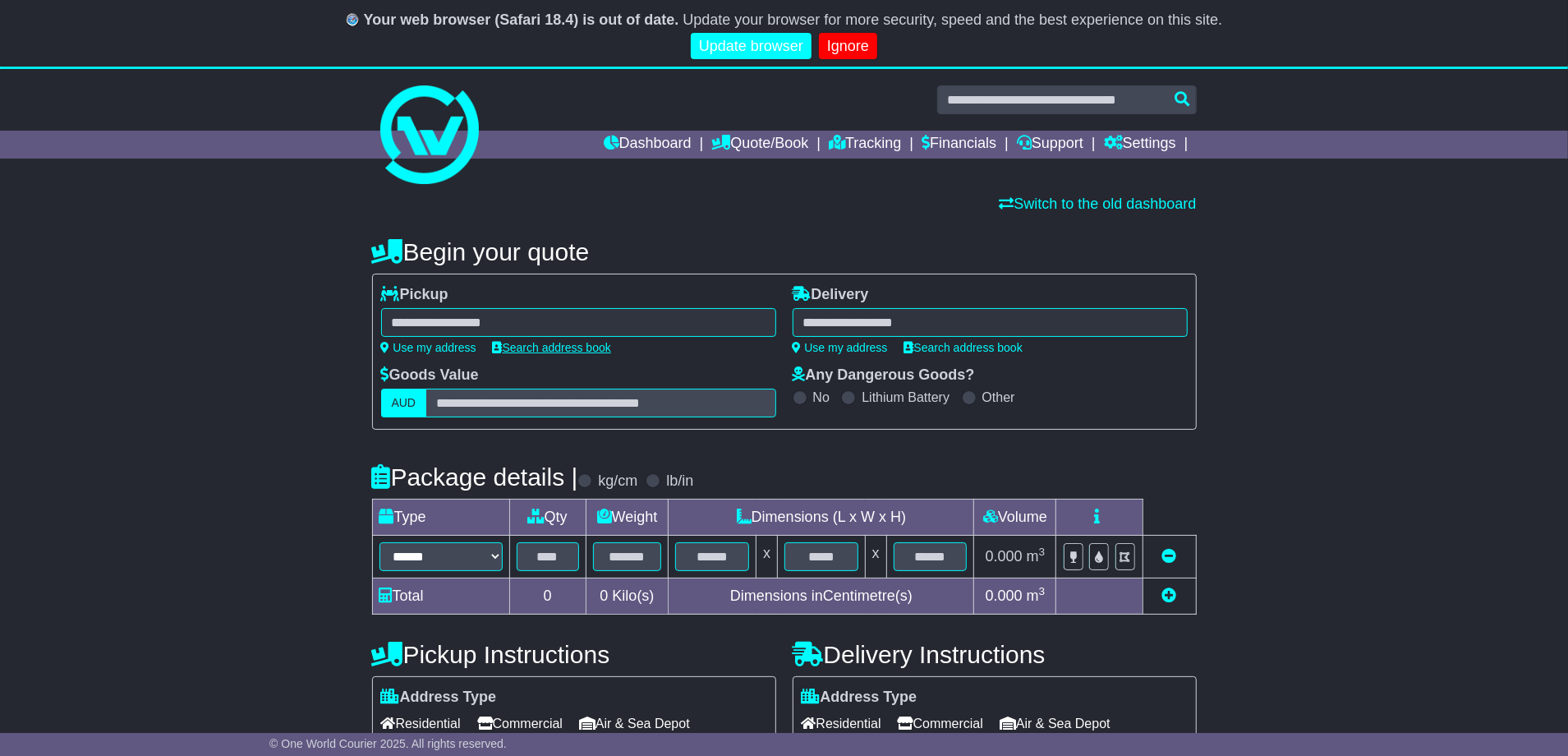 click on "Search address book" at bounding box center [552, 348] 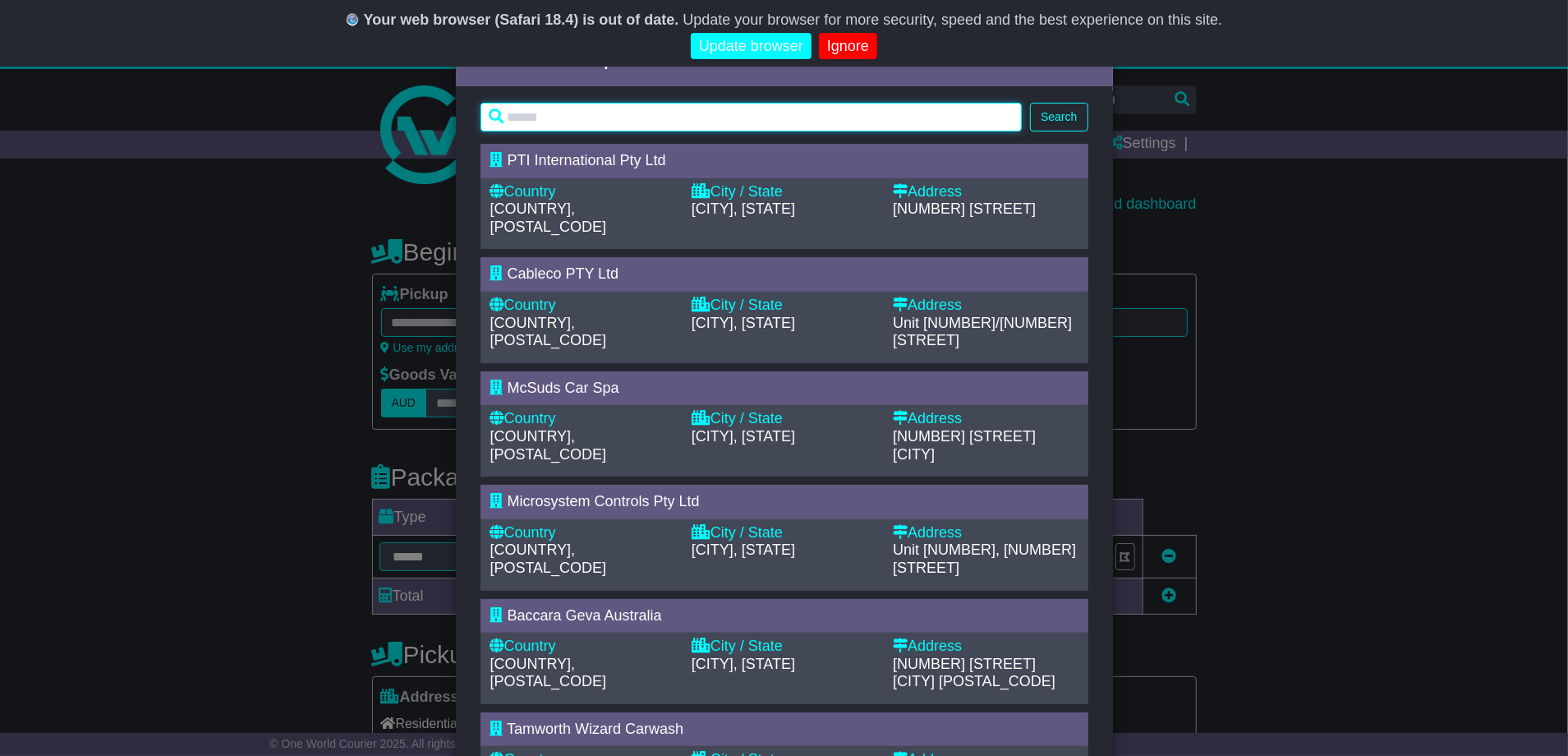 click at bounding box center (752, 117) 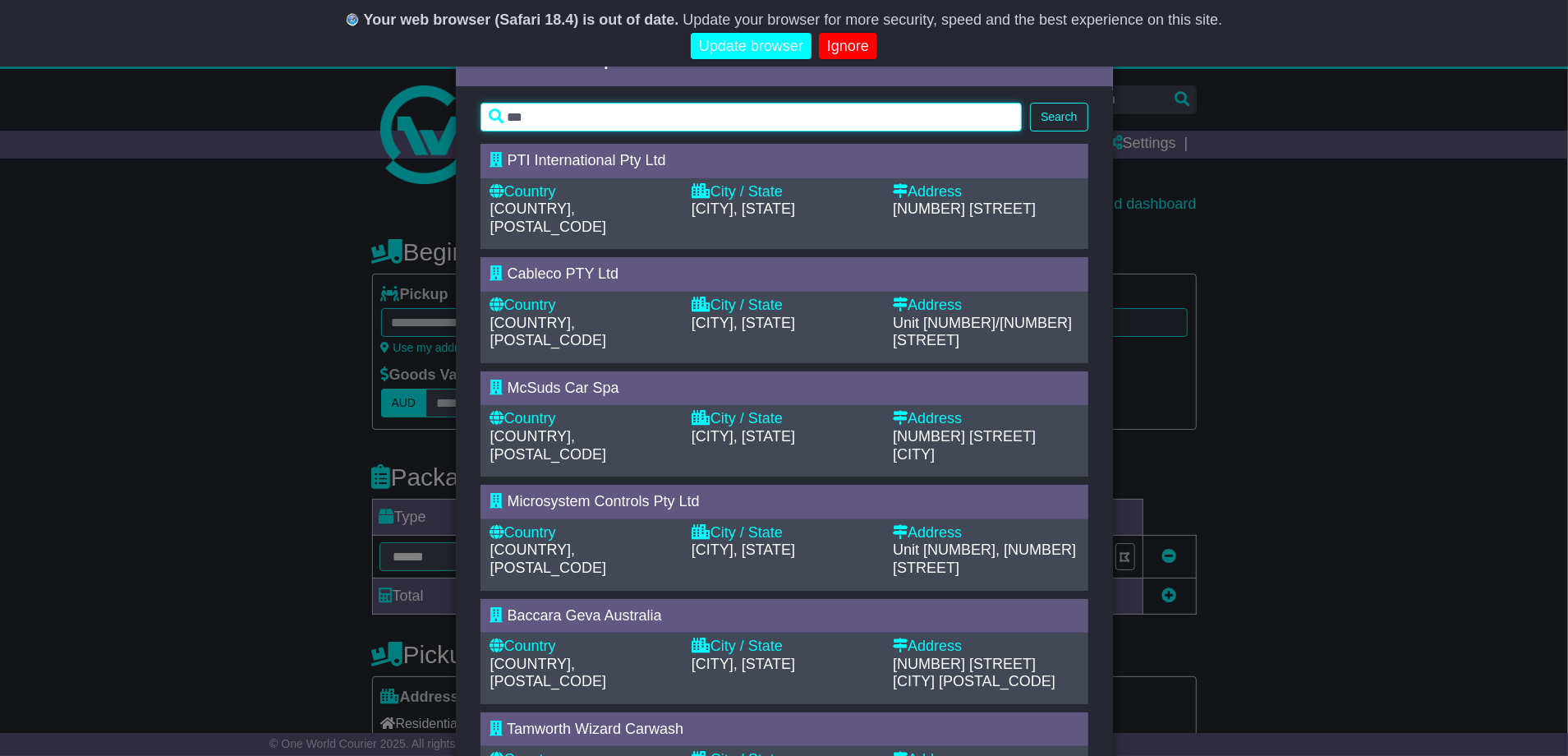 type on "***" 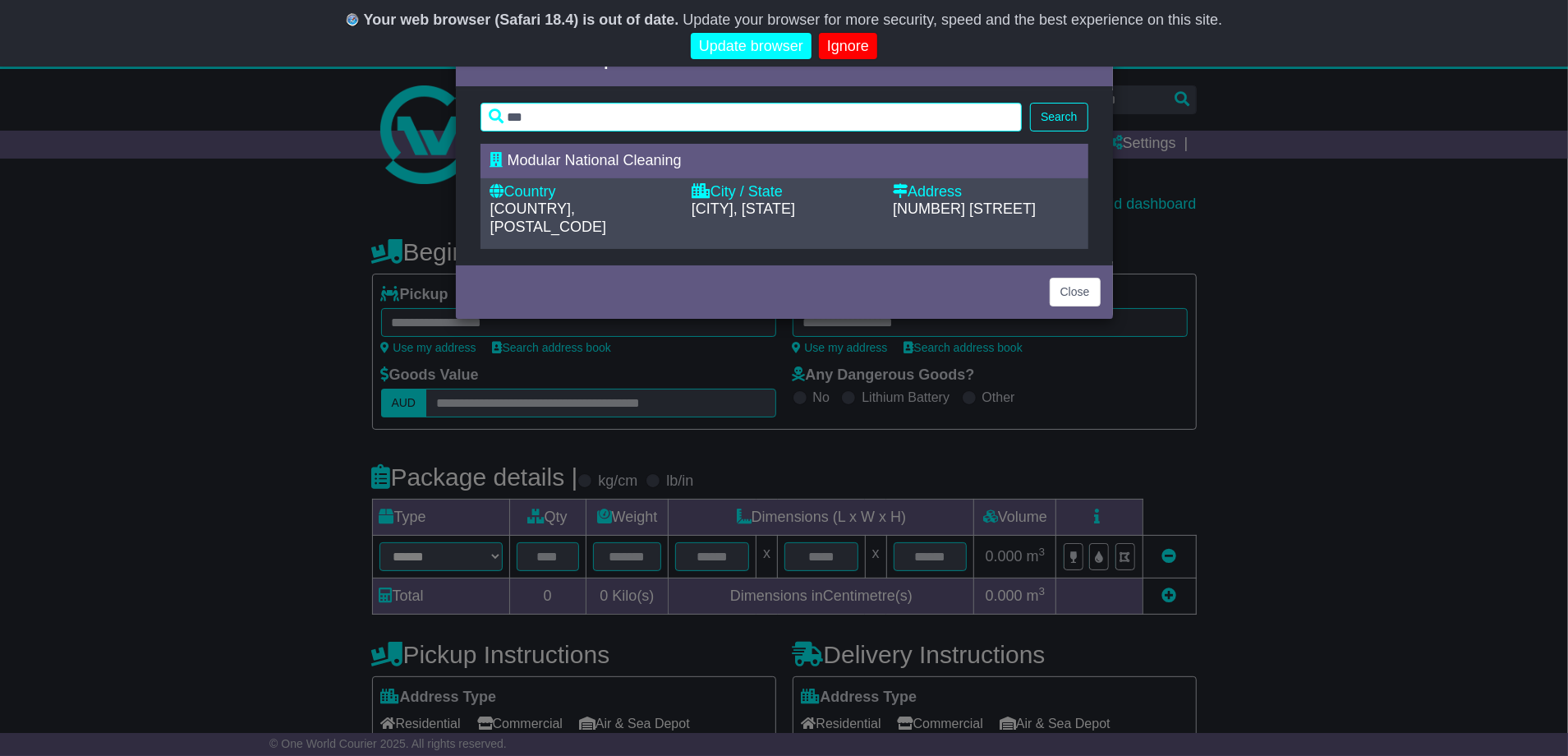click on "Modular National Cleaning" at bounding box center [784, 161] 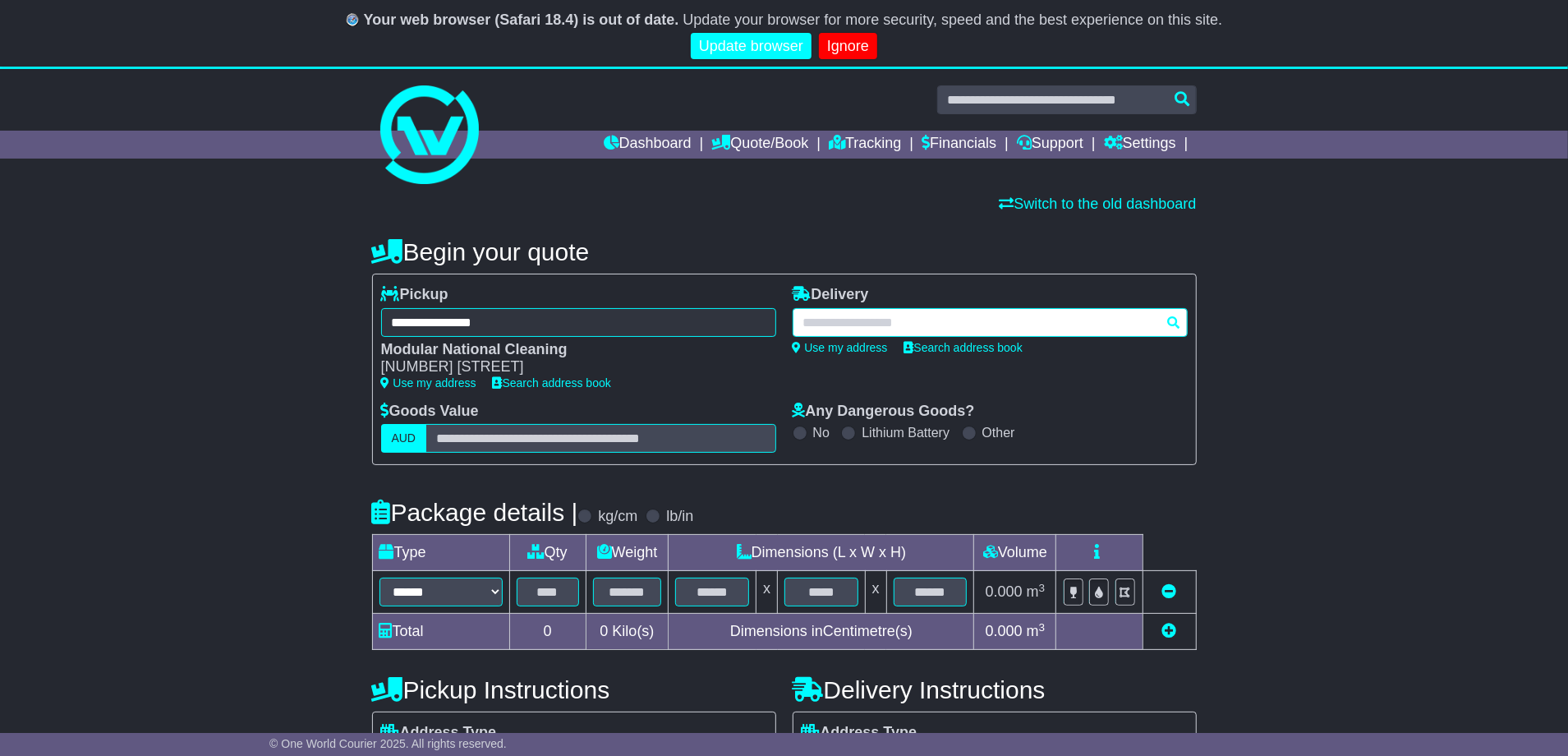 click at bounding box center [990, 322] 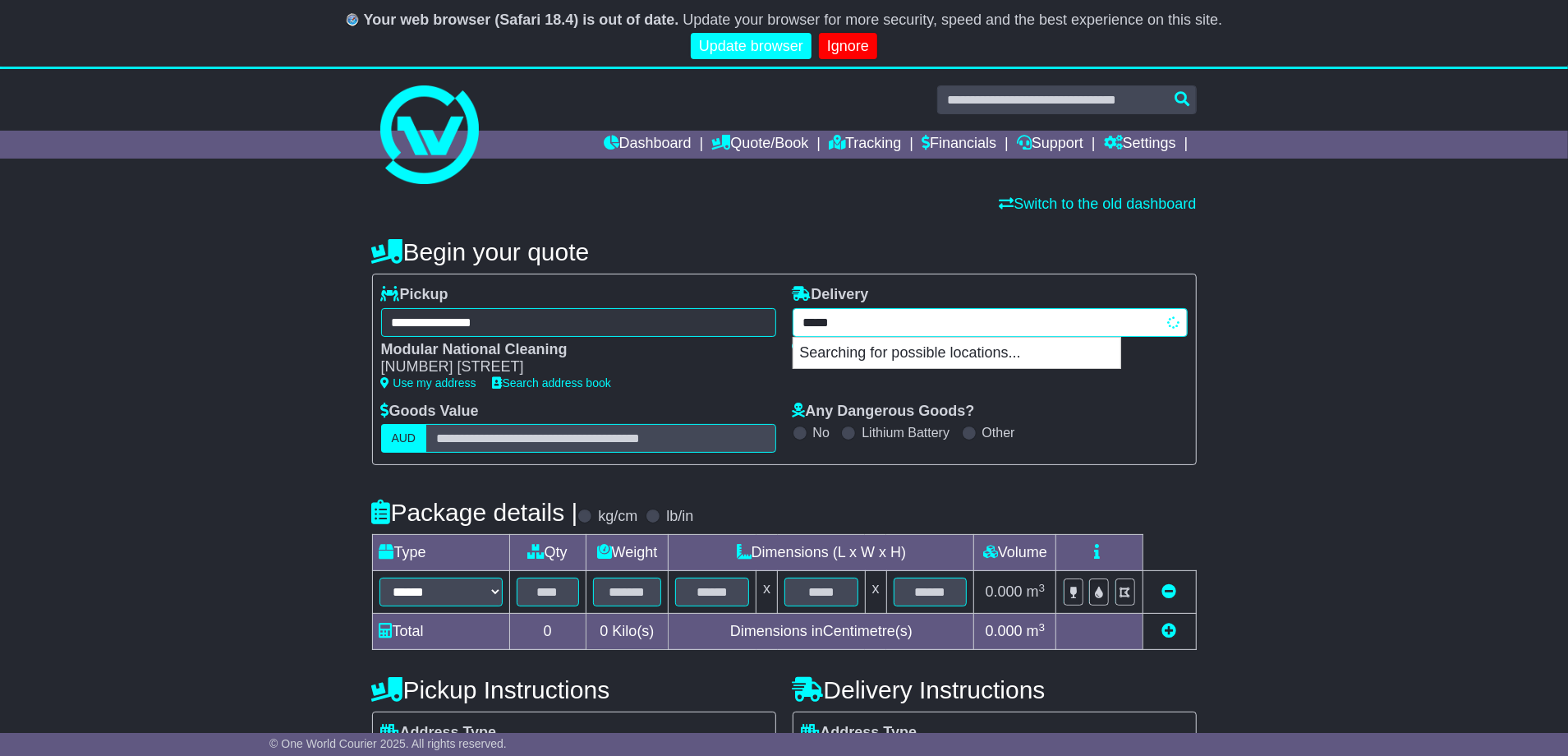 type on "******" 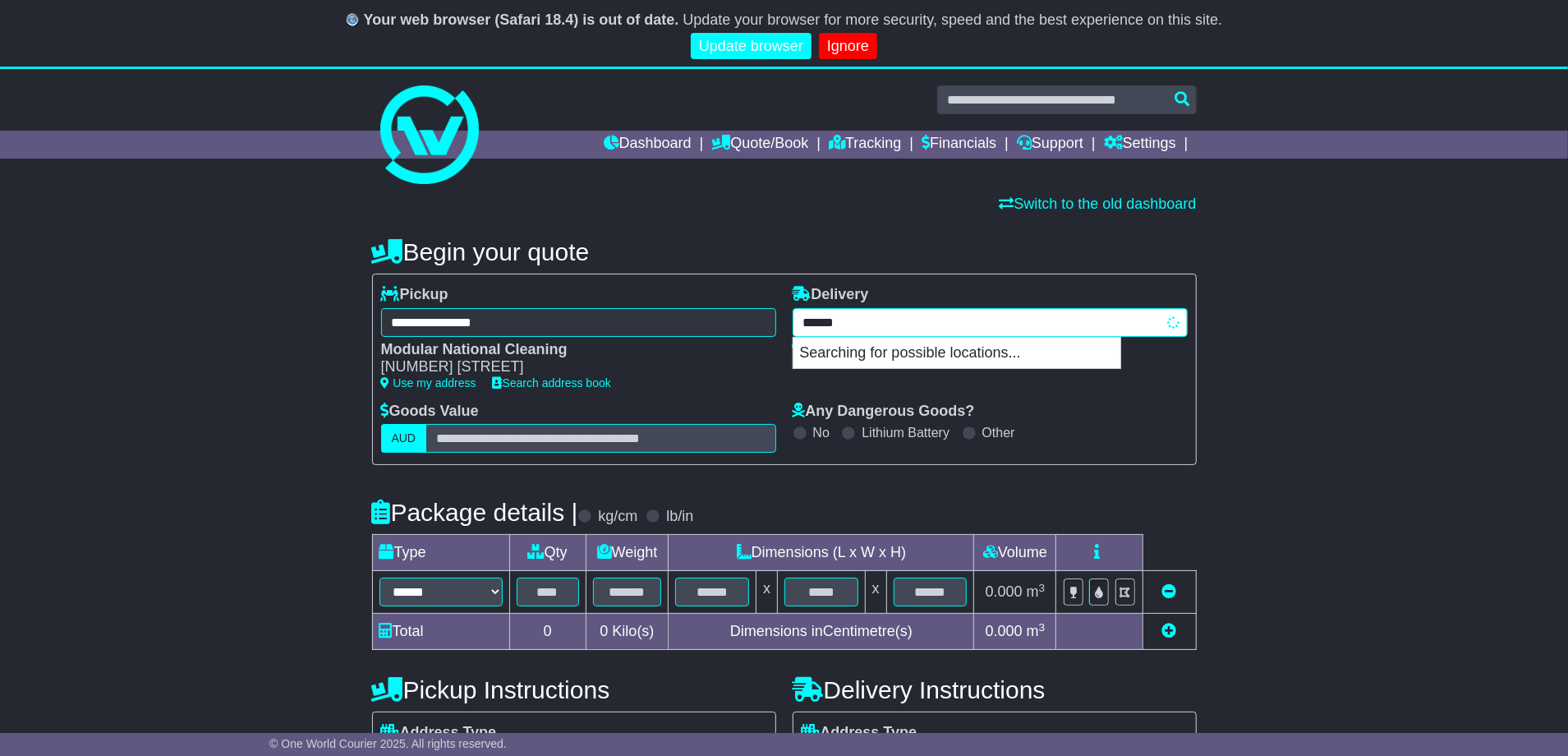 type on "**********" 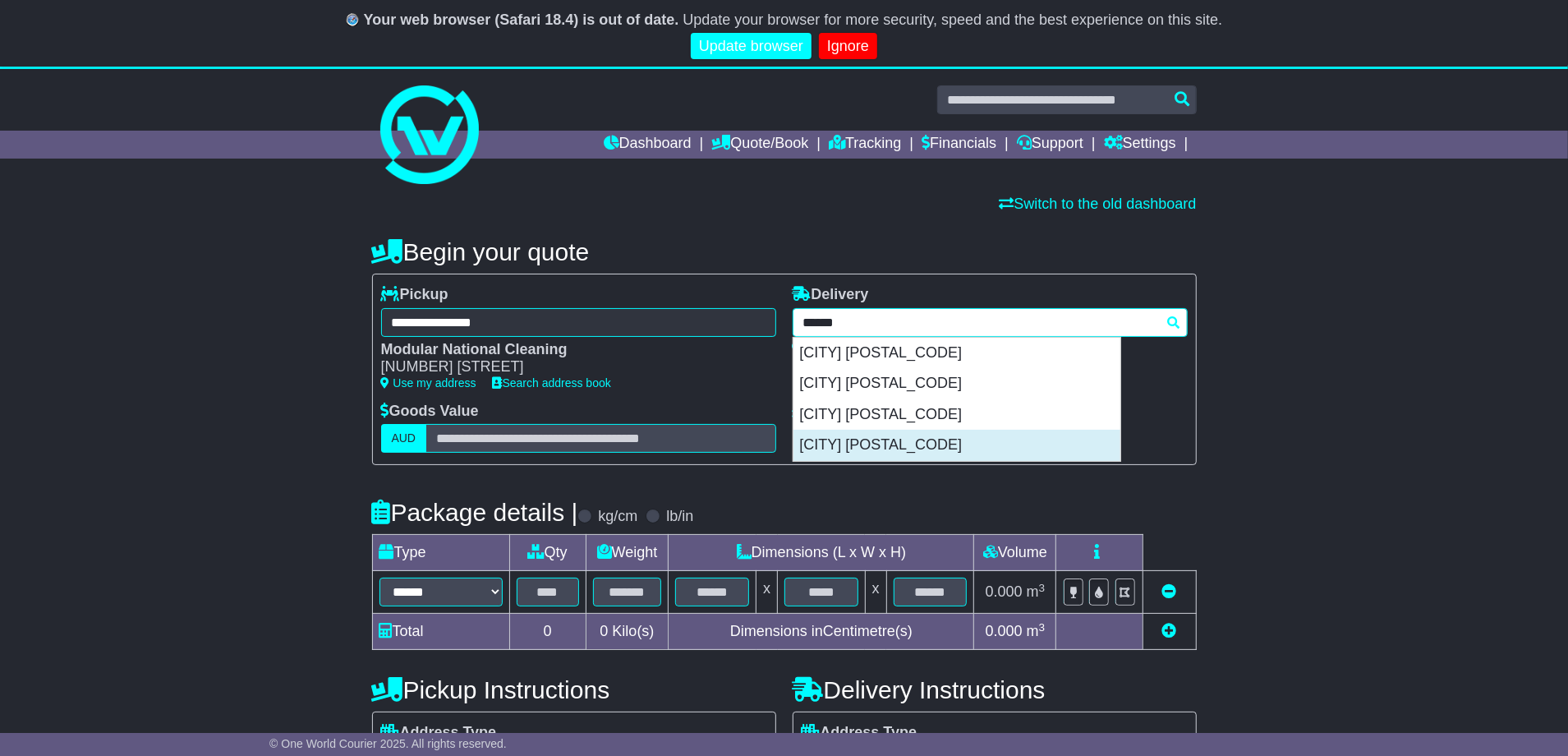 click on "[CITY] [POSTAL_CODE]" at bounding box center [957, 445] 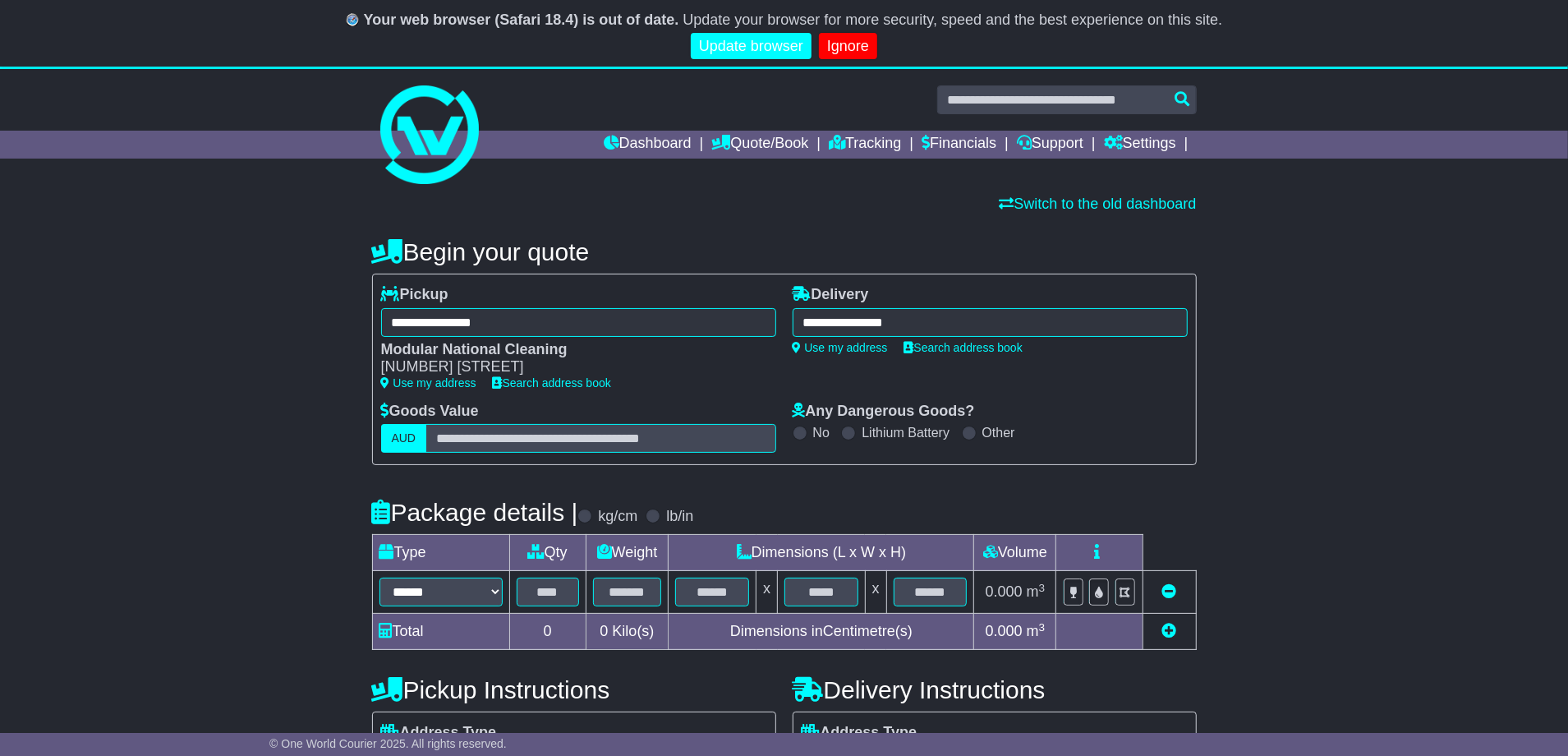 type on "**********" 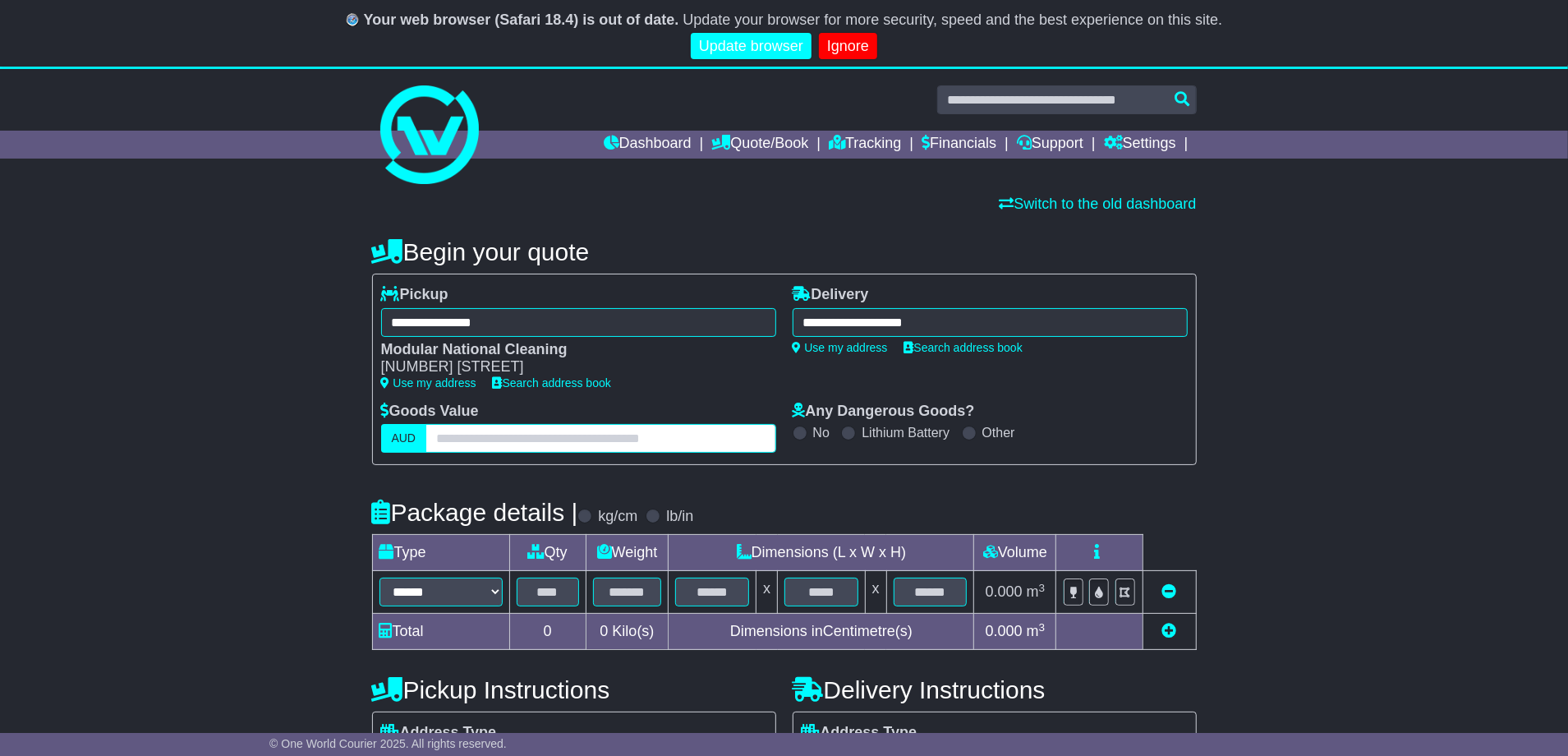 click at bounding box center (600, 438) 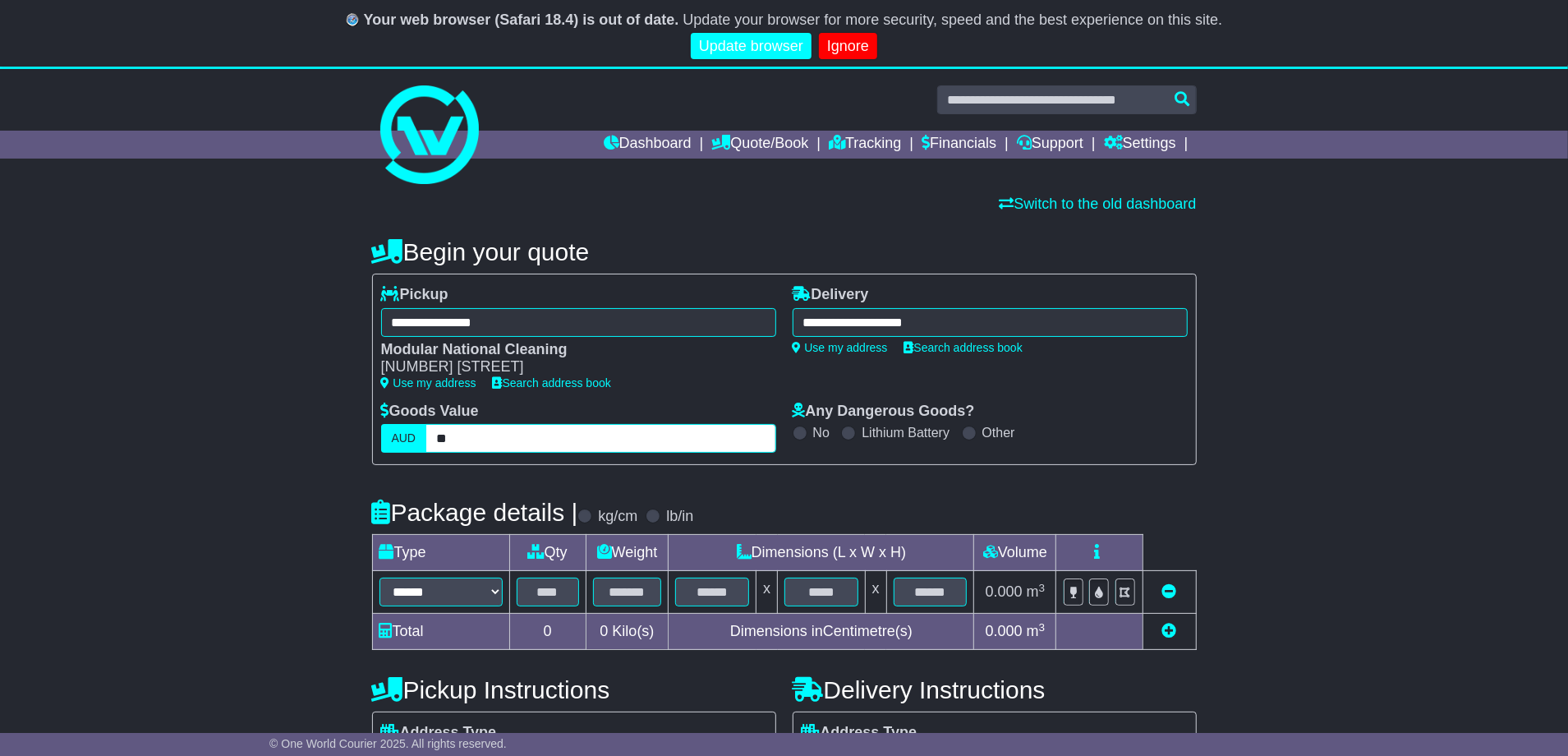 type on "**" 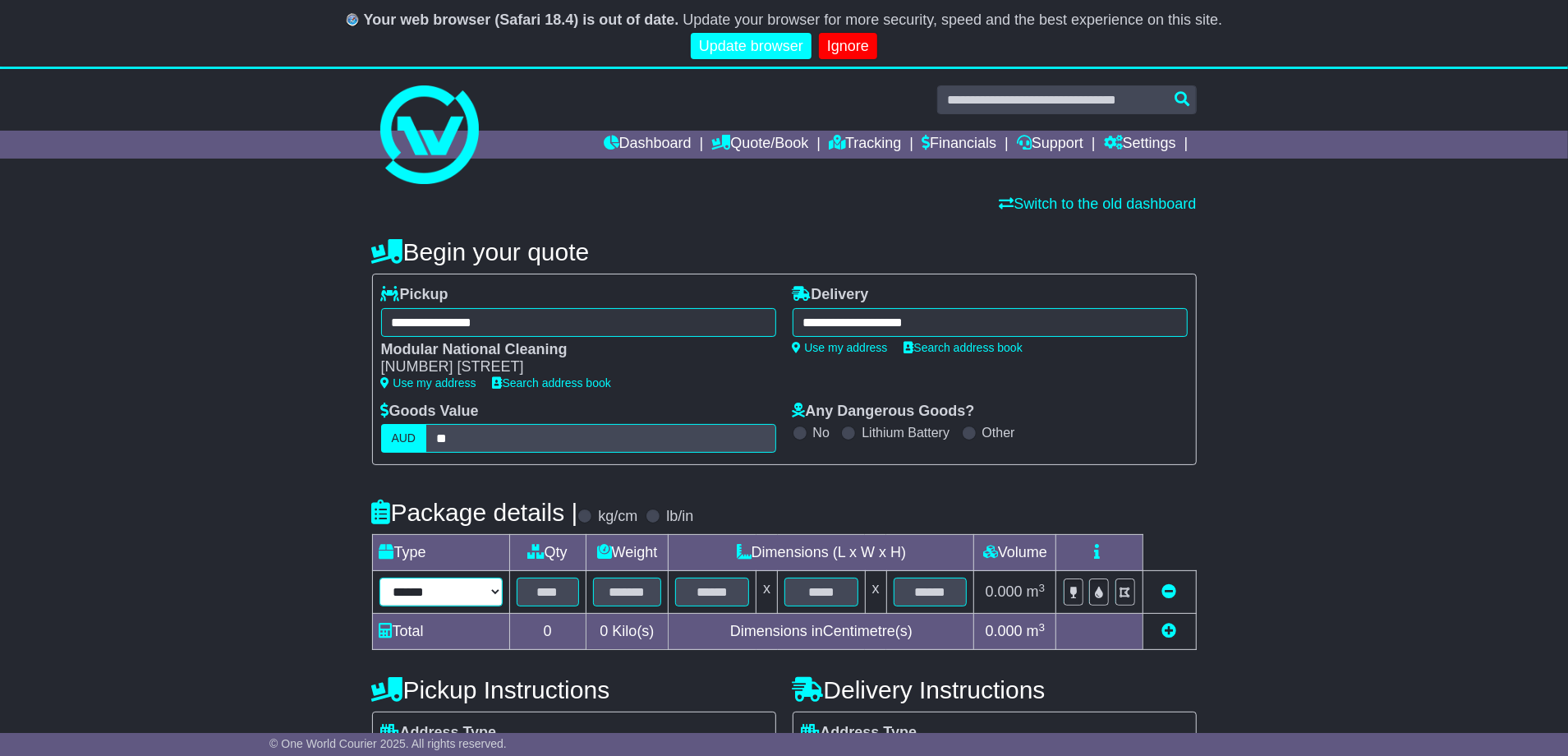 select on "*****" 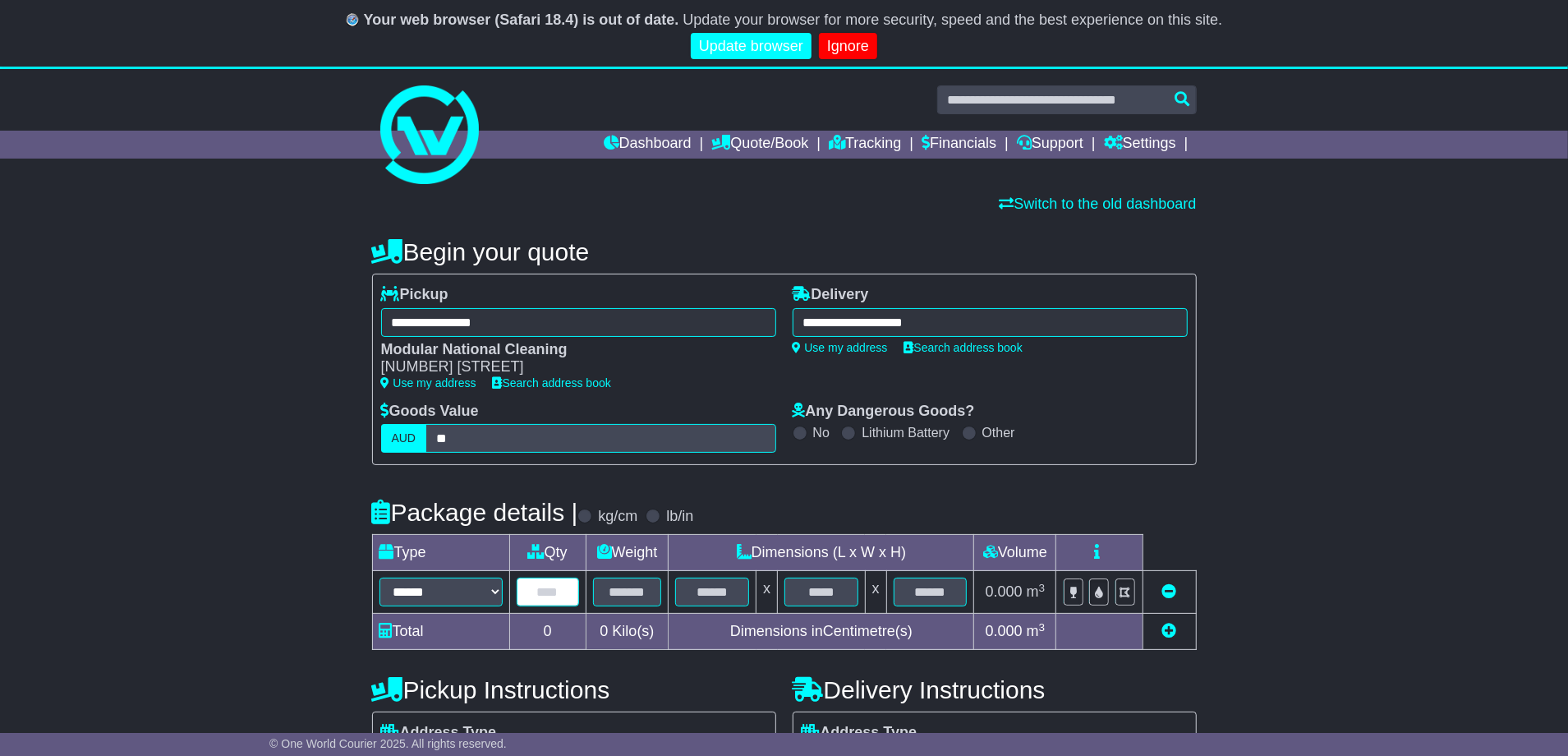 click at bounding box center (548, 592) 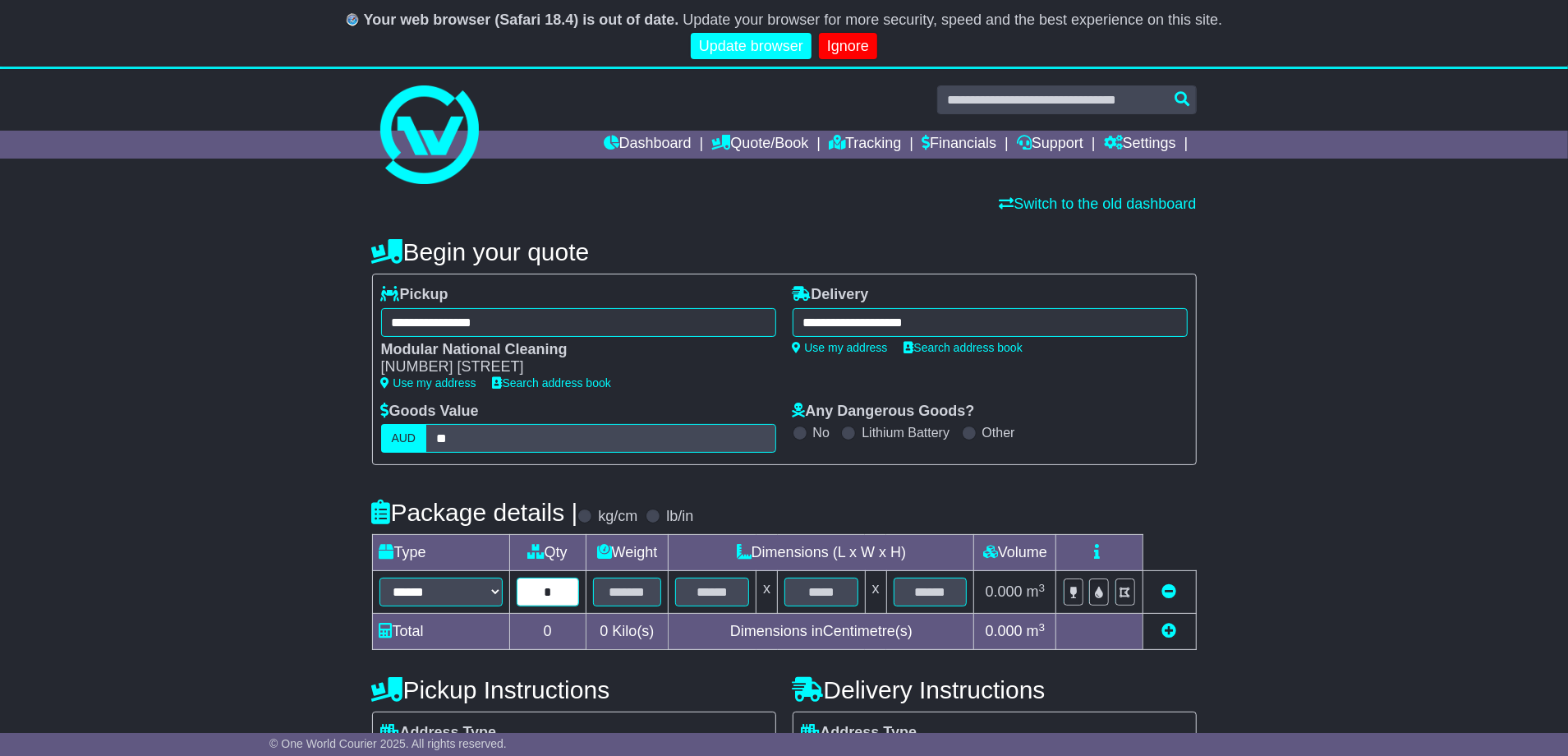 type on "*" 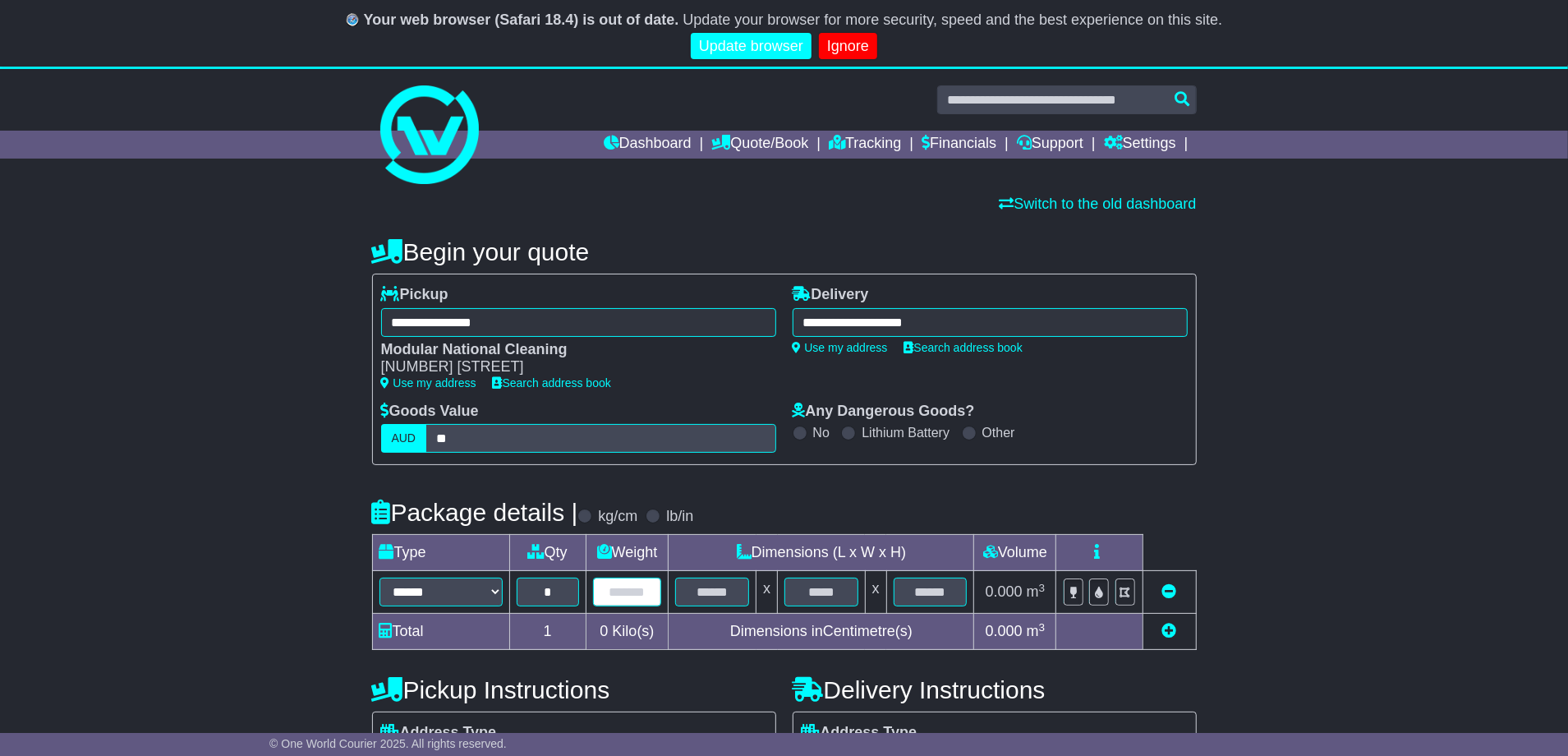 click at bounding box center [628, 592] 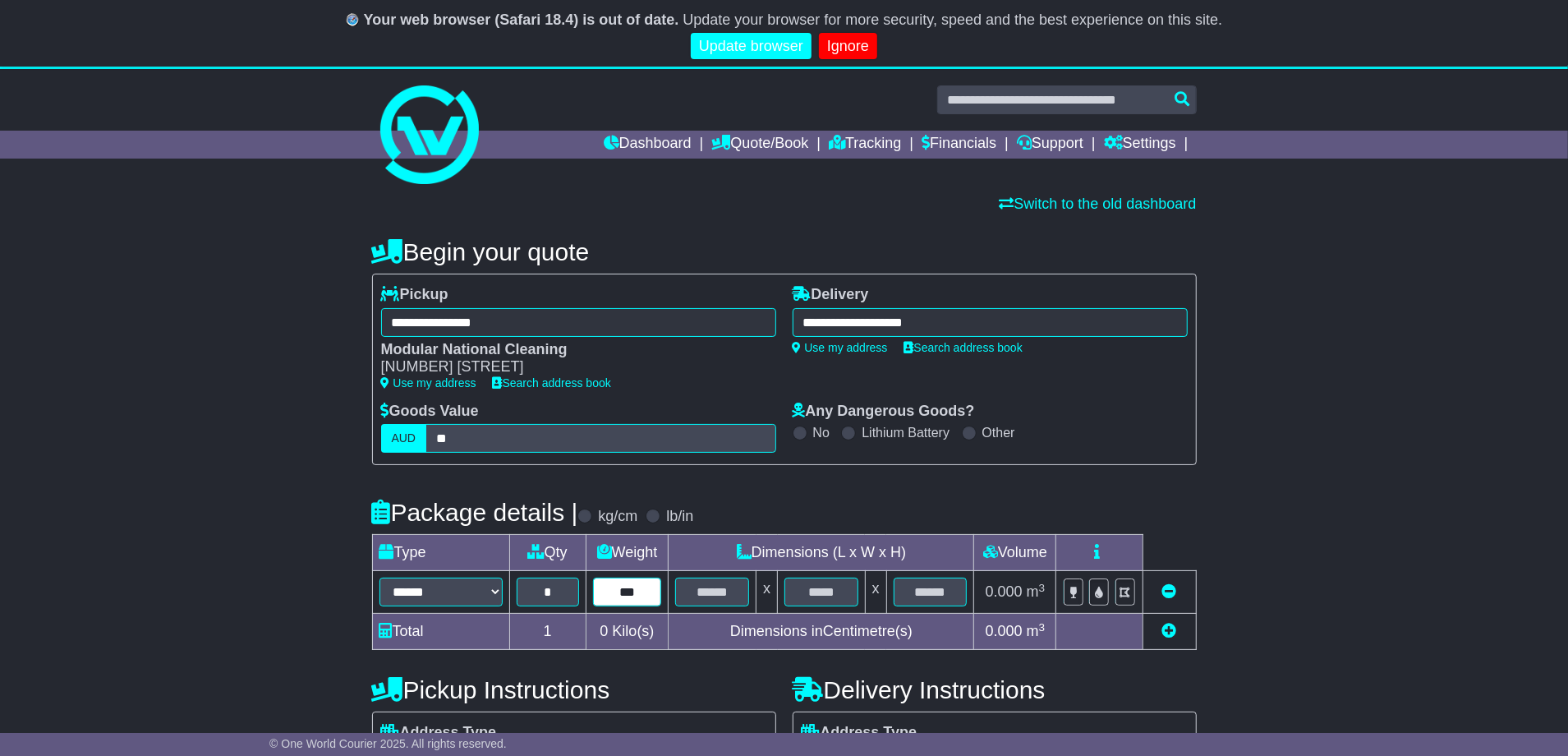 type on "***" 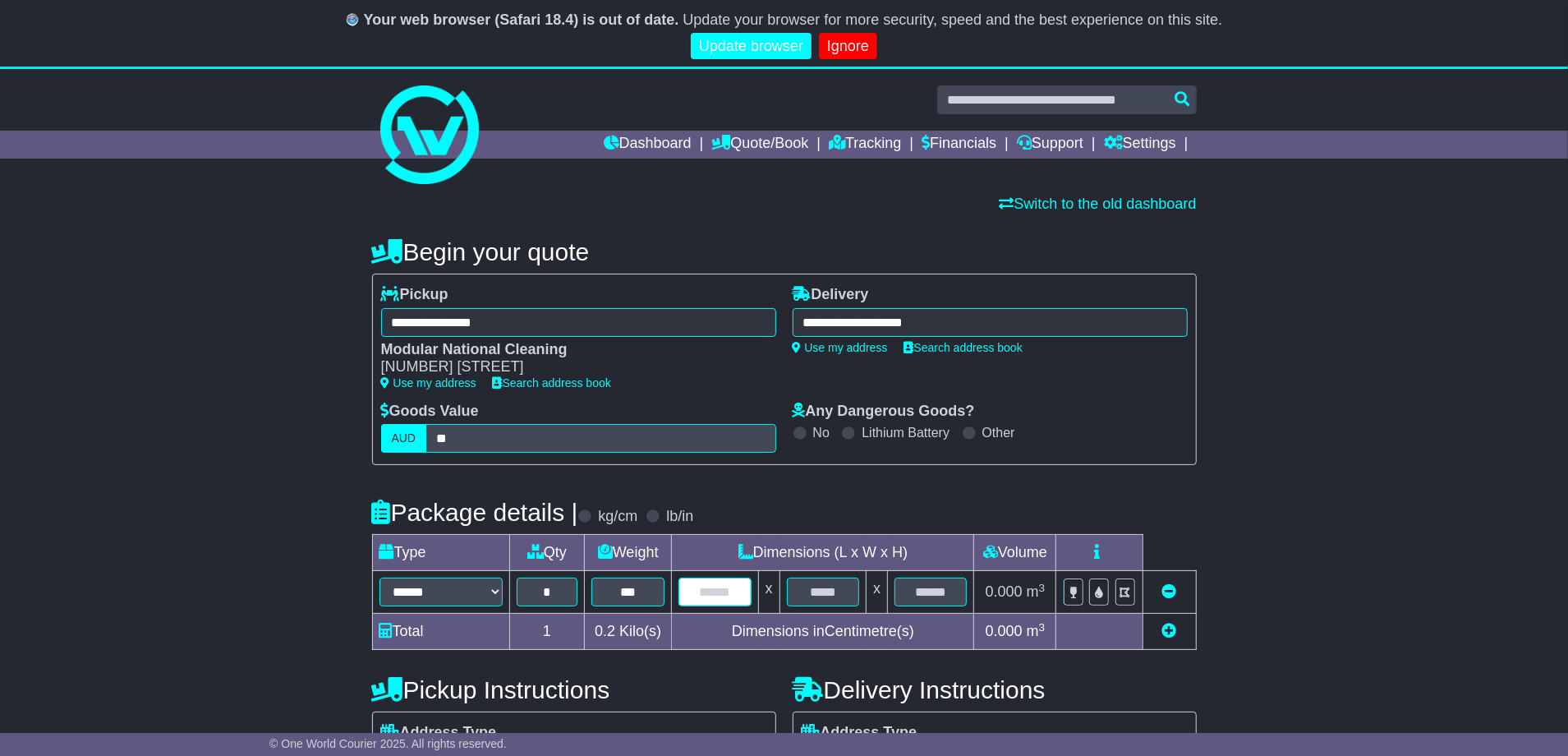 click at bounding box center [715, 592] 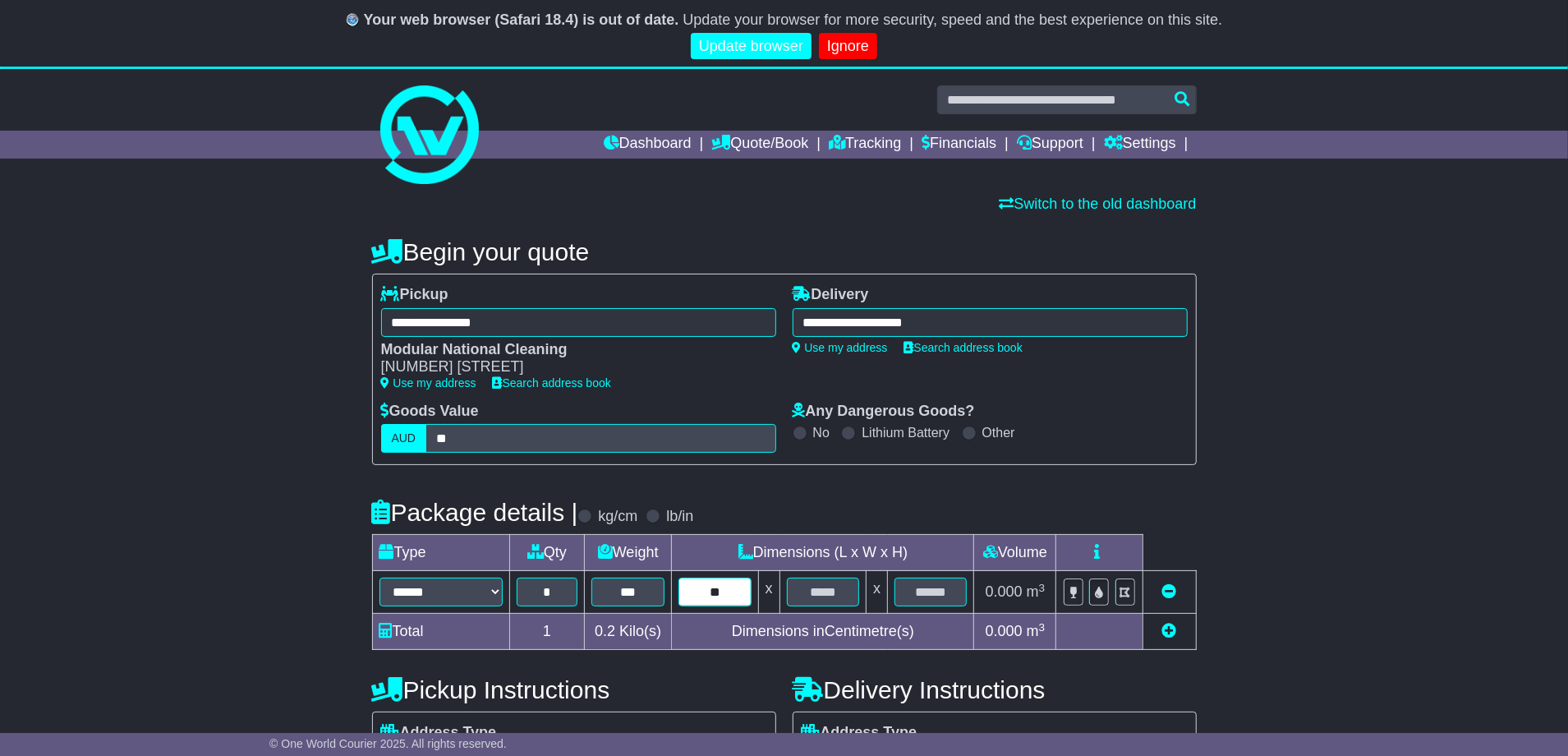 type on "**" 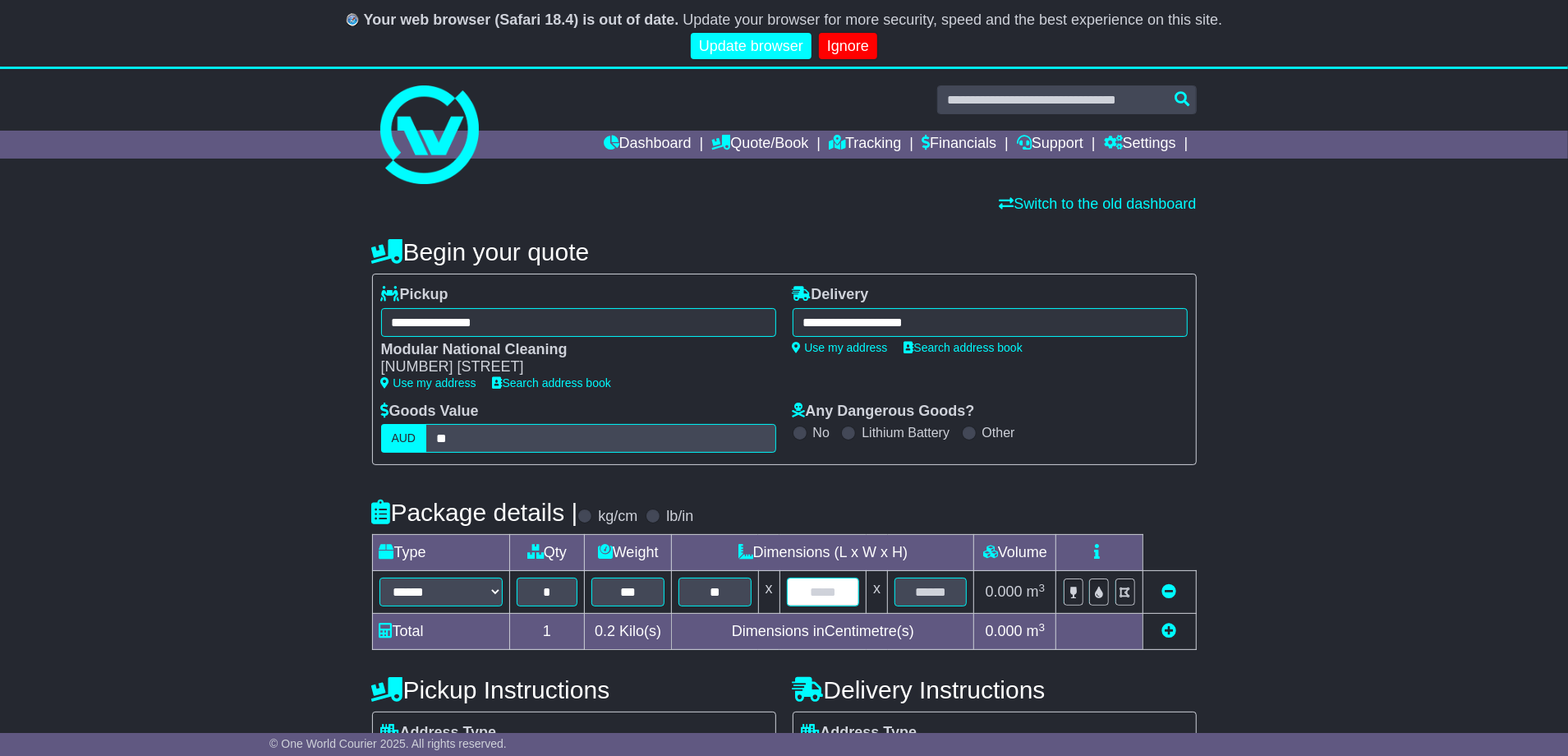 click at bounding box center (823, 592) 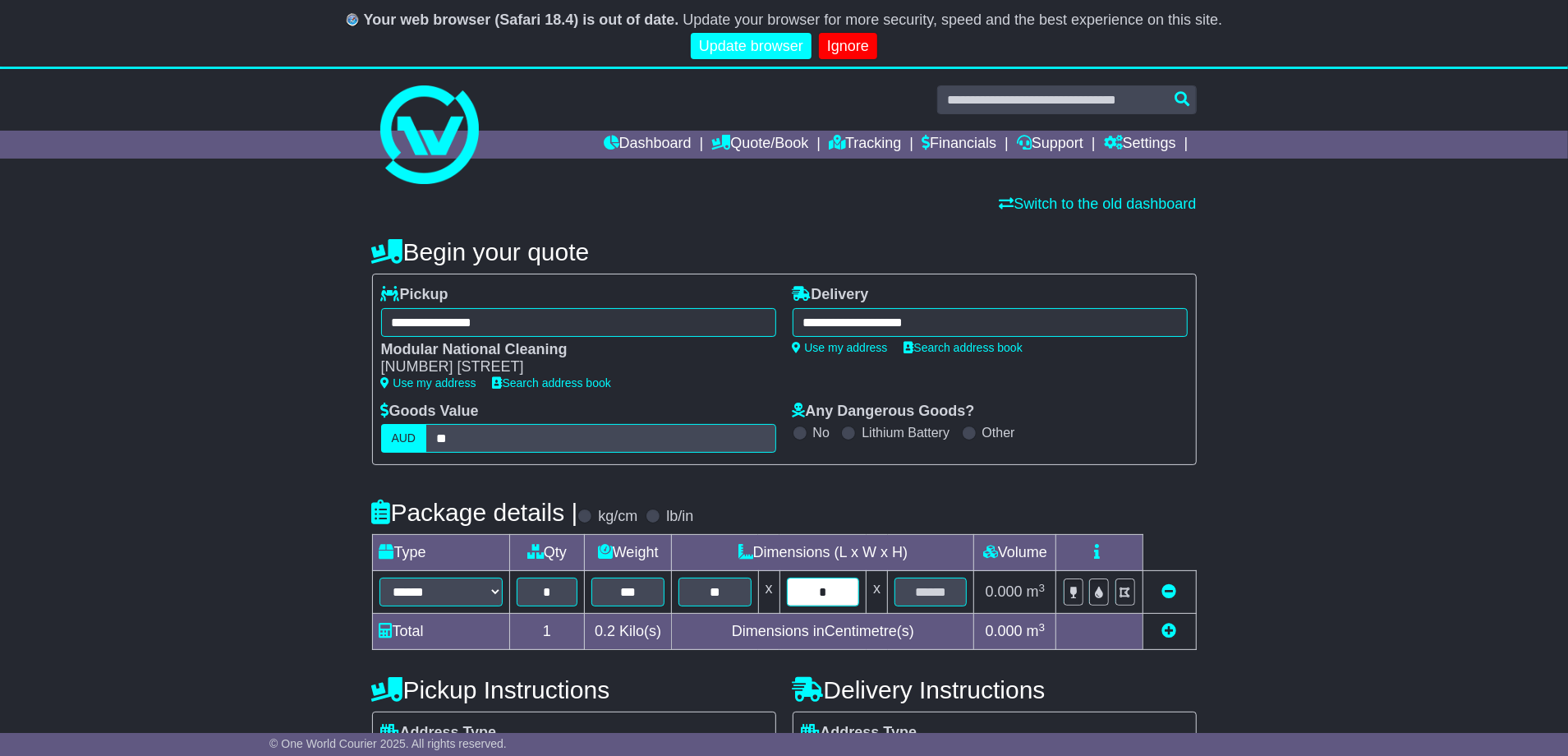 type on "*" 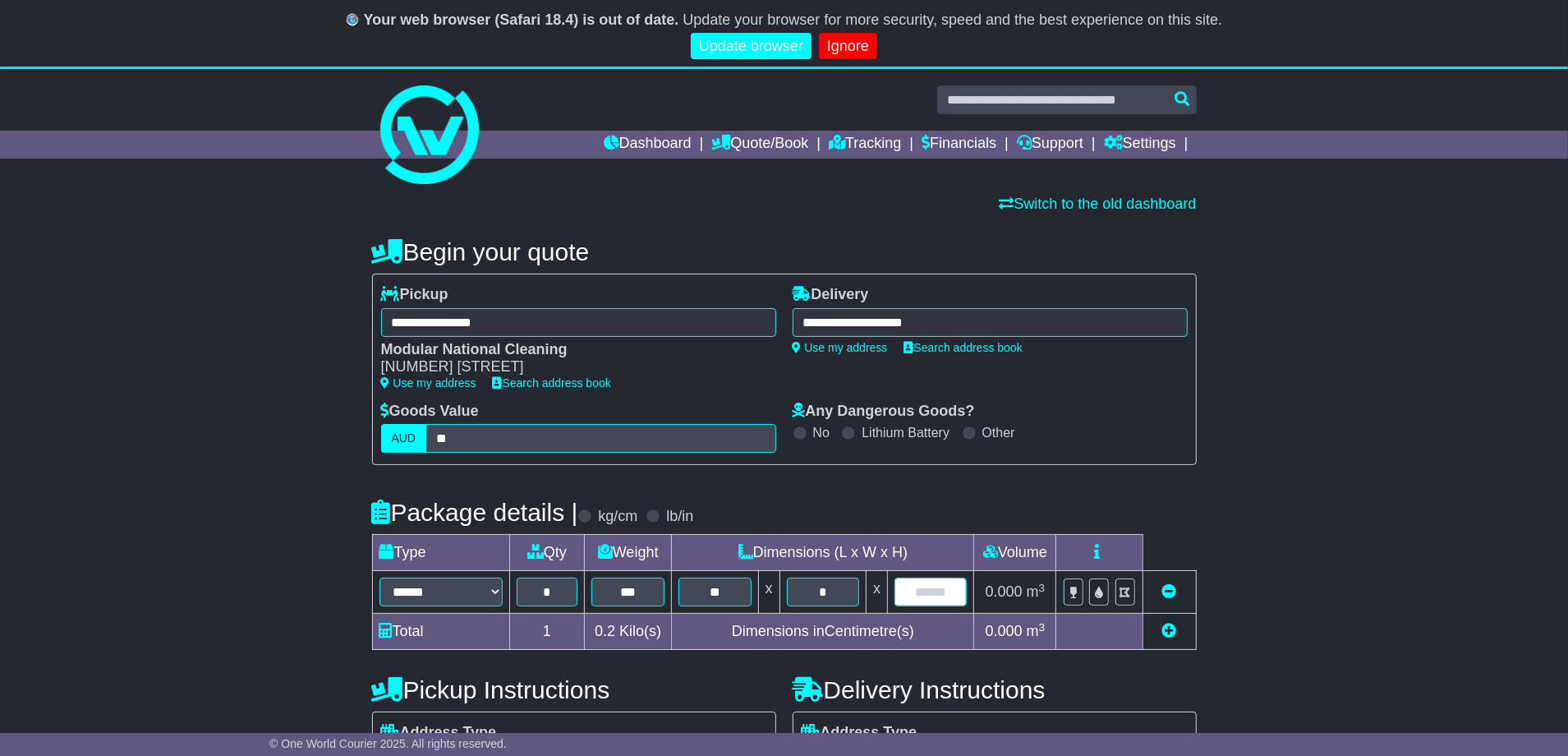 click at bounding box center (931, 592) 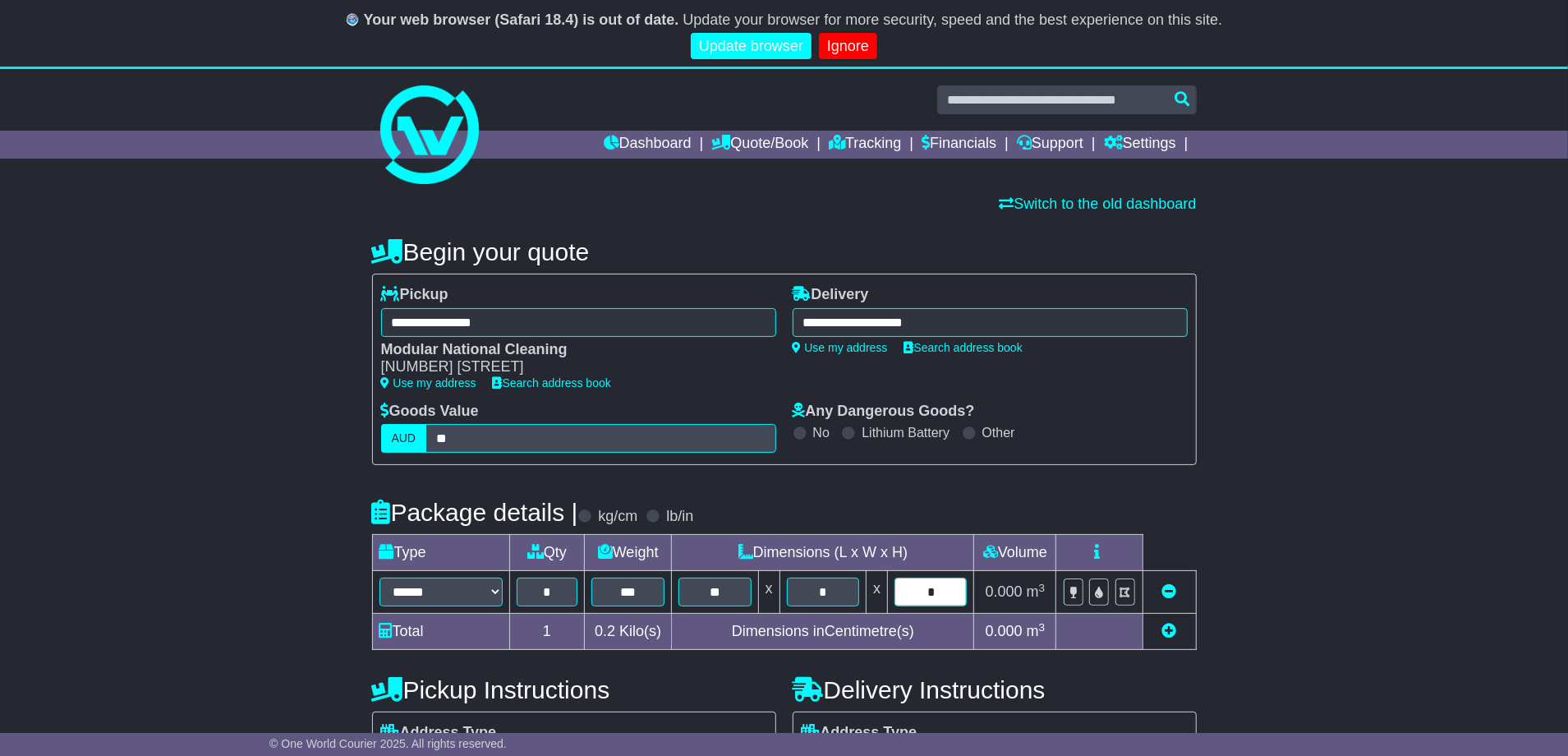 type on "*" 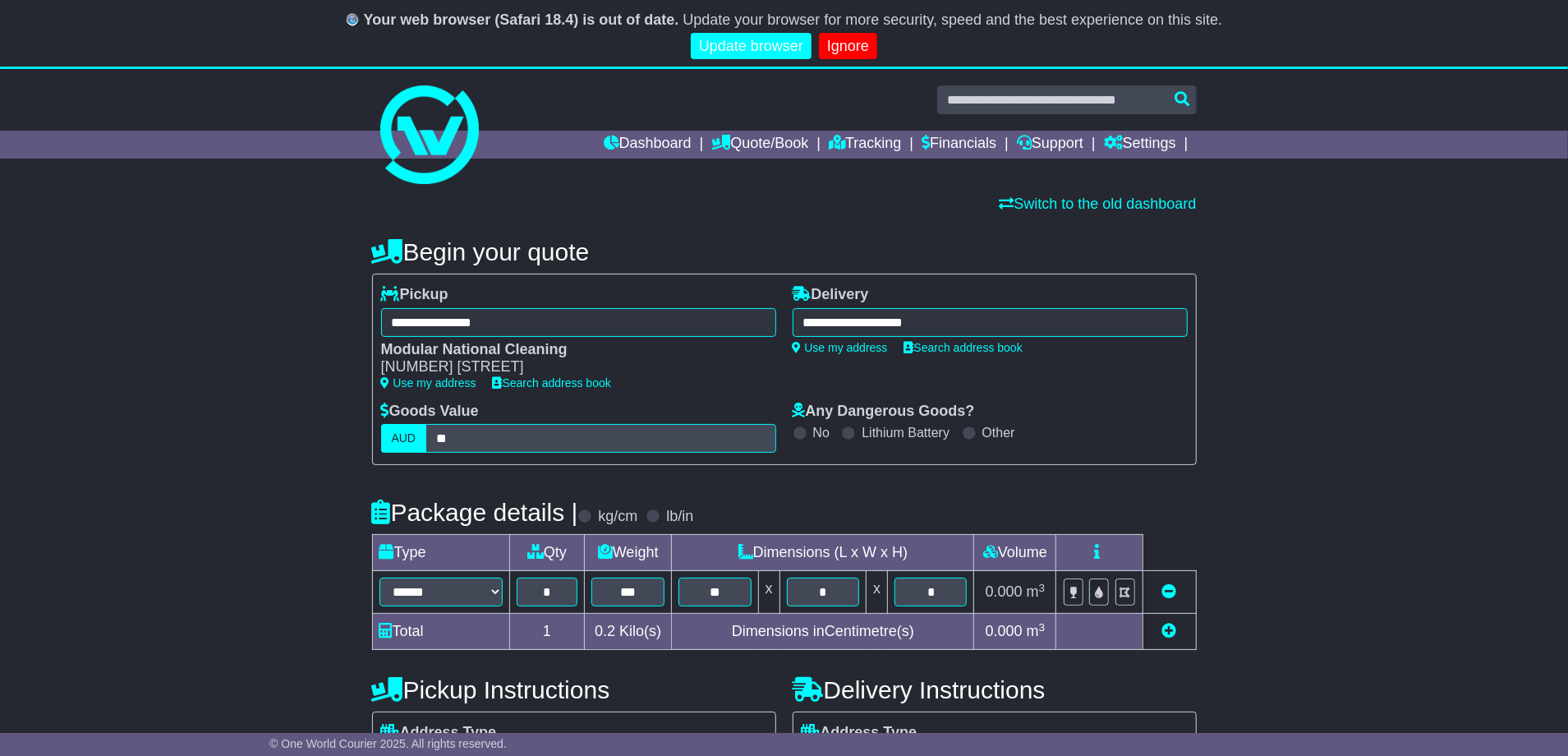 click on "Package details |
kg/cm
lb/in" at bounding box center (784, 512) 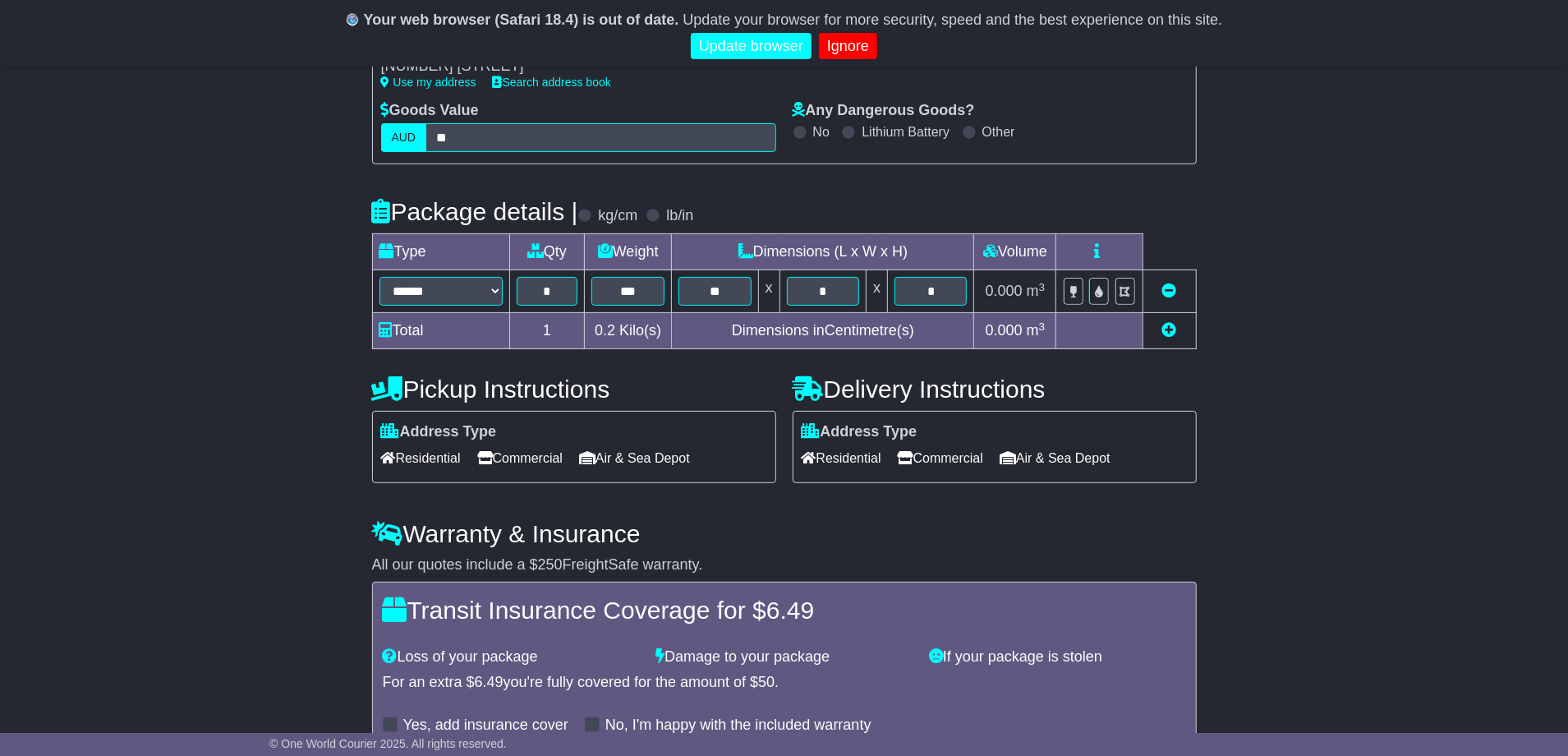 scroll, scrollTop: 303, scrollLeft: 0, axis: vertical 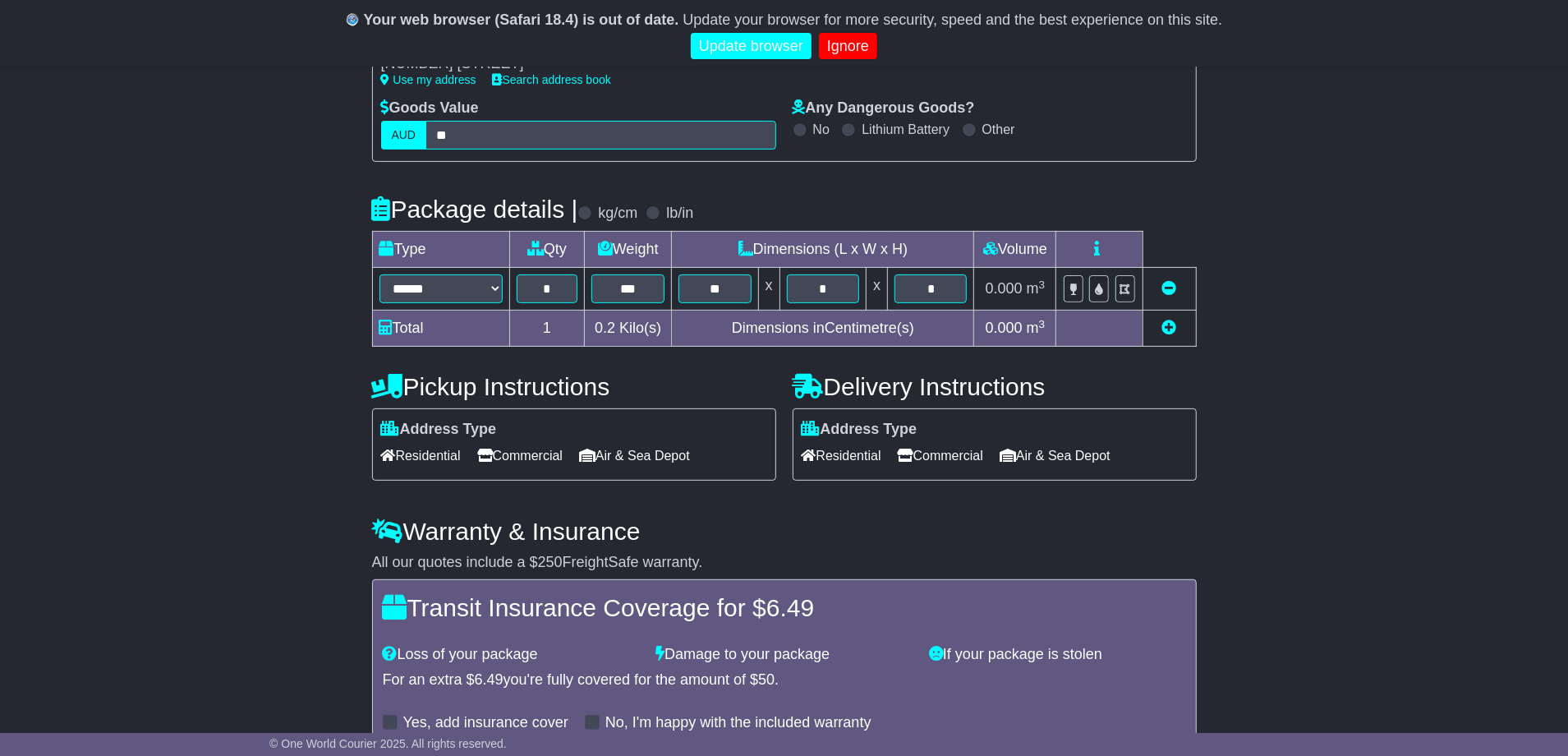 click on "Residential" at bounding box center [841, 455] 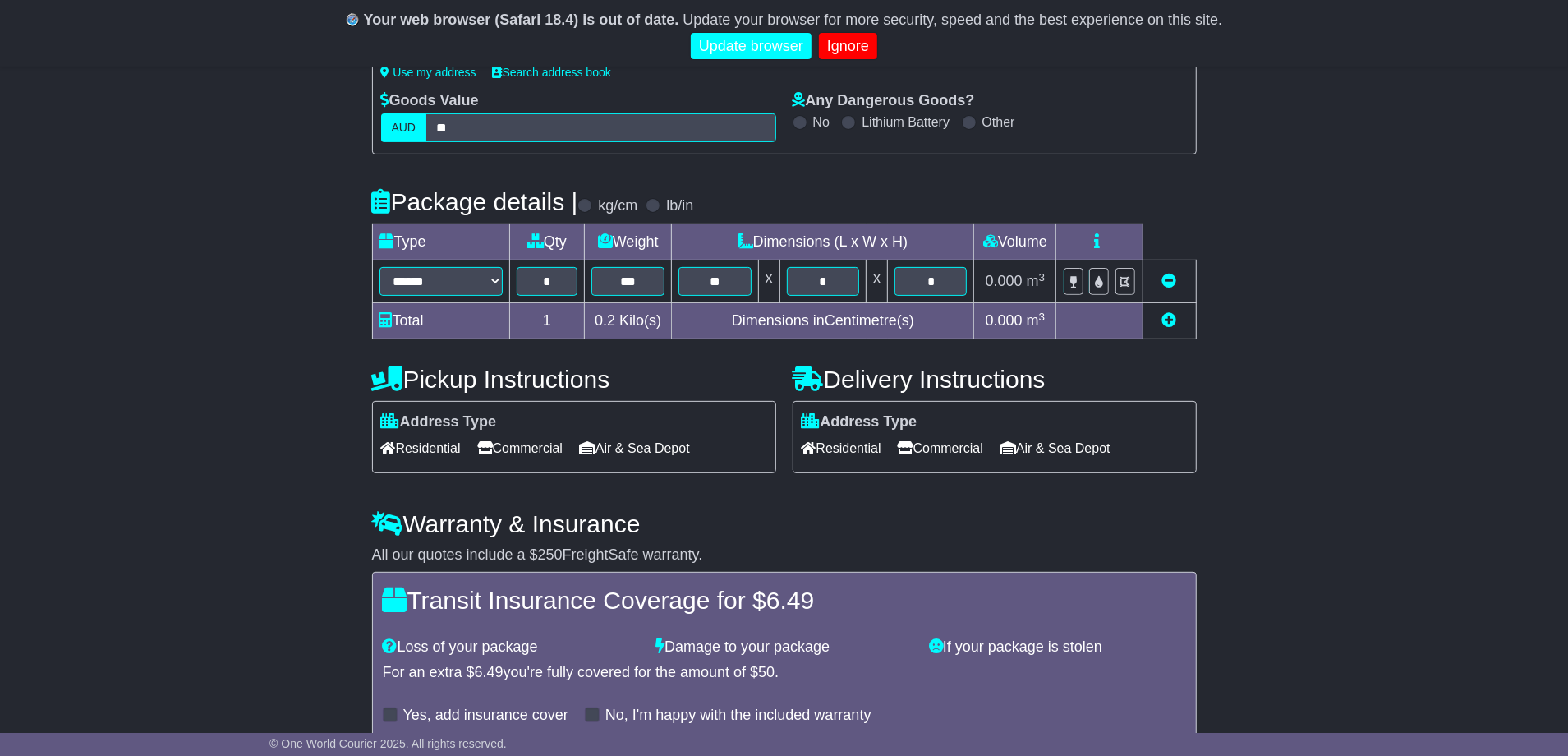 scroll, scrollTop: 0, scrollLeft: 0, axis: both 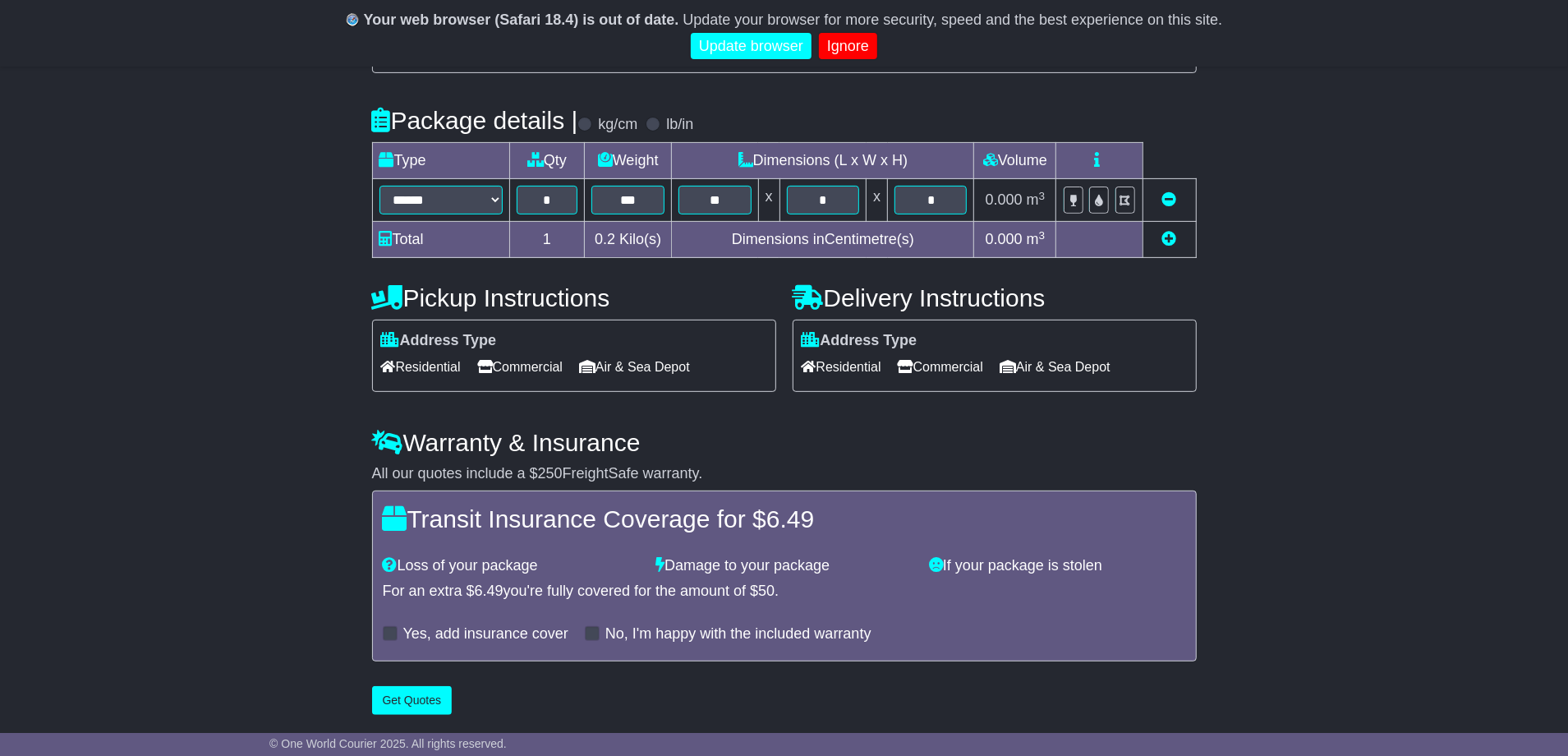 click on "Get Quotes" at bounding box center (412, 700) 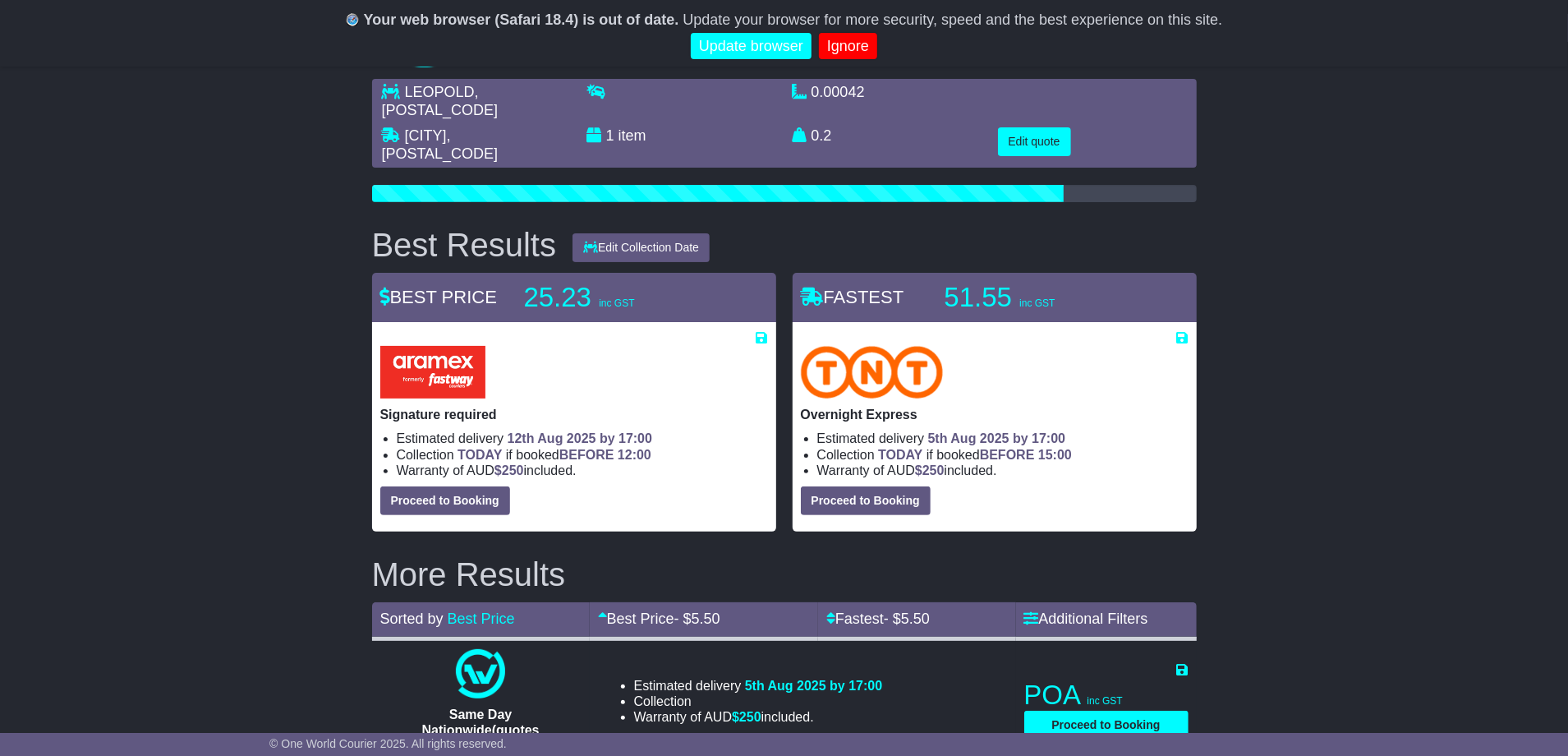 scroll, scrollTop: 120, scrollLeft: 0, axis: vertical 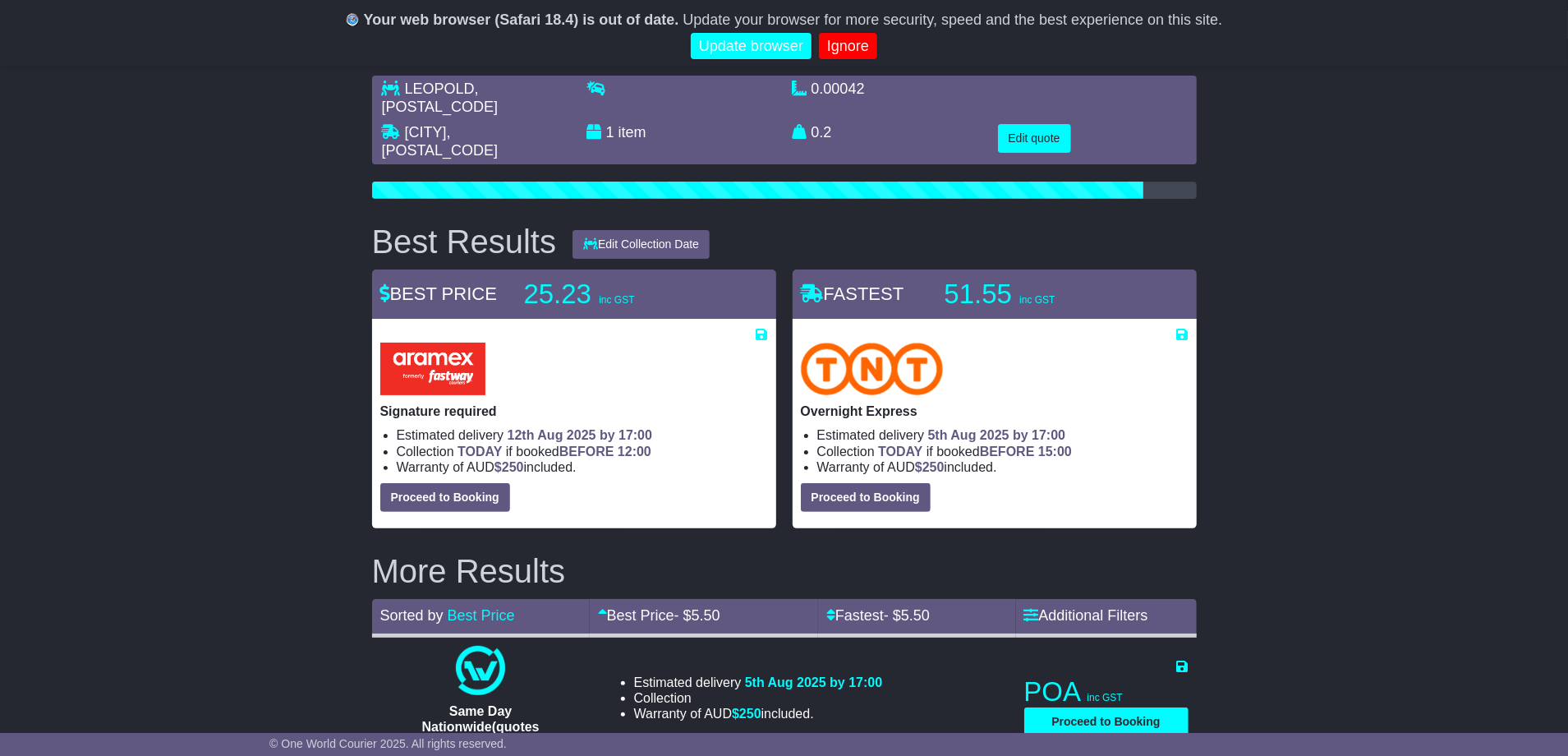 click on "Proceed to Booking" at bounding box center [866, 497] 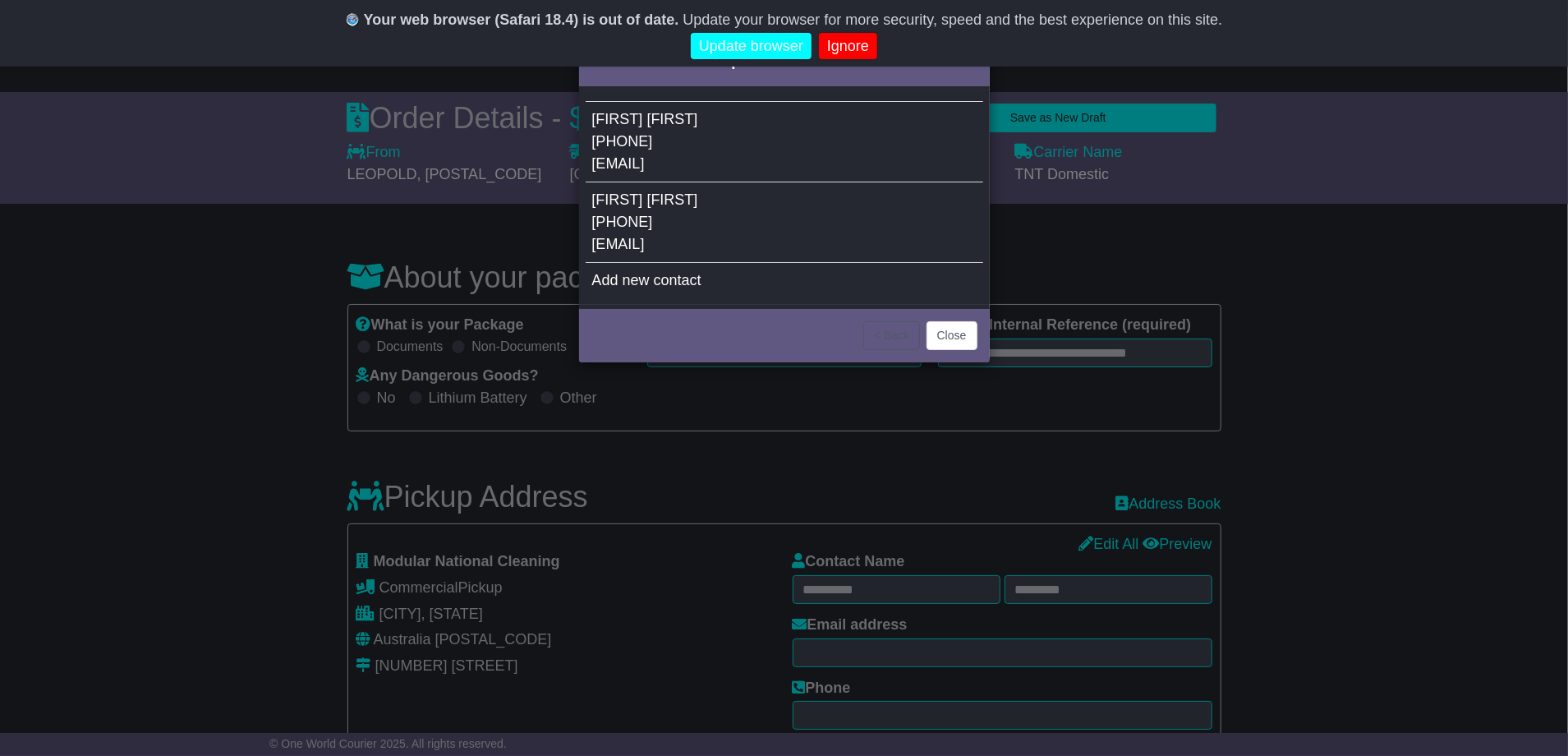 click on "[FIRST]" at bounding box center [673, 119] 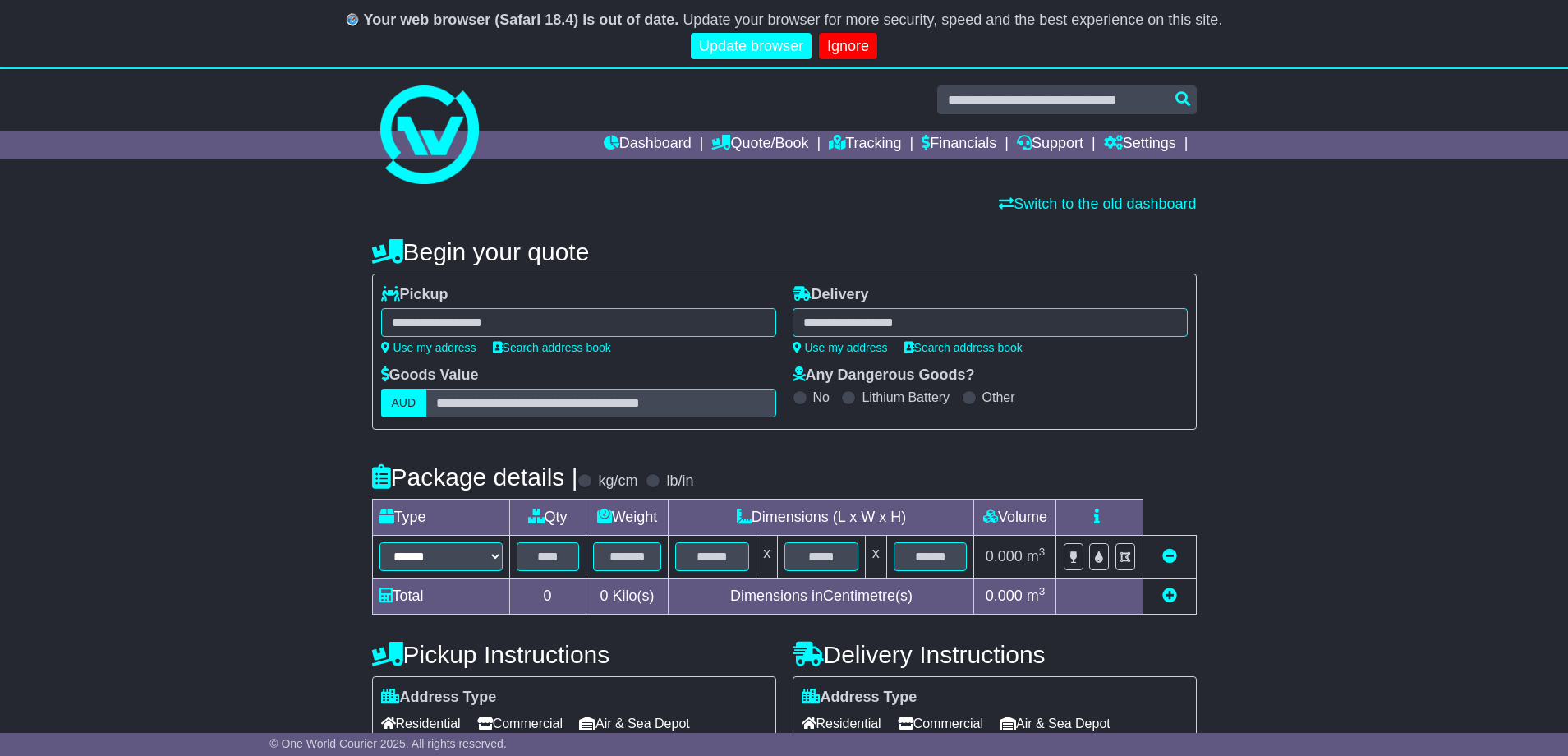 scroll, scrollTop: 0, scrollLeft: 0, axis: both 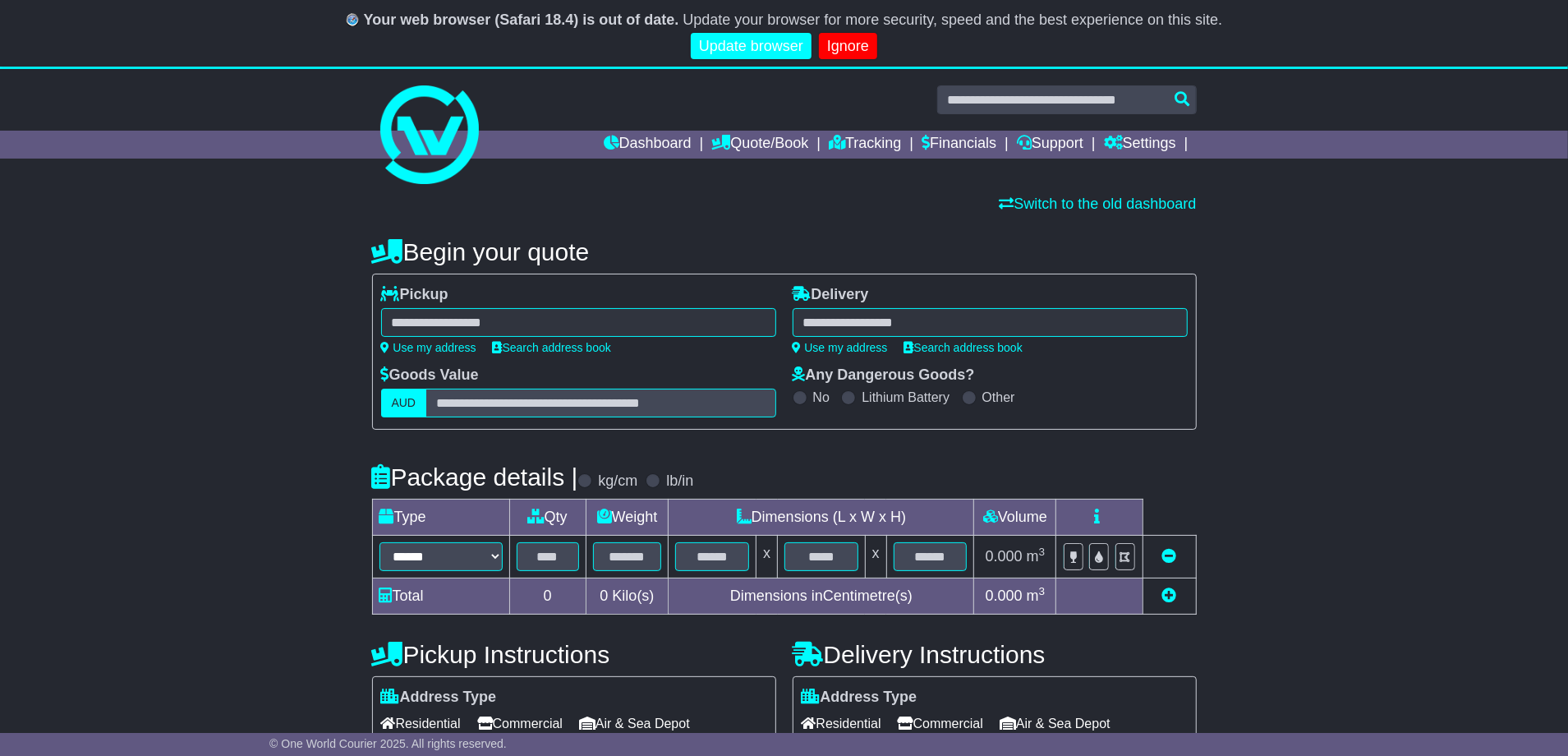 click at bounding box center [578, 322] 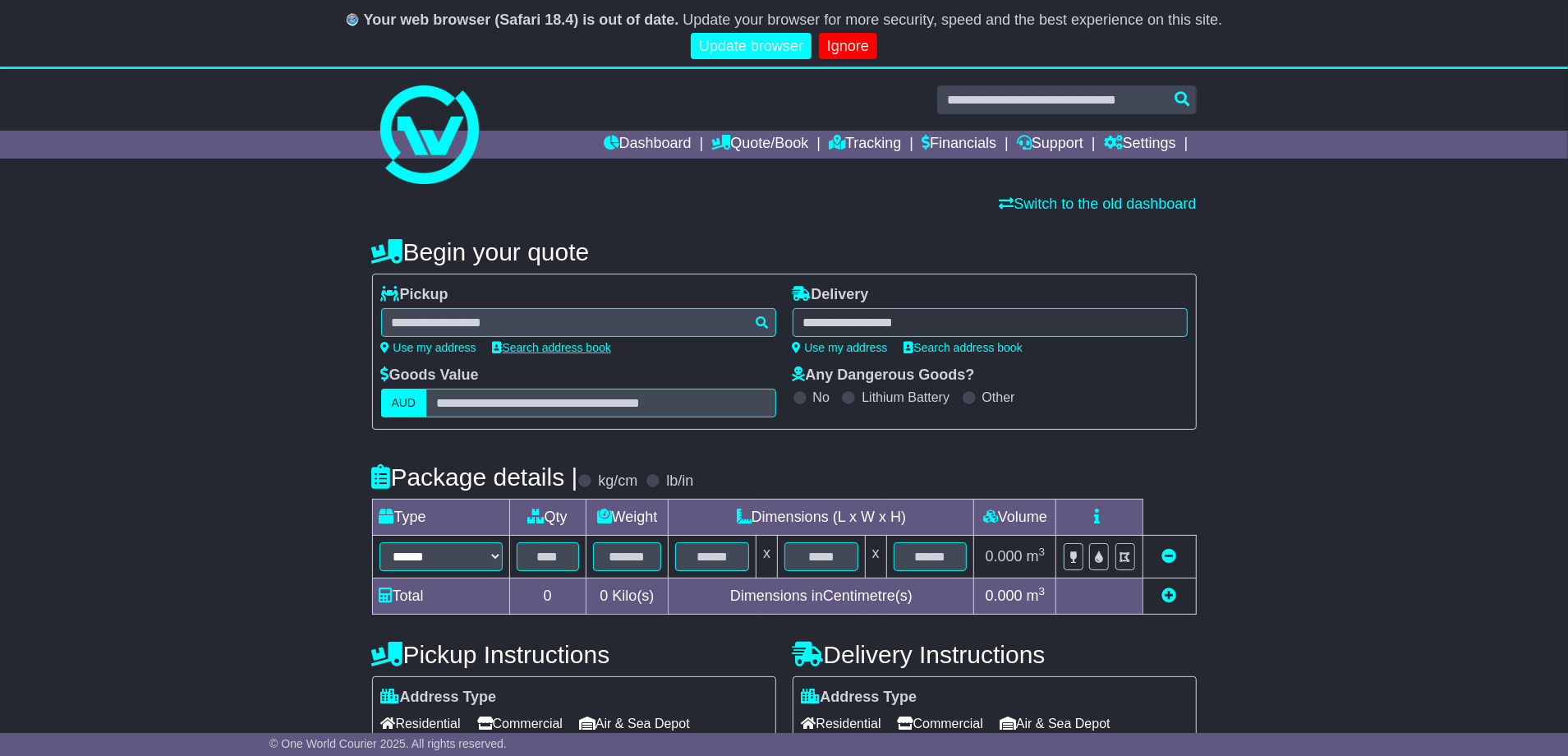 click on "Search address book" at bounding box center (552, 348) 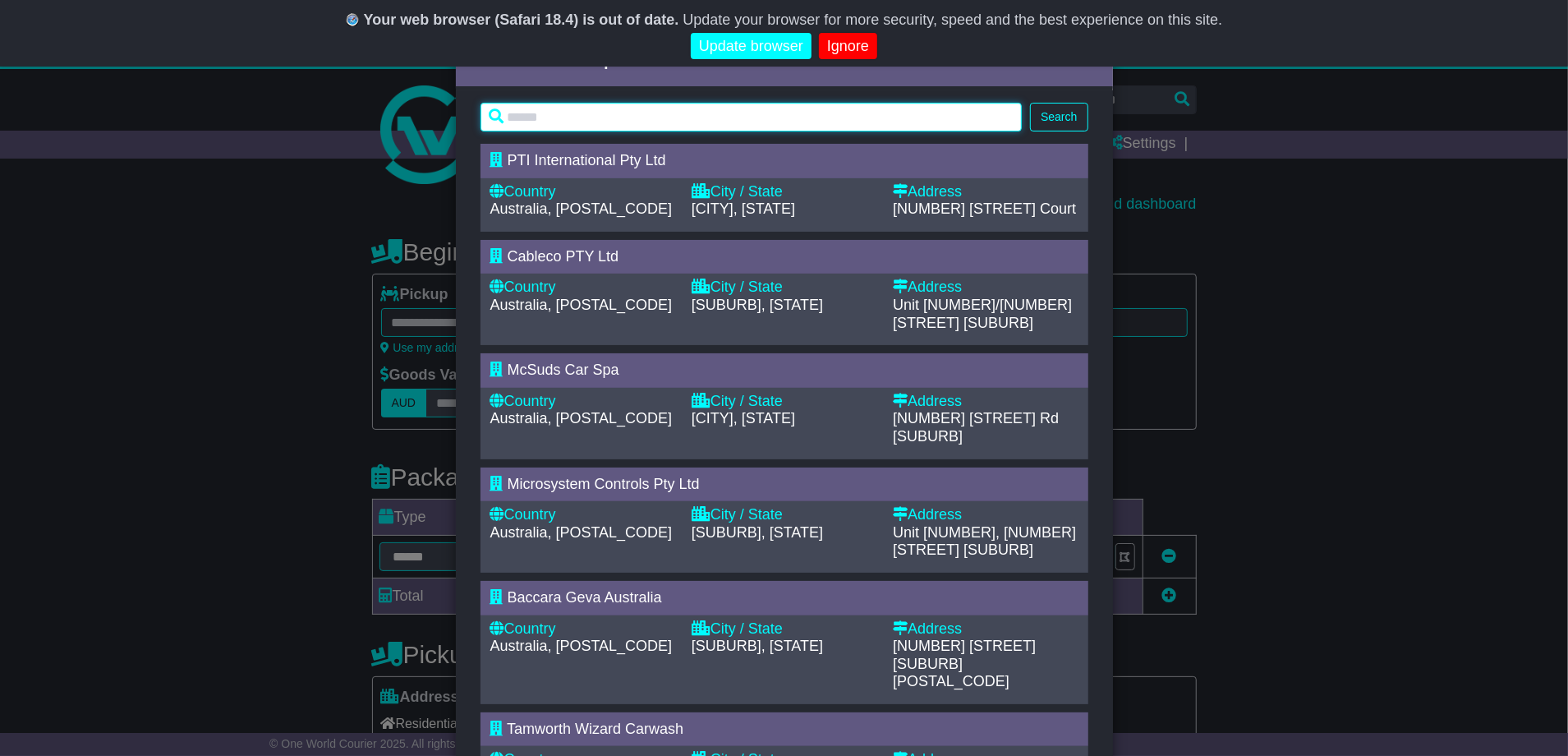 click at bounding box center (752, 117) 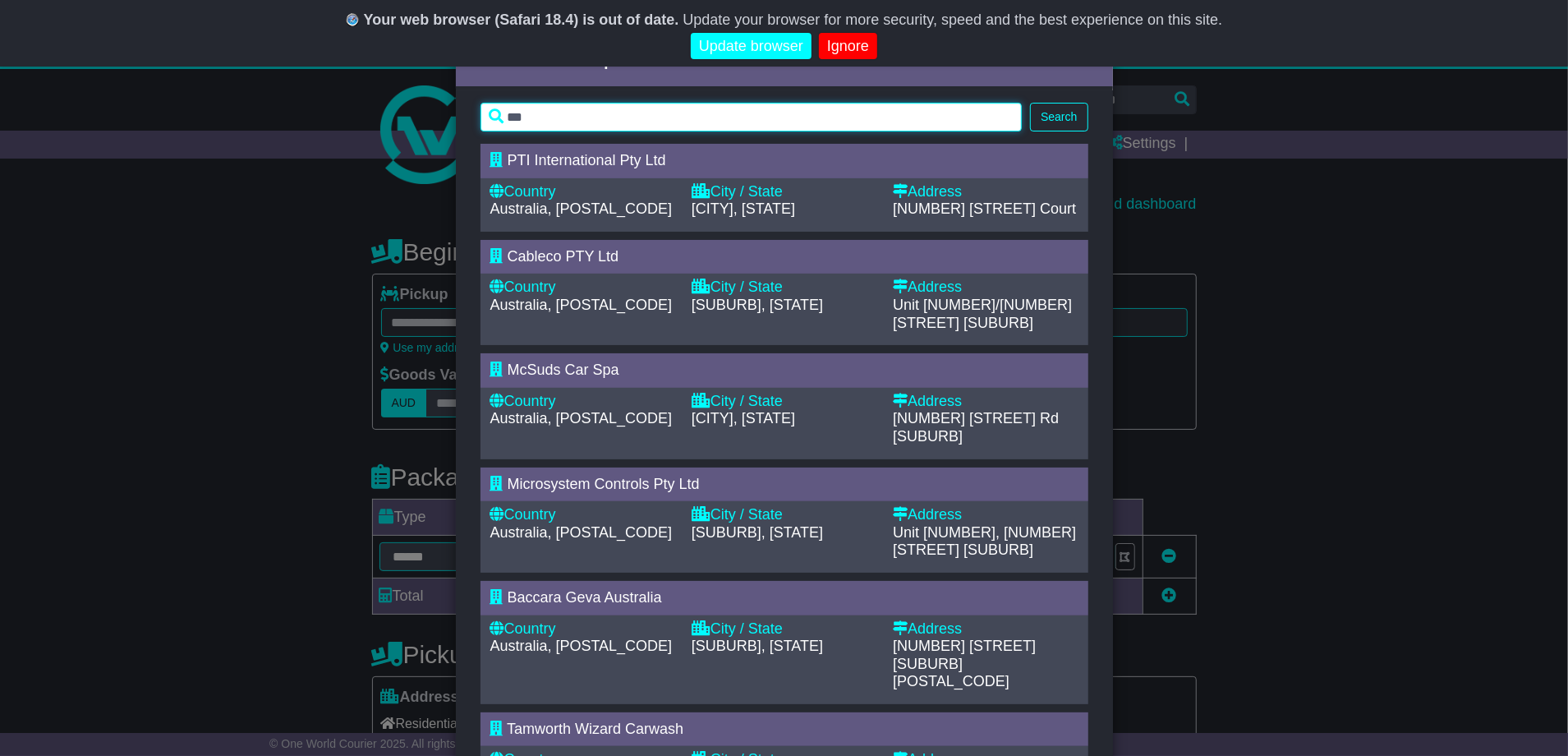 type on "***" 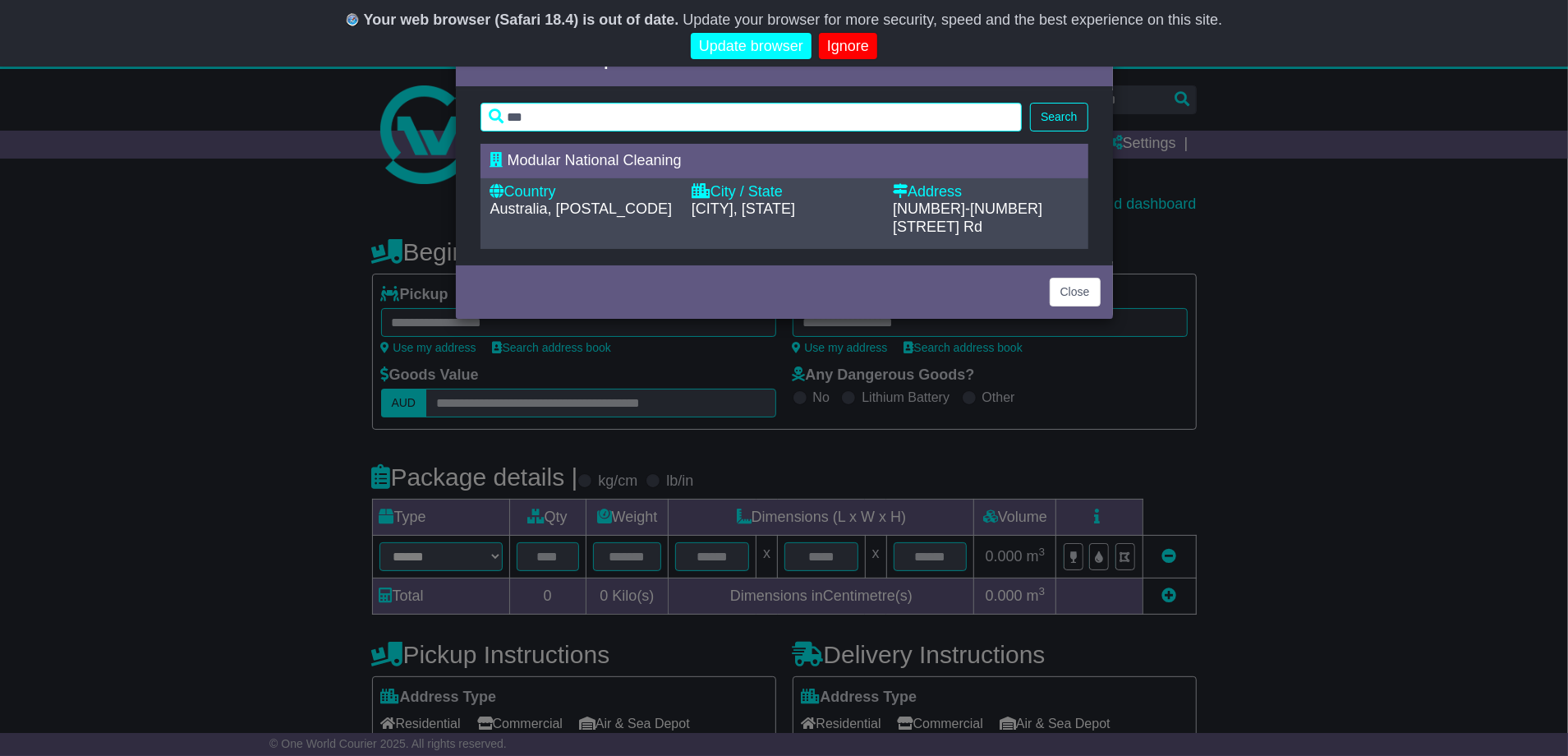 click on "Australia, [POSTAL_CODE]" at bounding box center [582, 210] 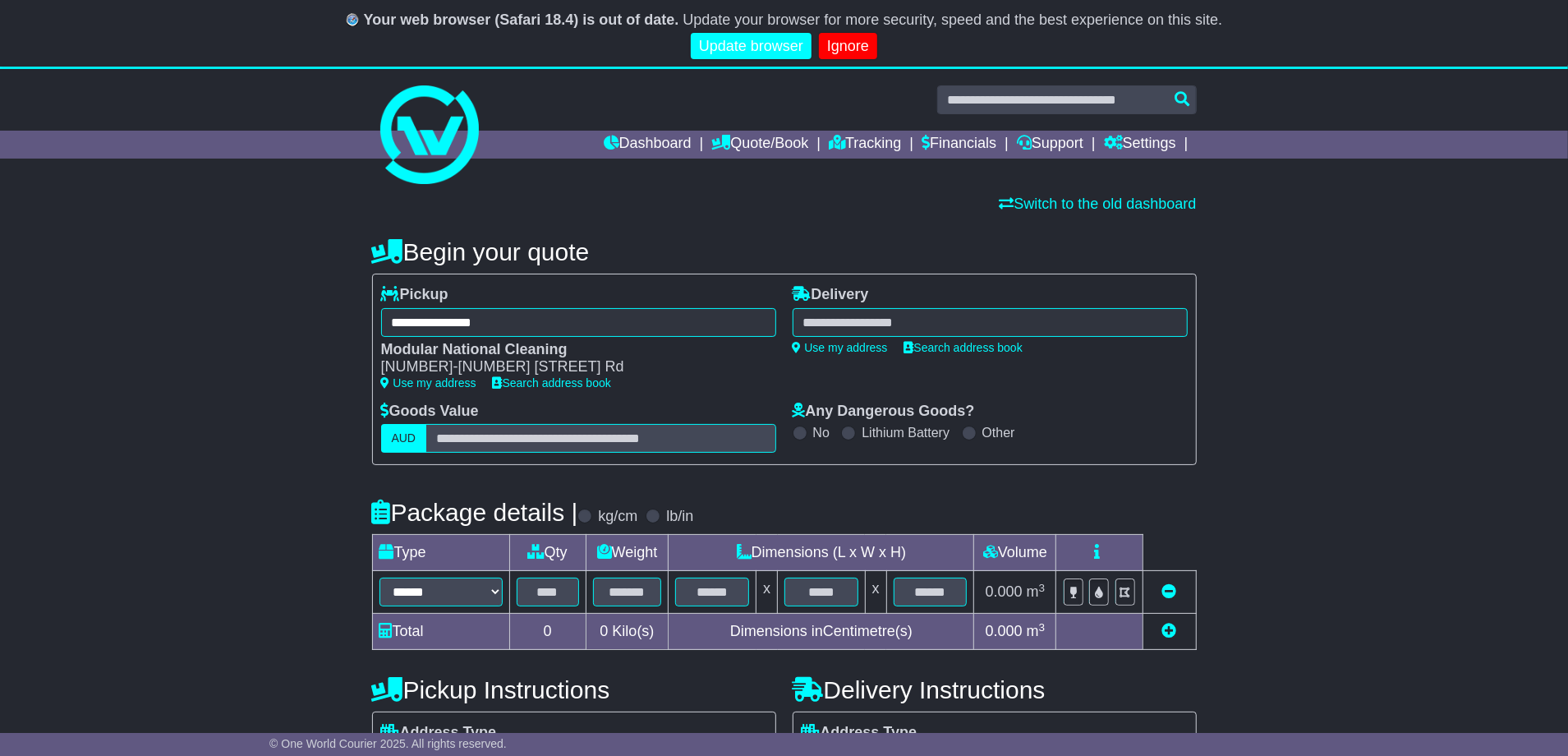 click at bounding box center [990, 322] 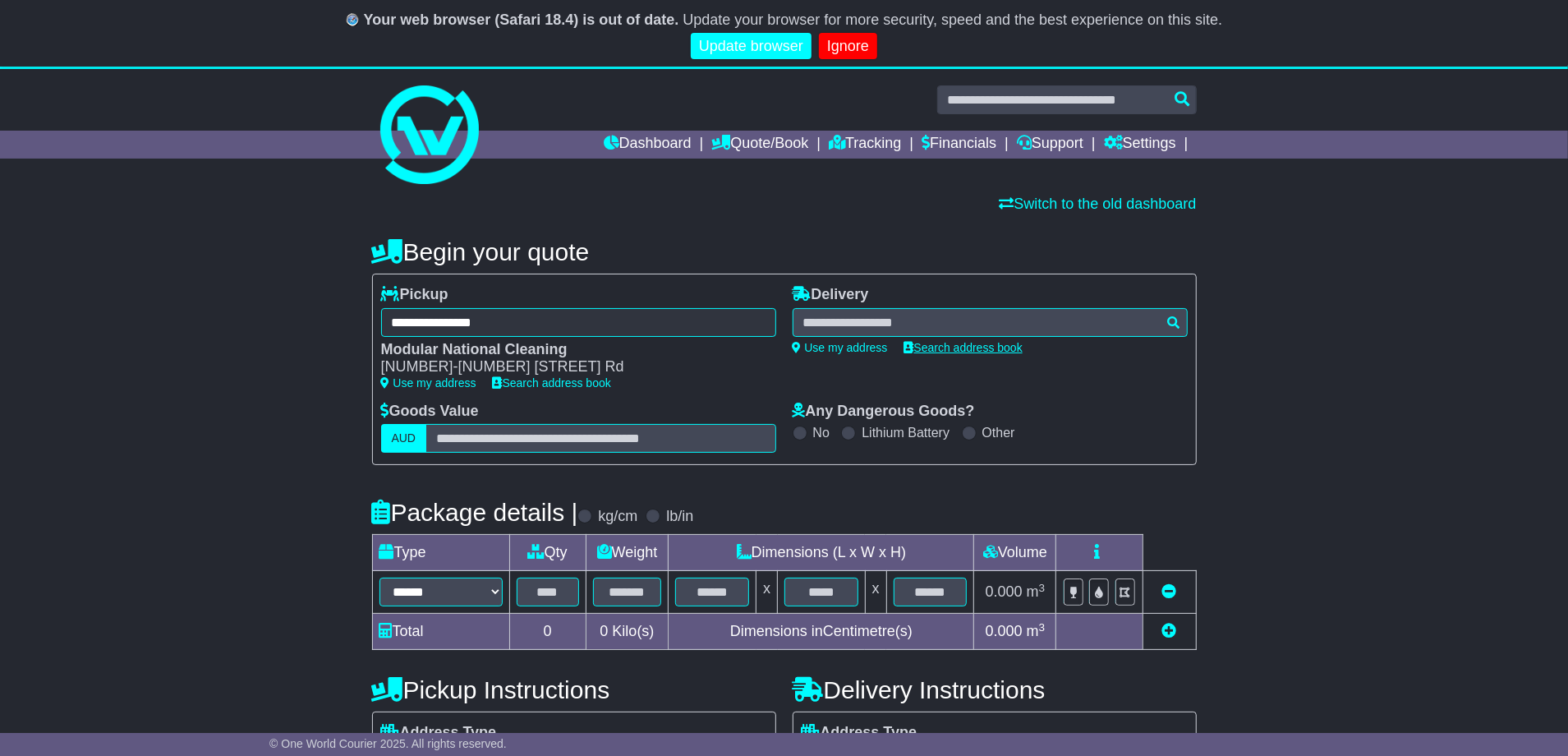 click on "Search address book" at bounding box center (963, 348) 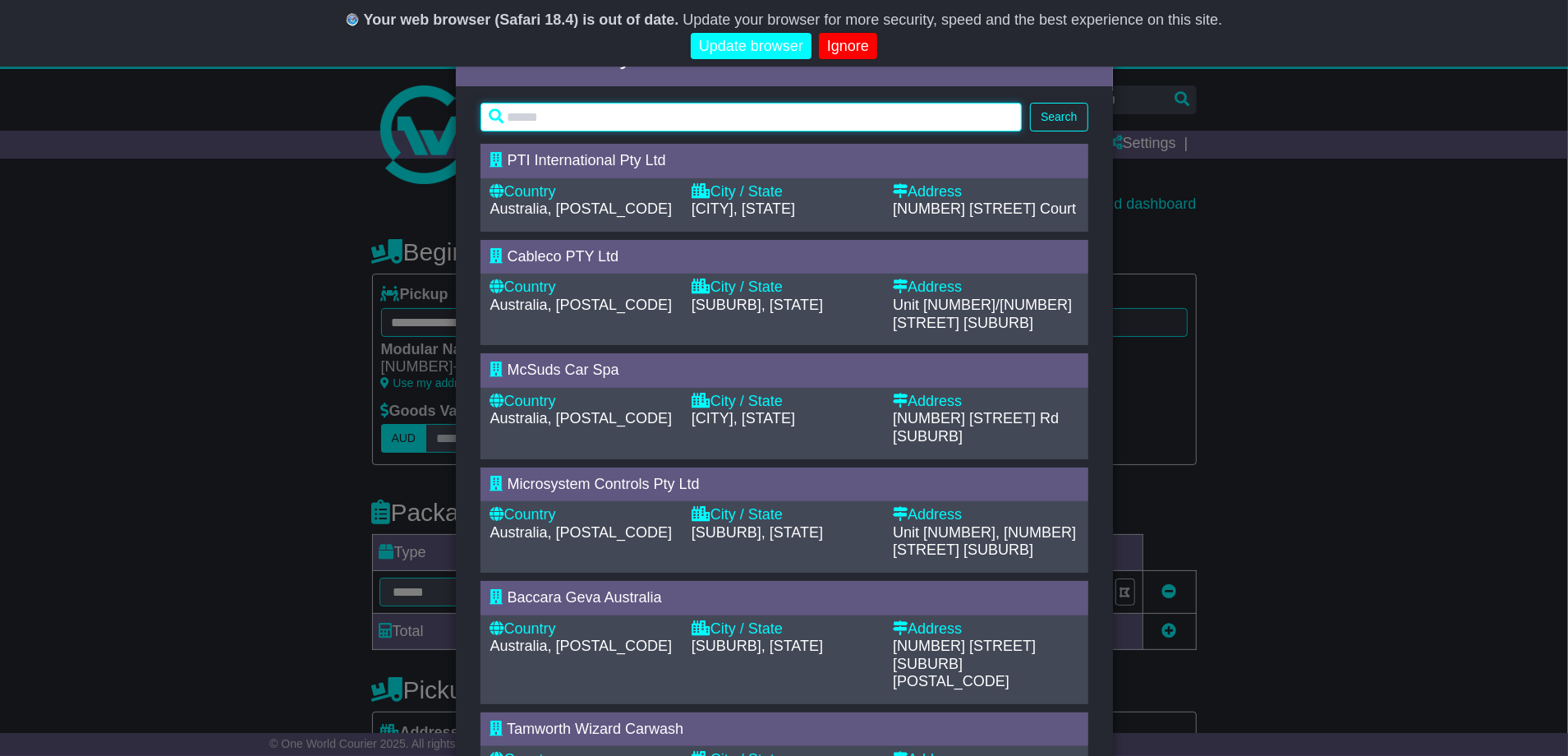 click at bounding box center [752, 117] 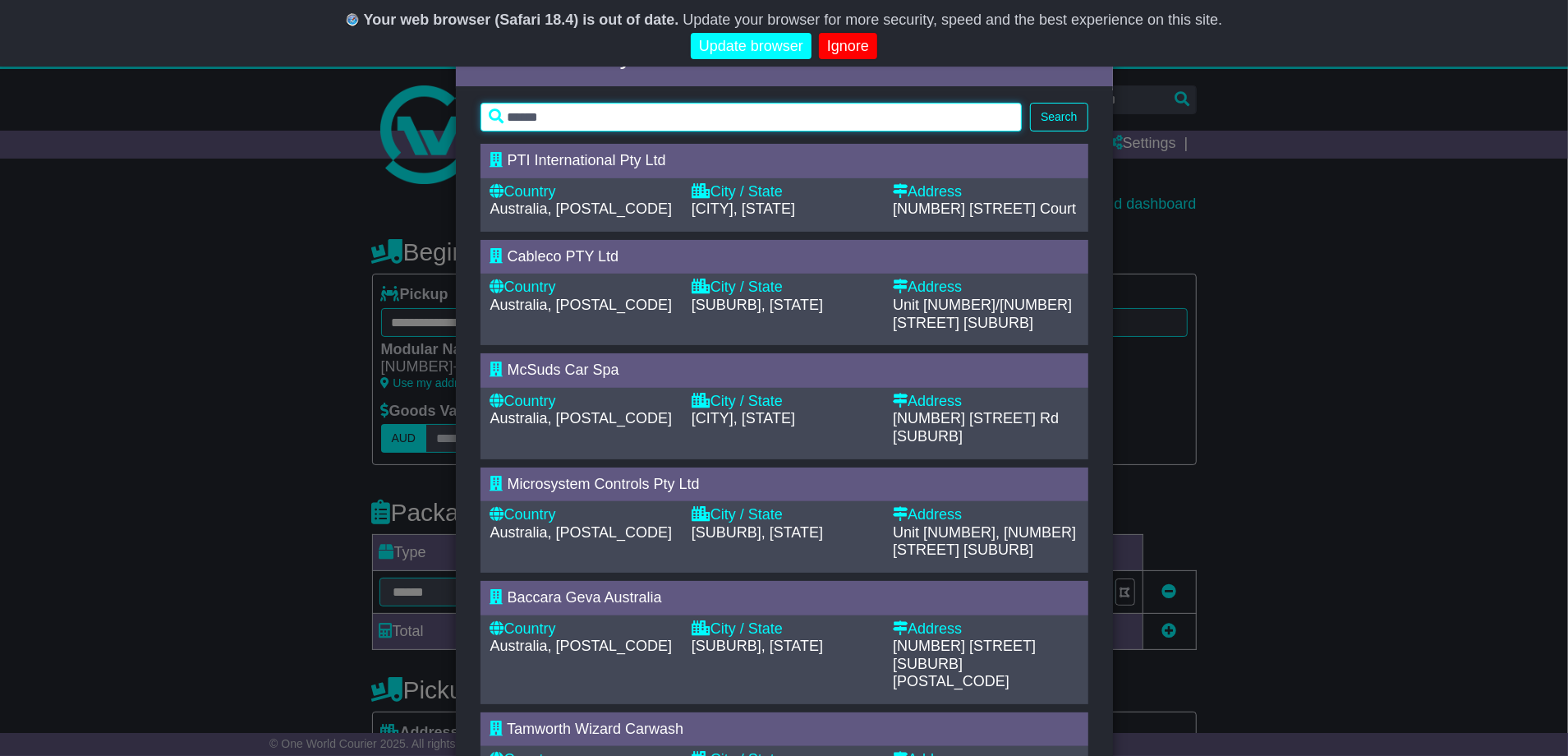 type on "******" 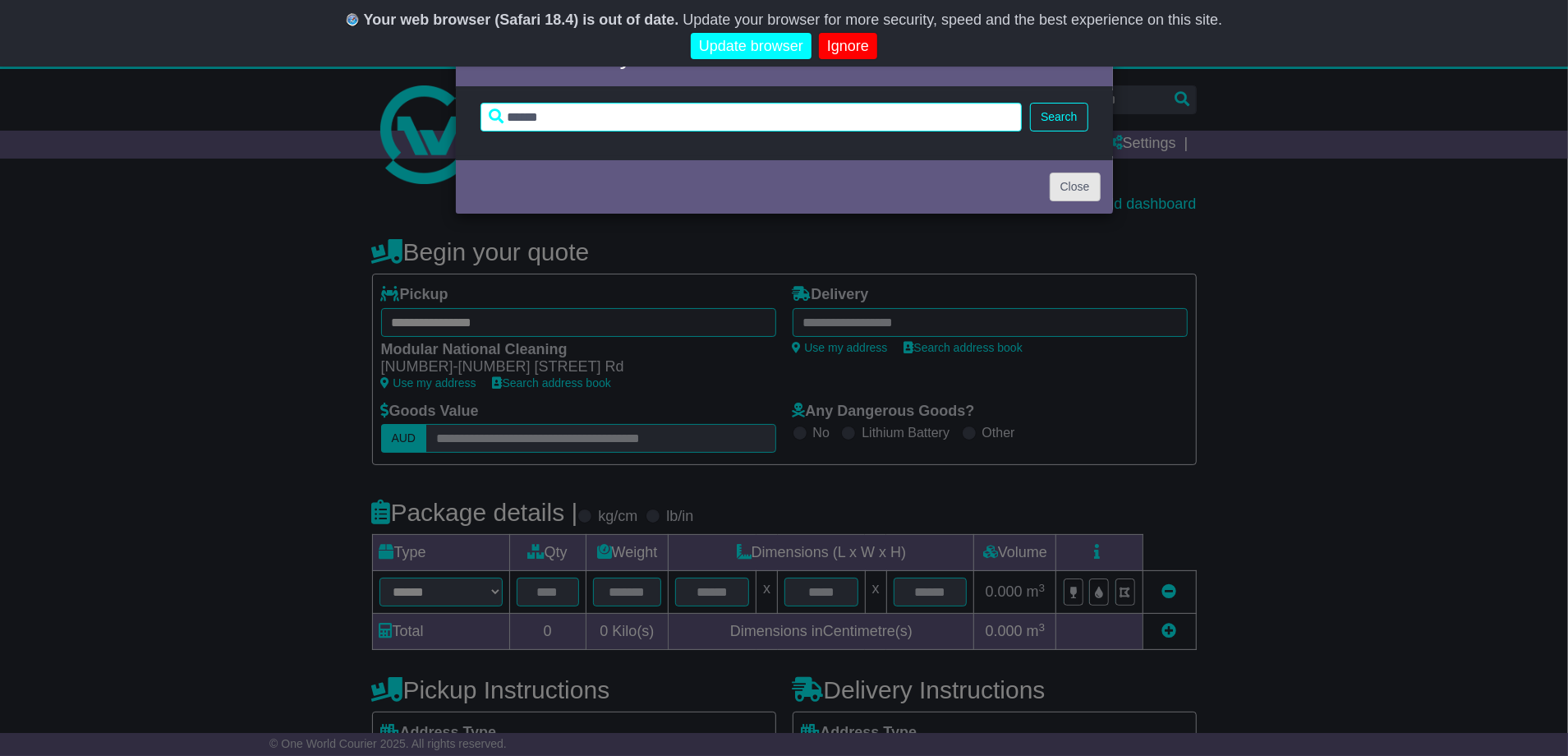 click on "Close" at bounding box center [1075, 187] 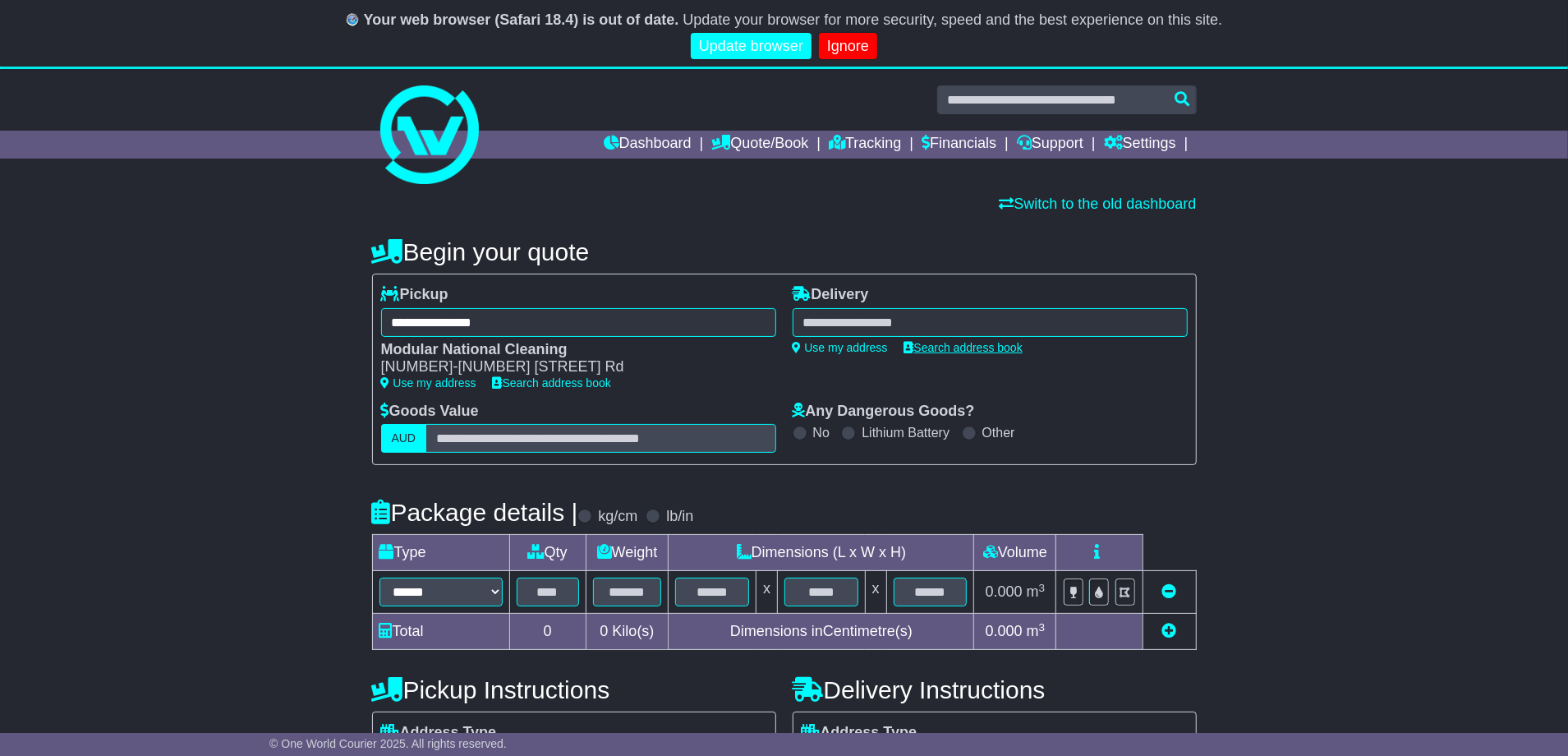 click on "Search address book" at bounding box center [963, 348] 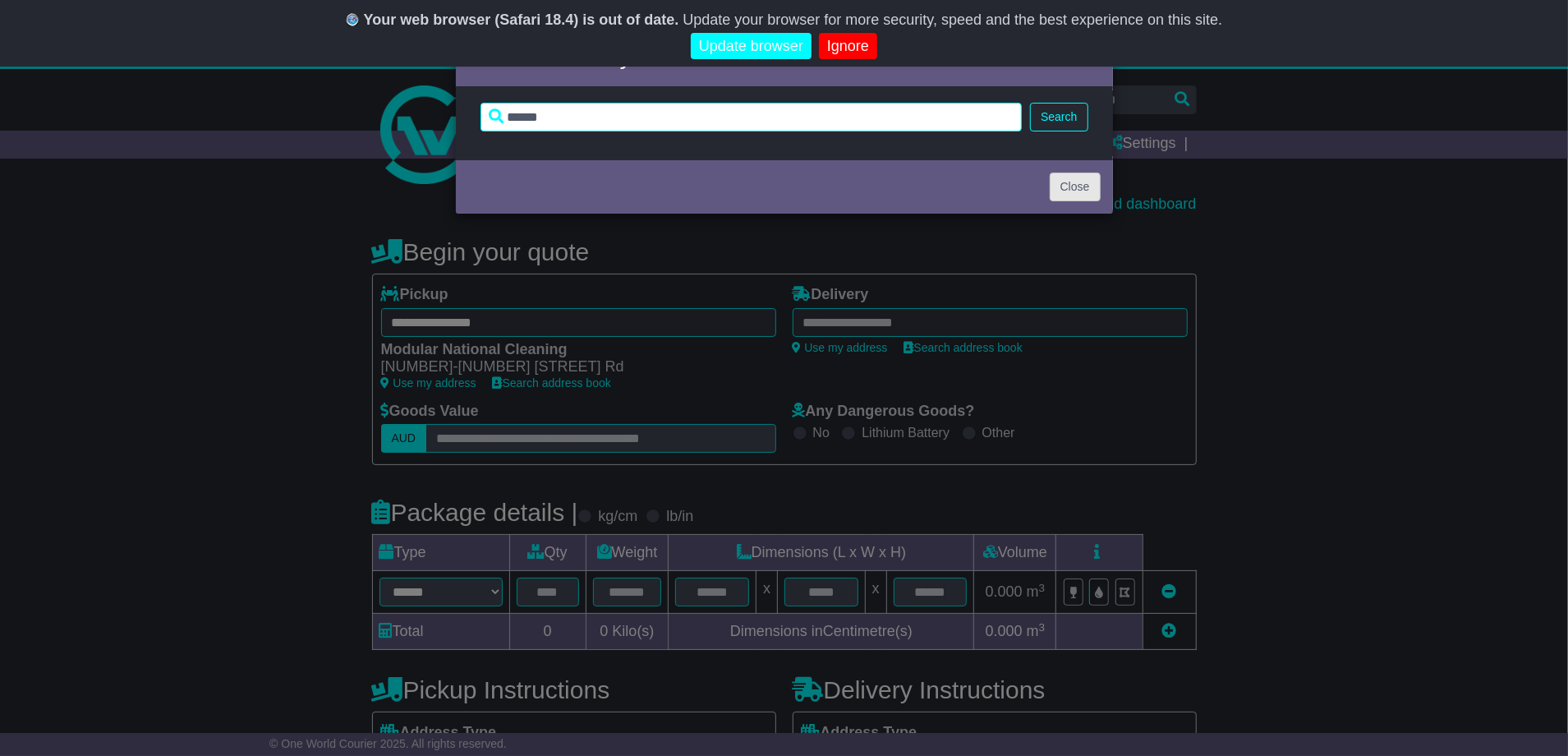 click on "Close" at bounding box center (1075, 187) 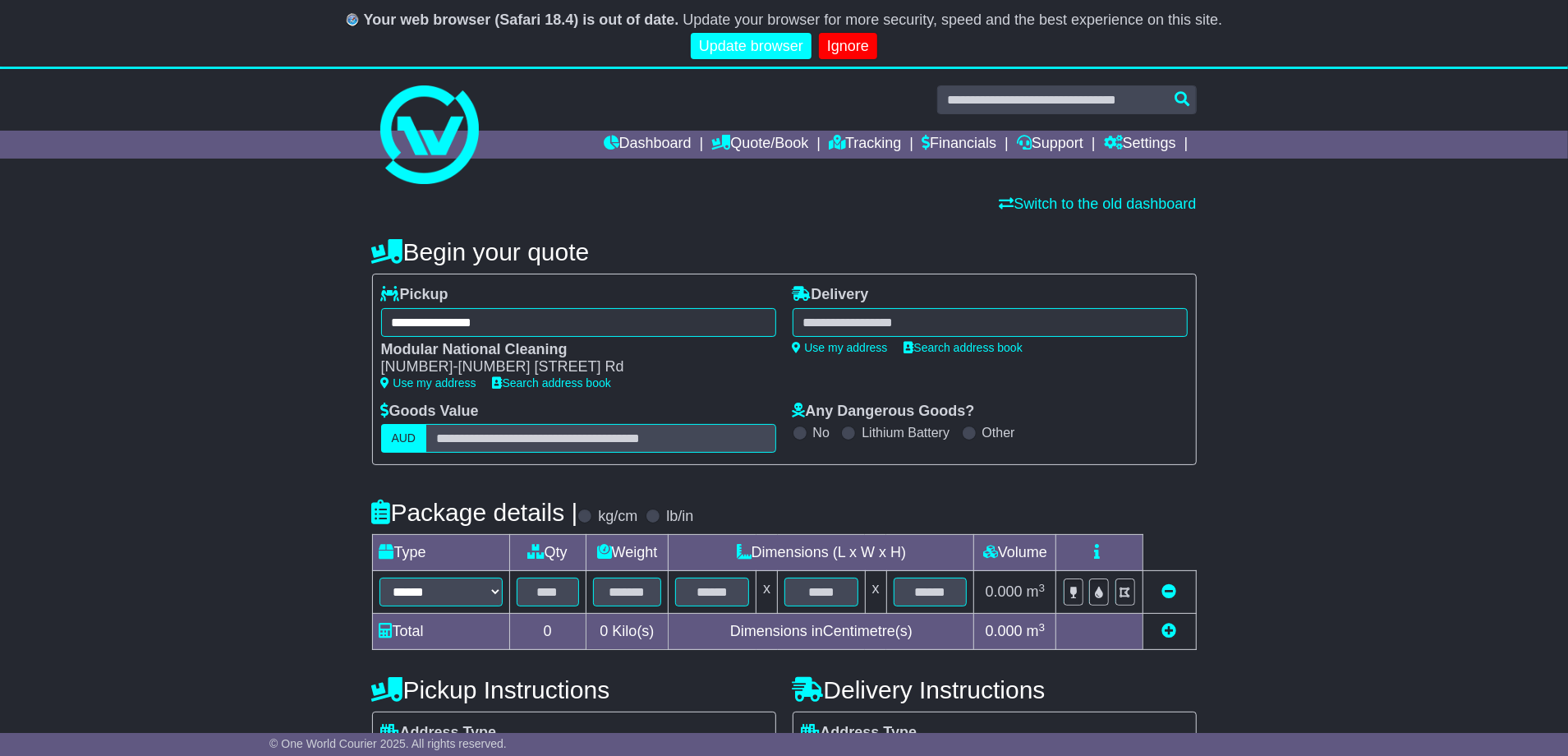 click at bounding box center [990, 322] 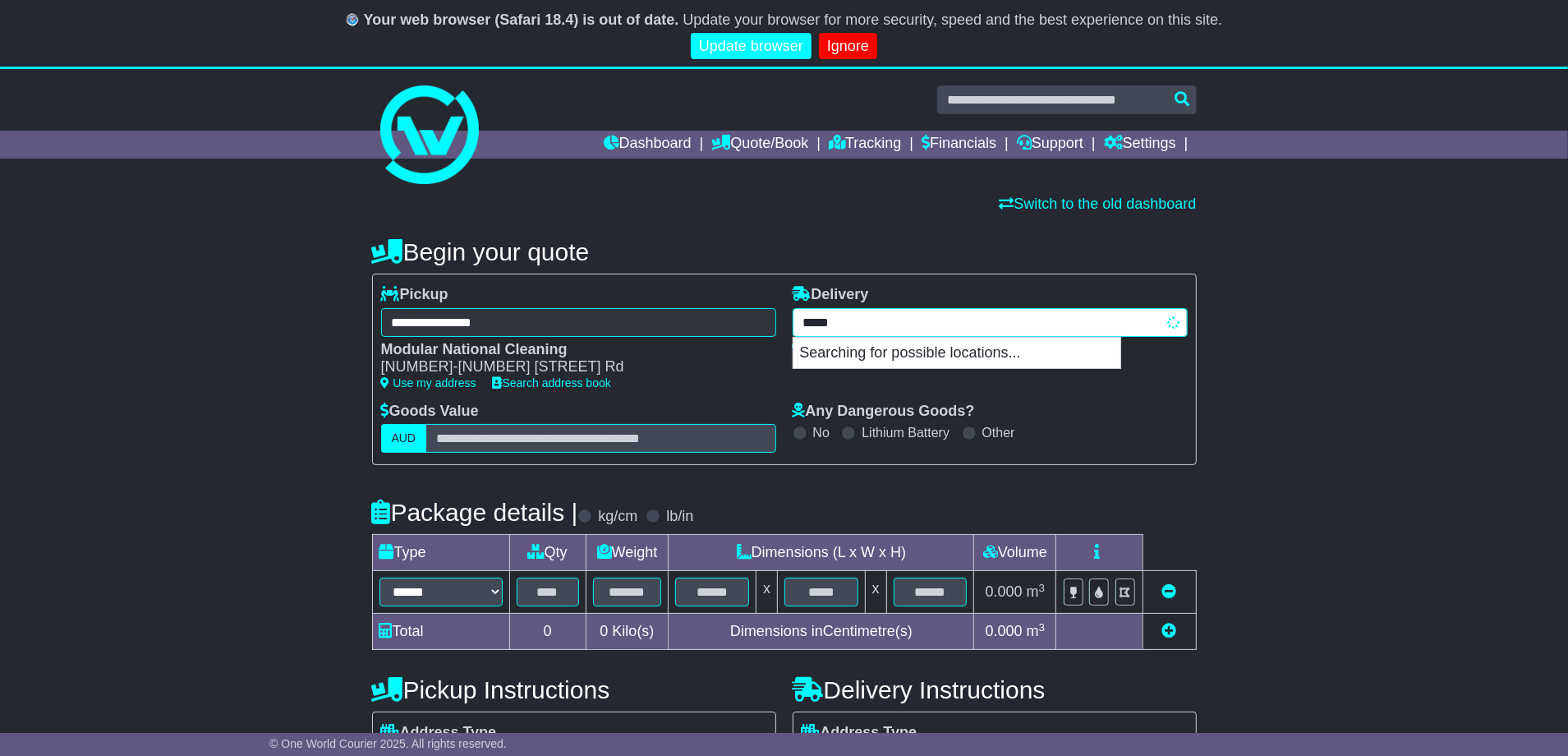 type on "******" 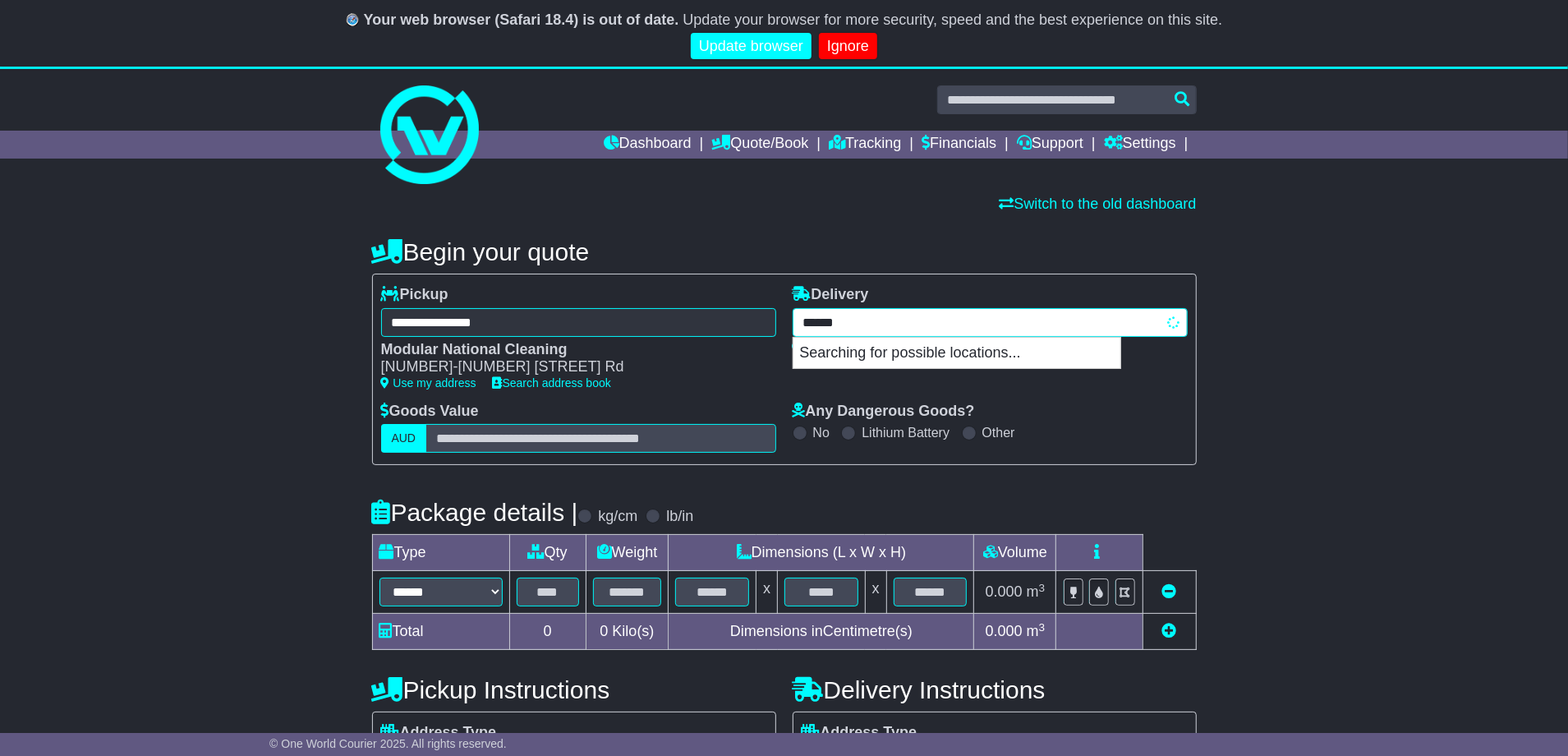 type on "**********" 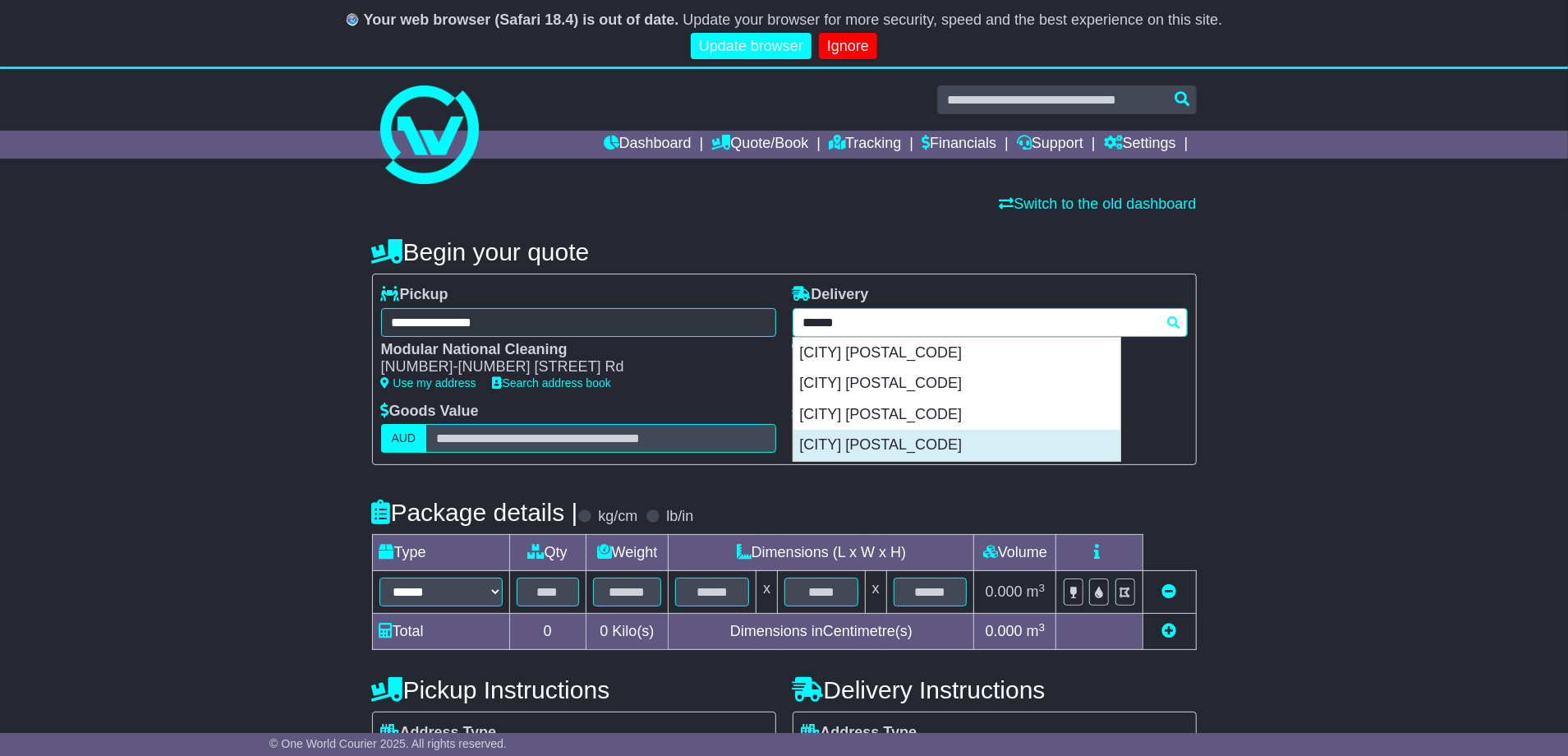 click on "[CITY] [POSTAL_CODE]" at bounding box center (957, 445) 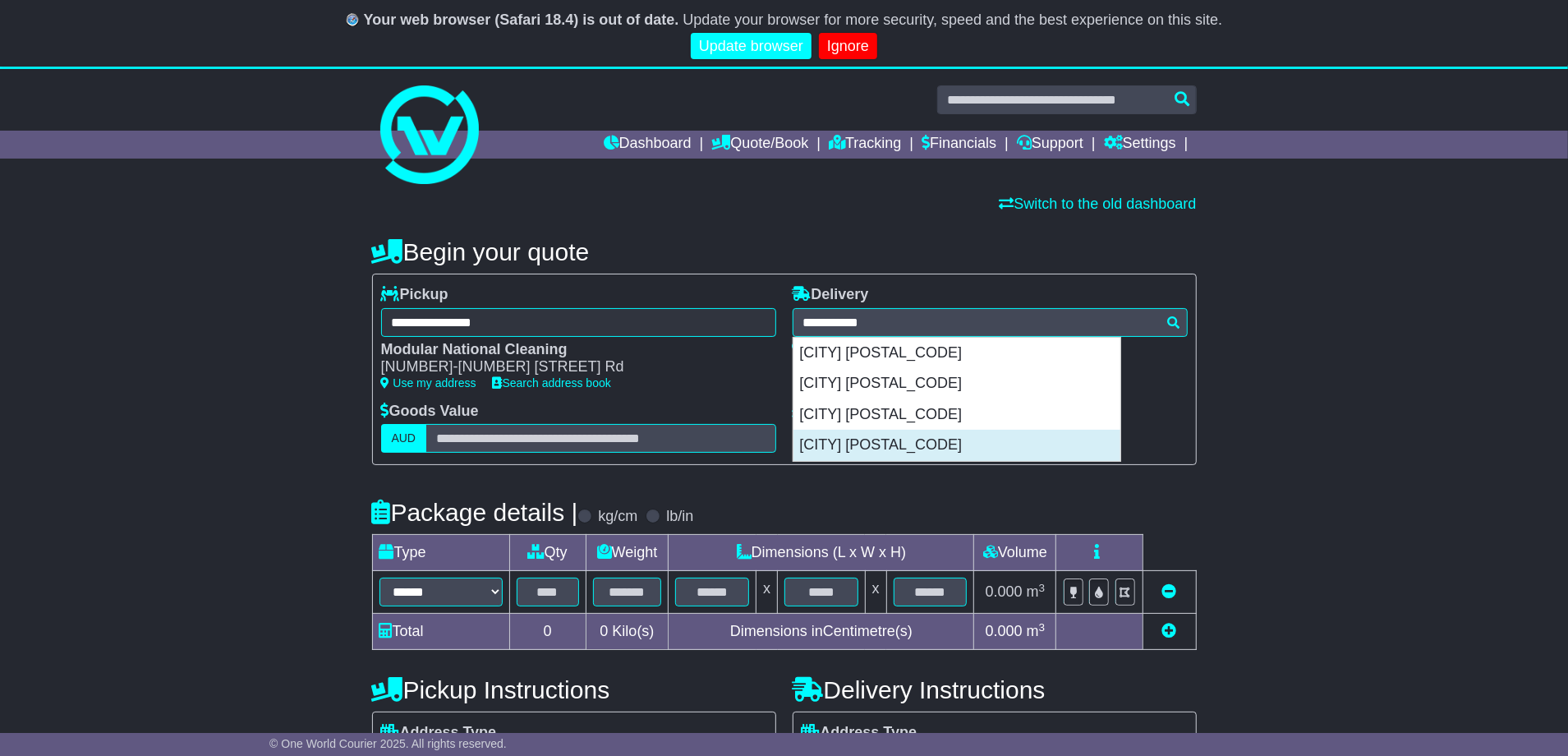 type on "**********" 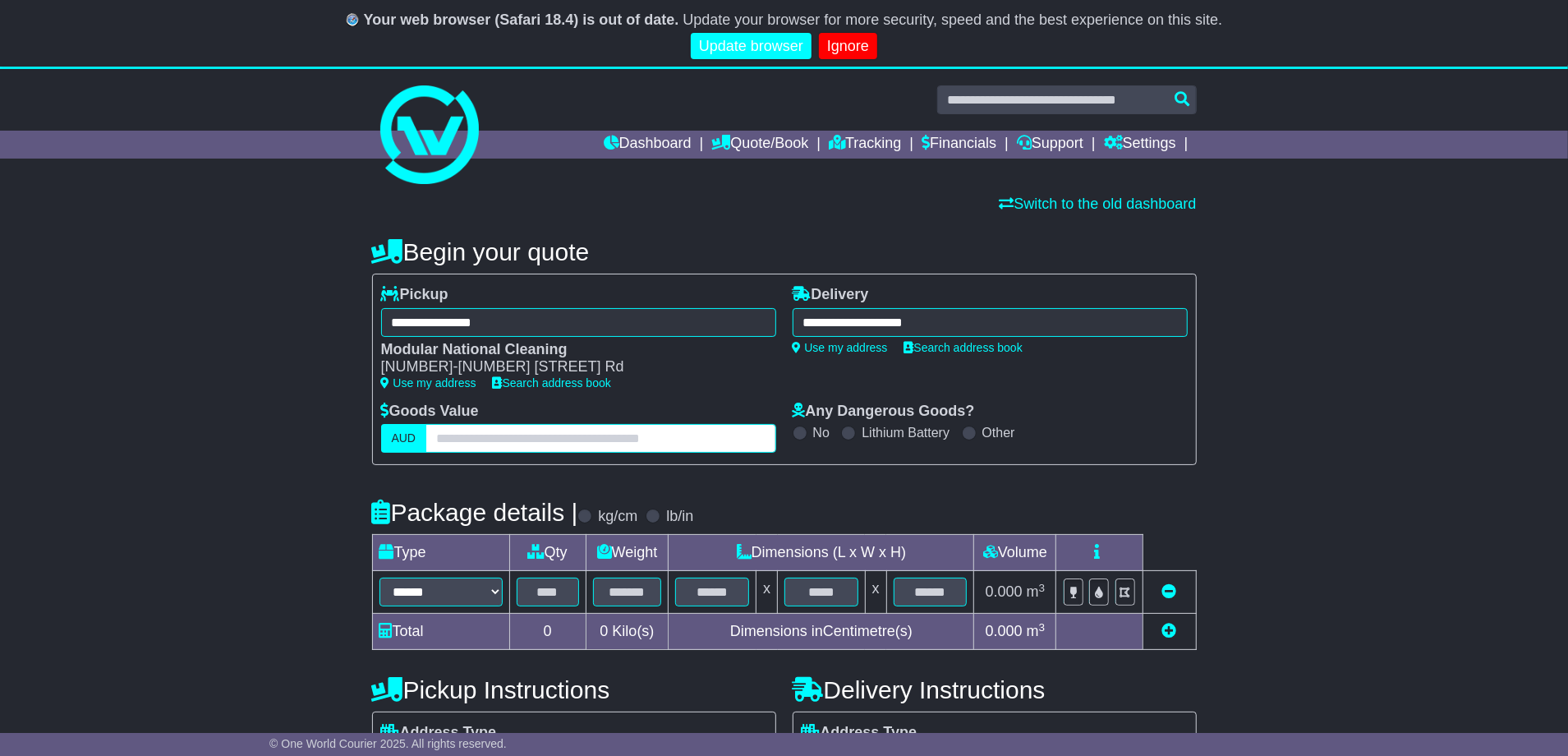 click at bounding box center [600, 438] 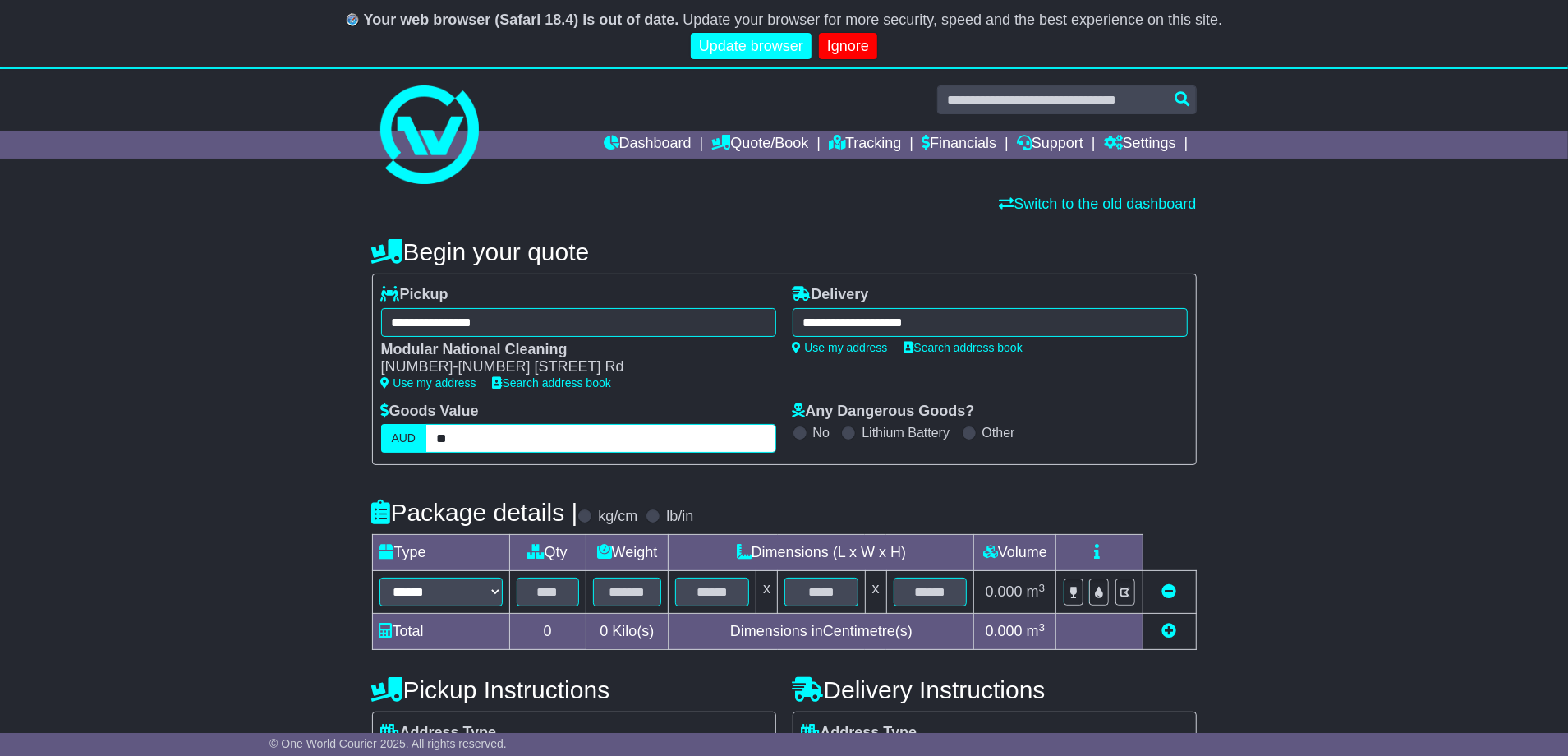 type on "**" 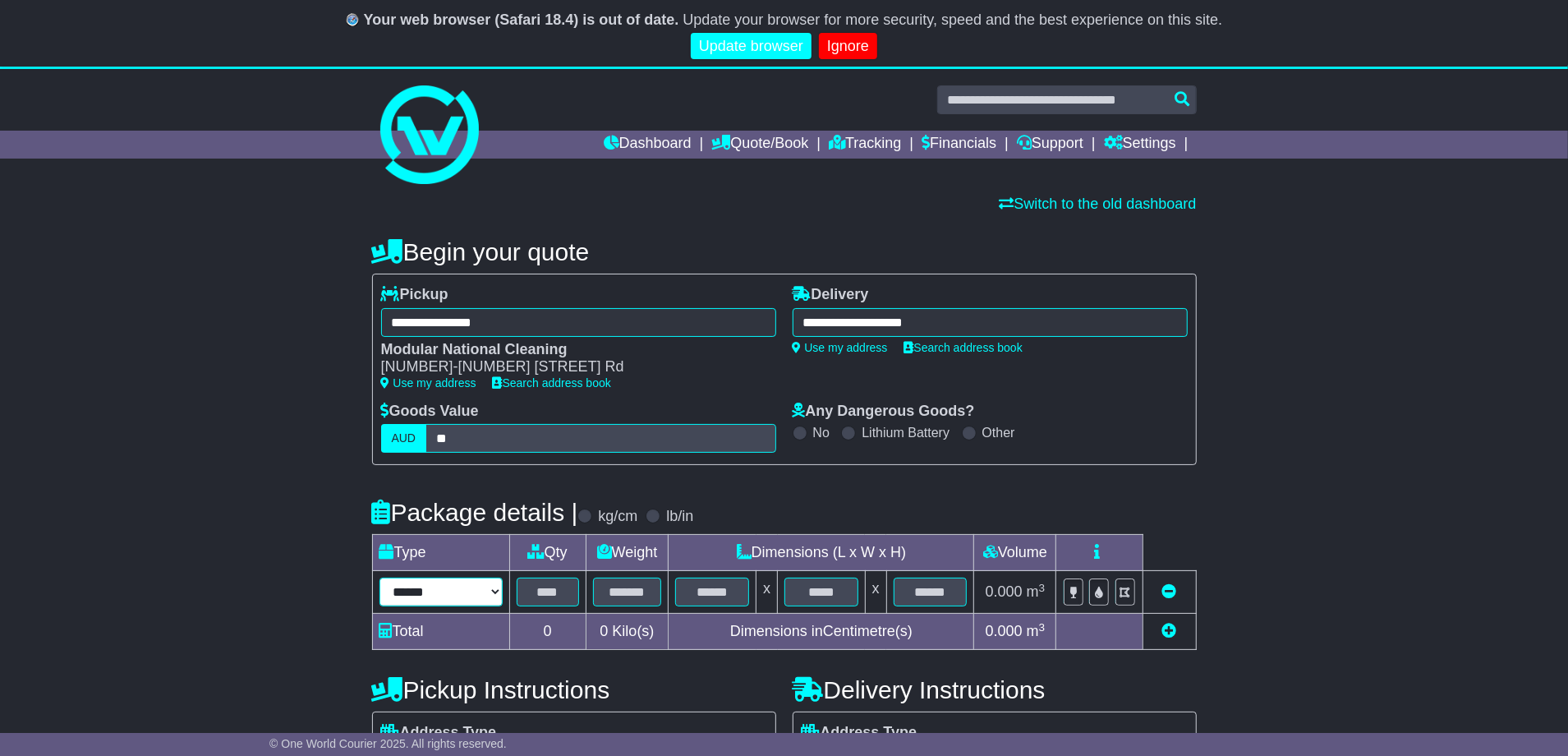 select on "*****" 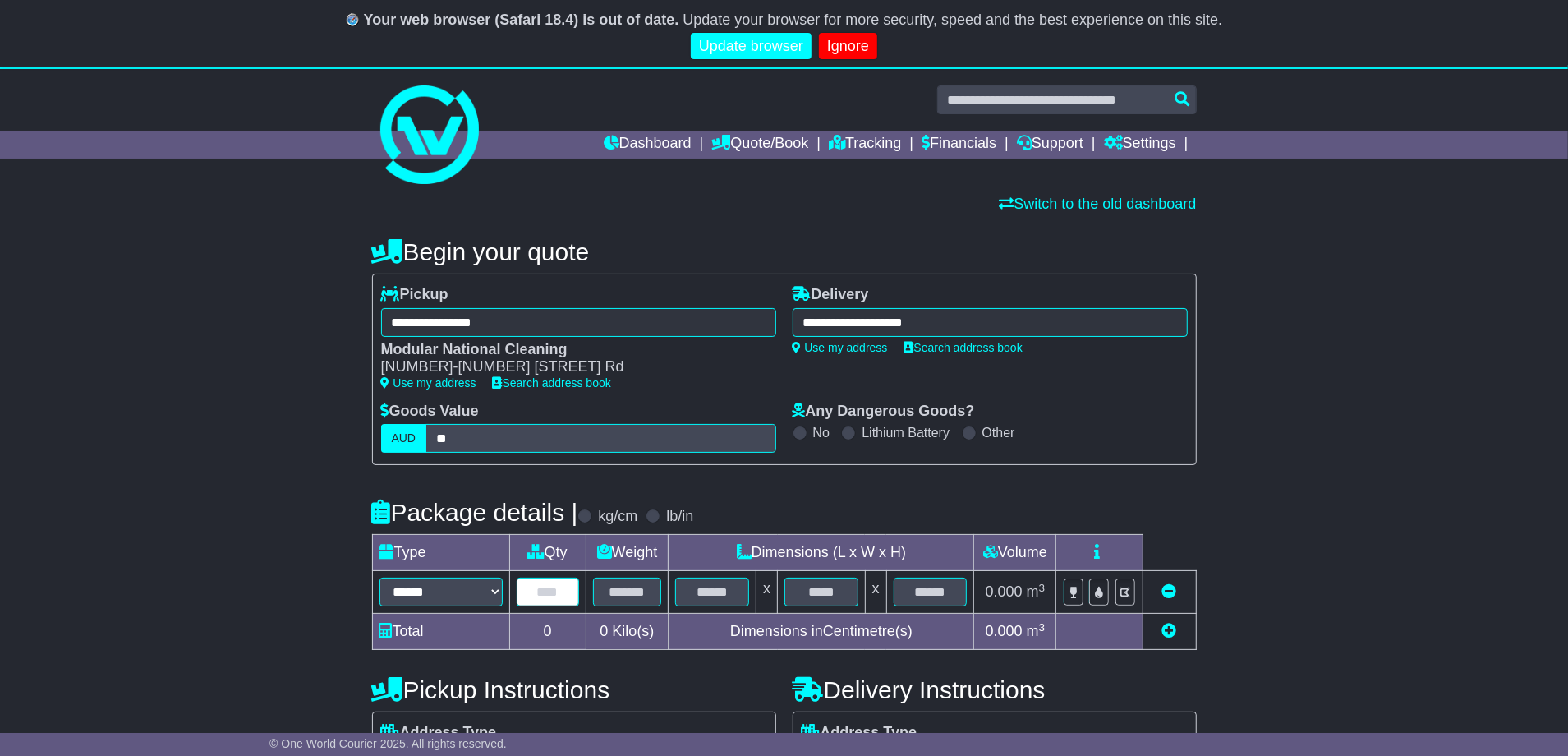 click at bounding box center (548, 592) 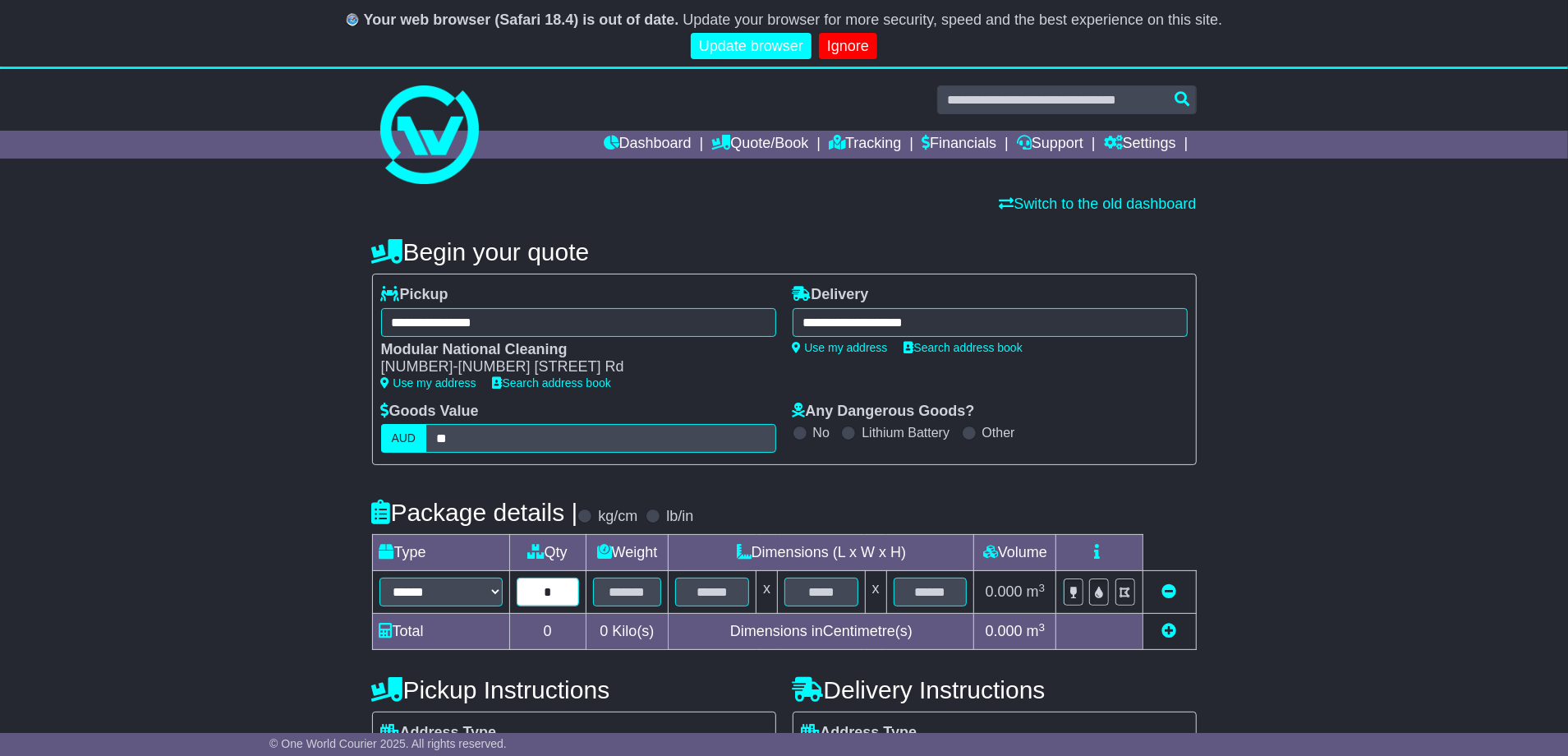type on "*" 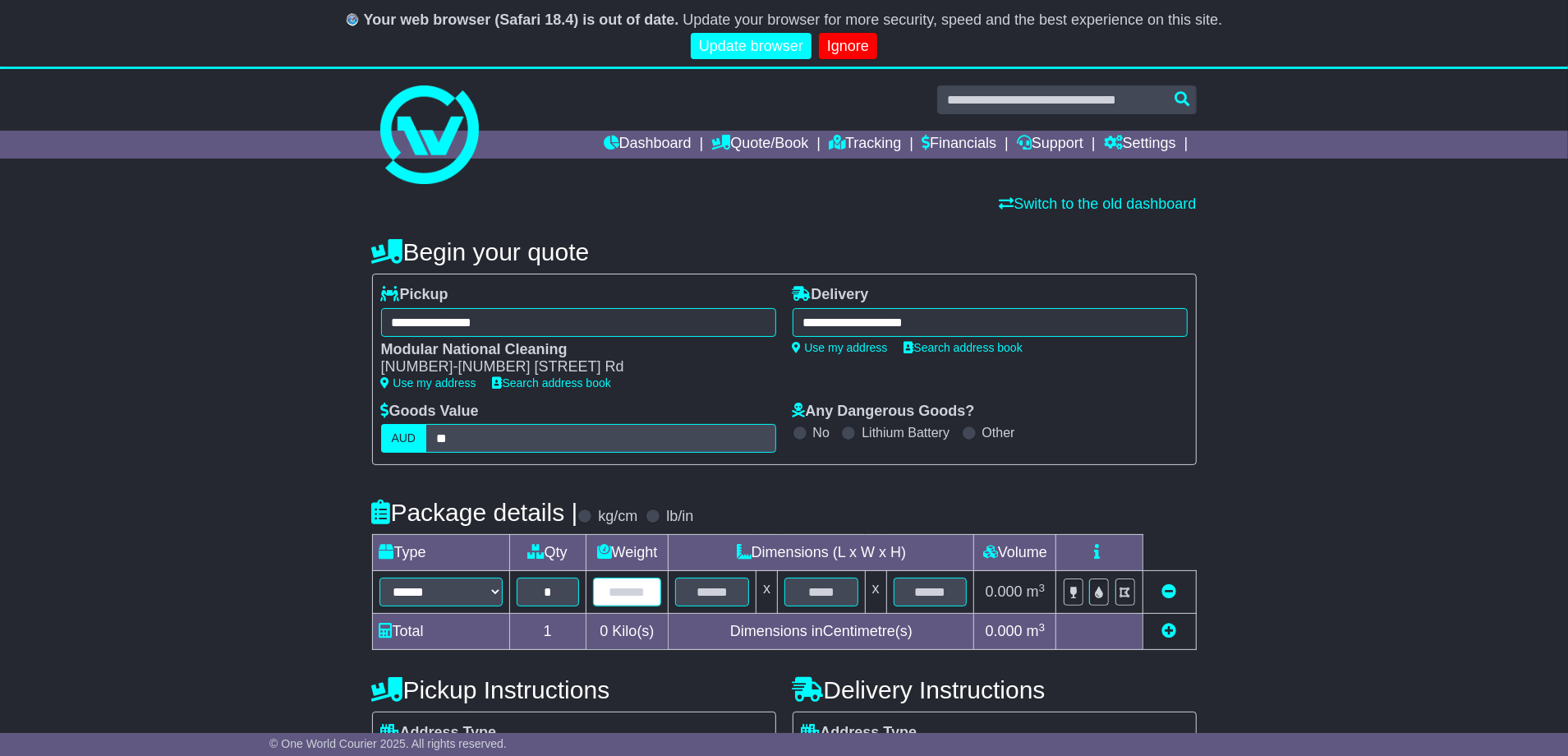 click at bounding box center [628, 592] 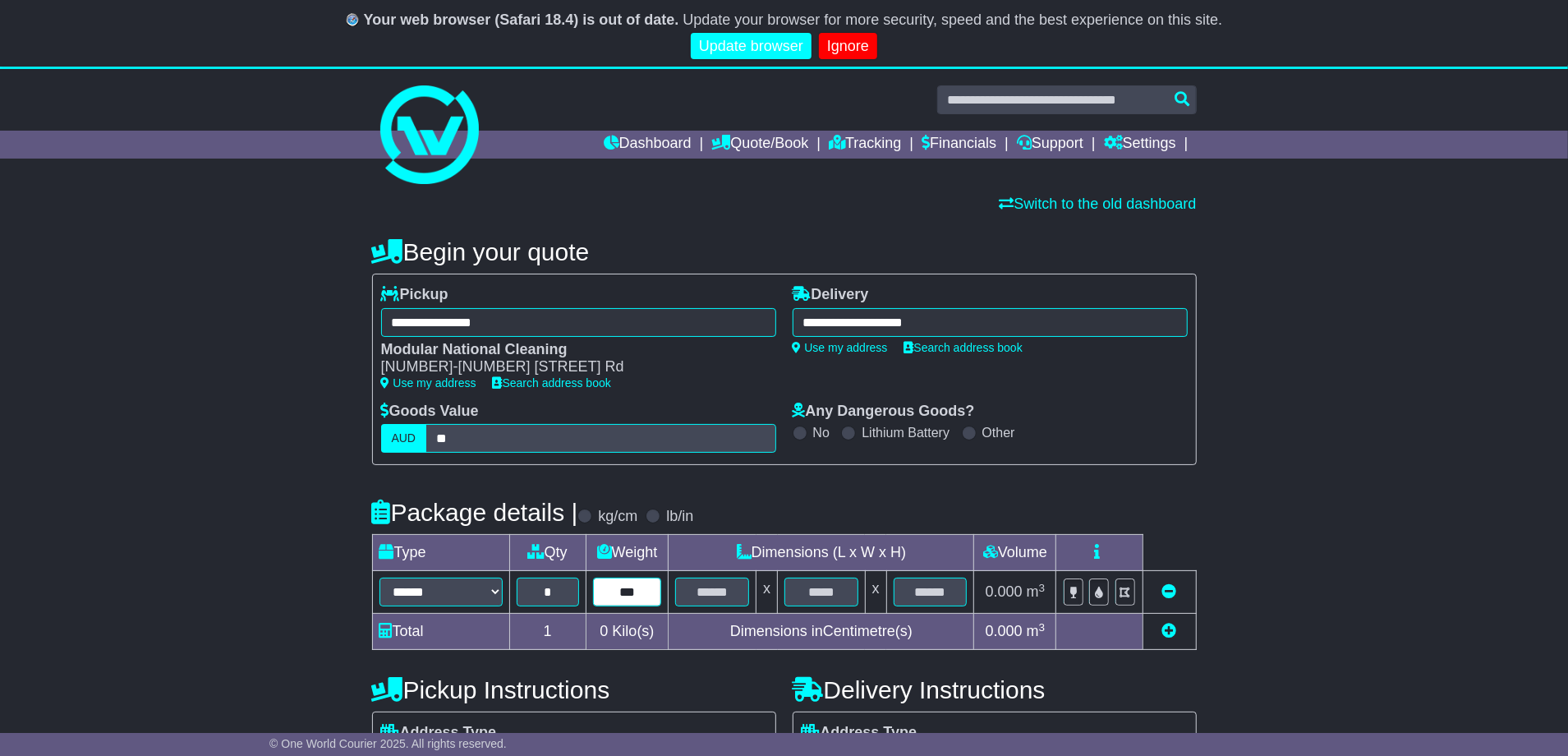 type on "***" 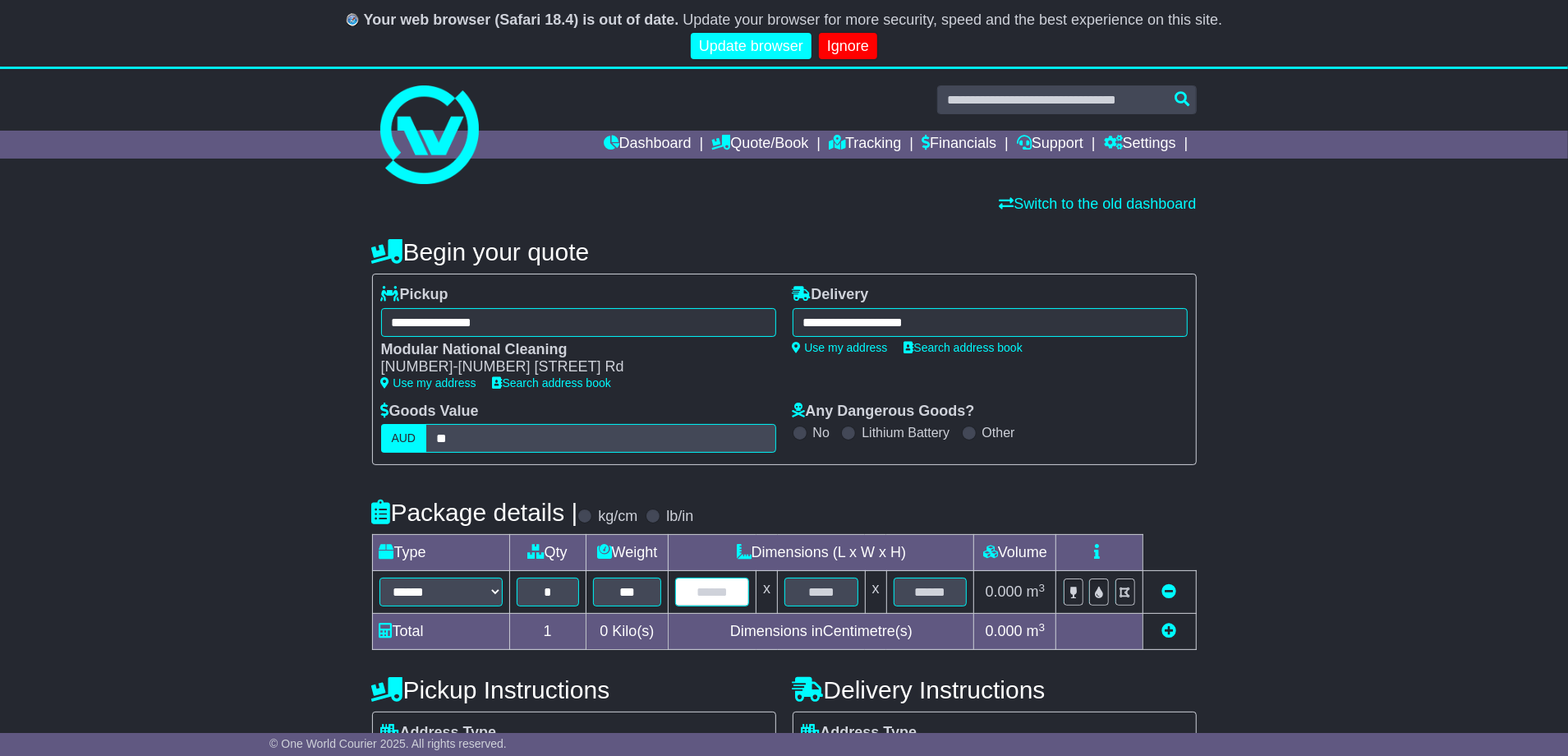 click at bounding box center (712, 592) 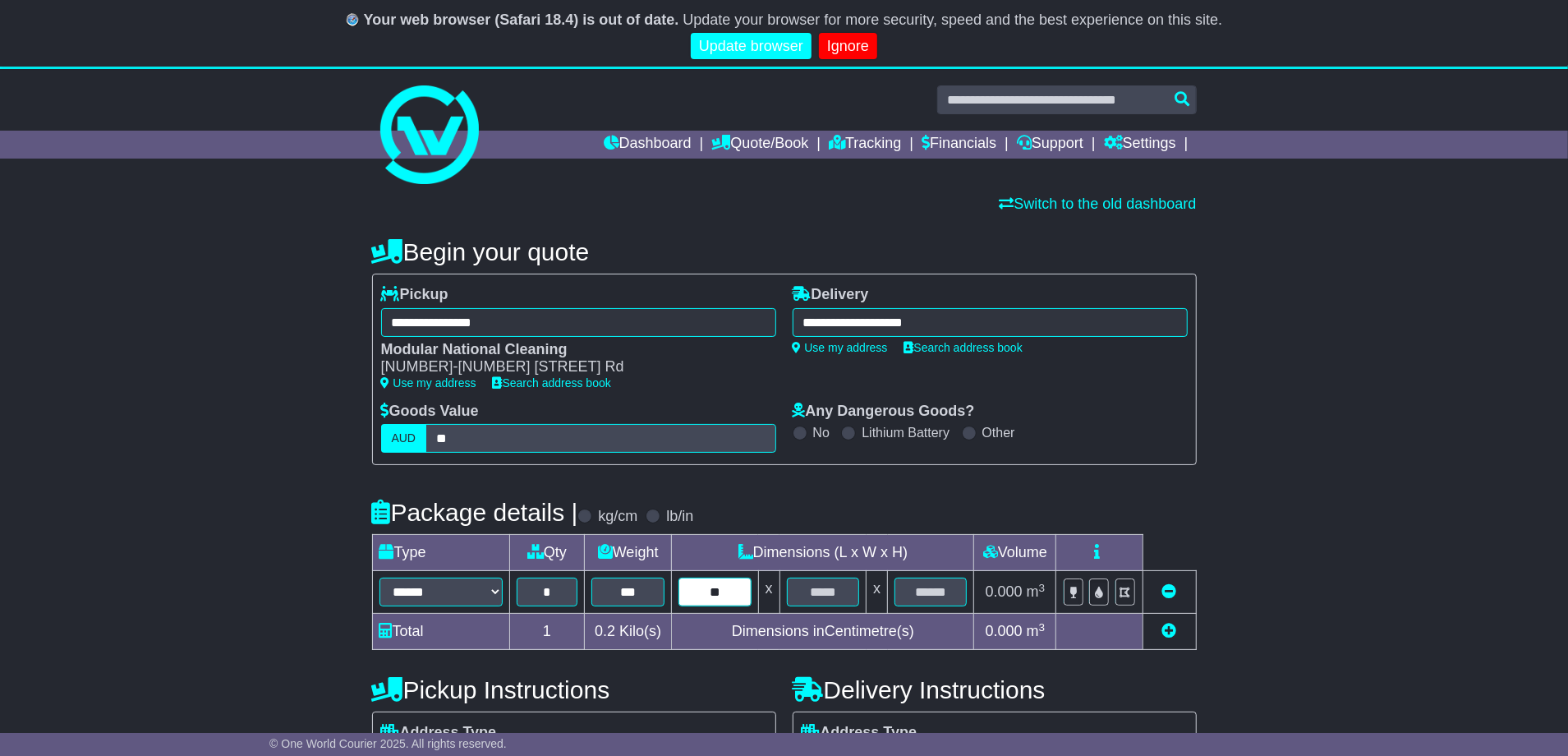 type on "**" 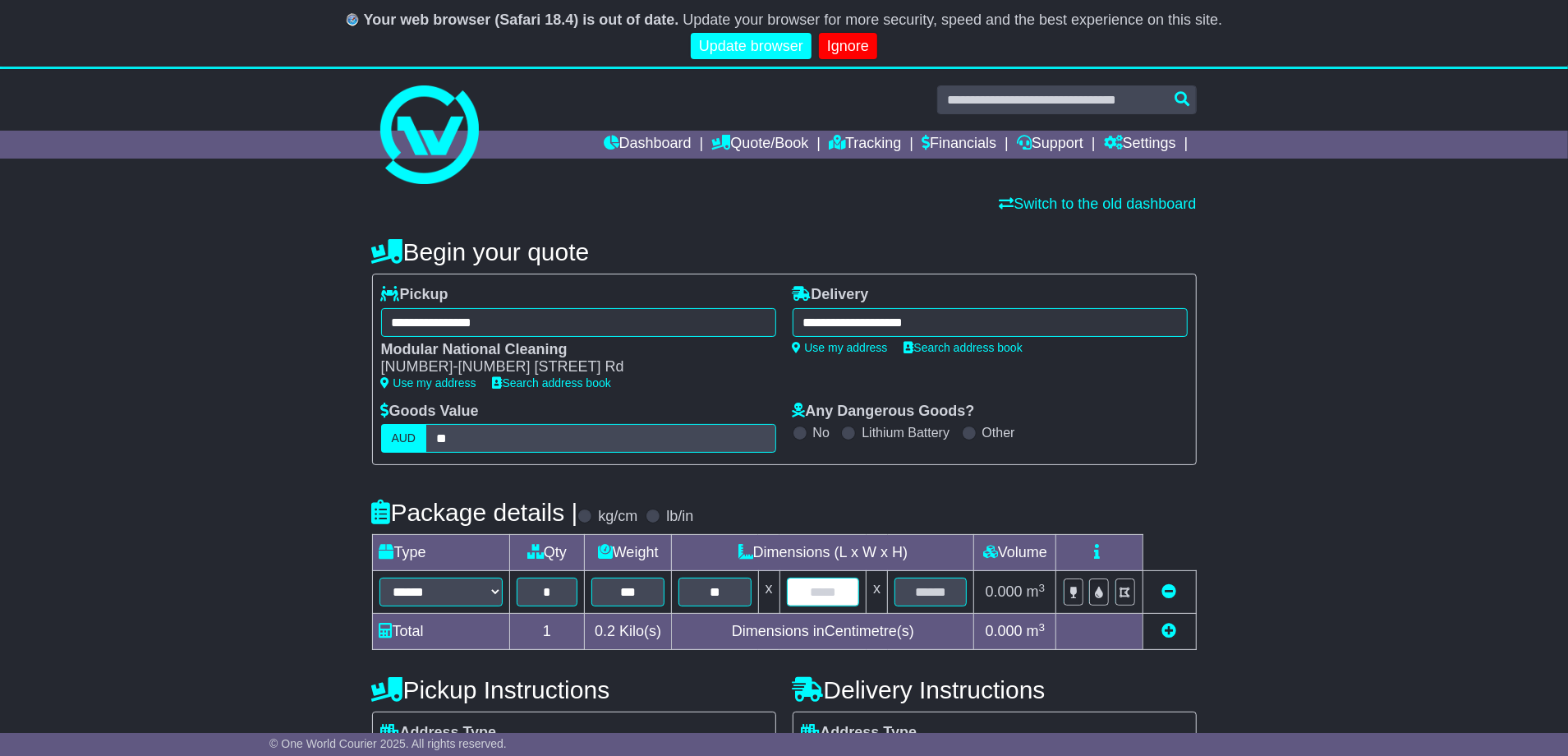 click at bounding box center [823, 592] 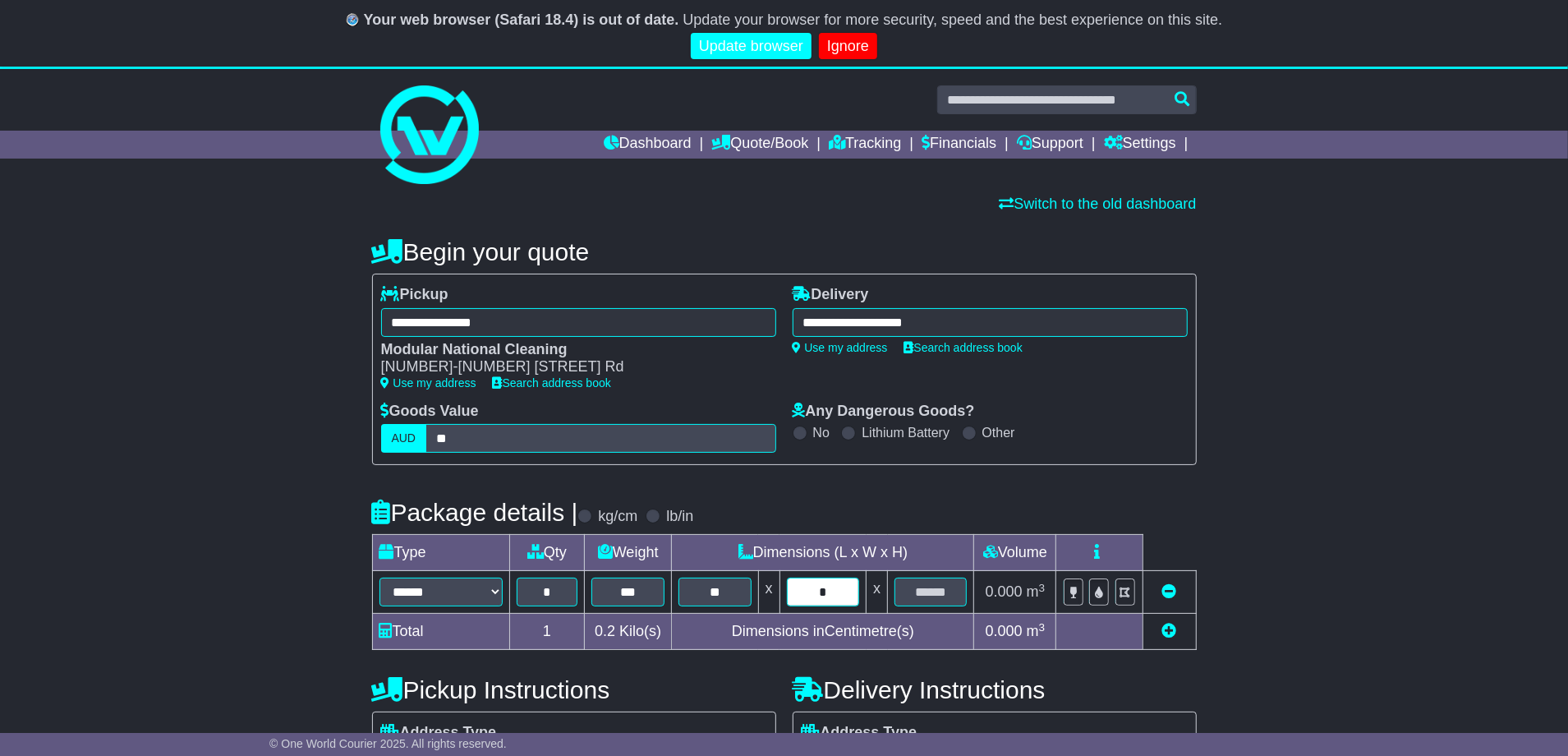 type on "*" 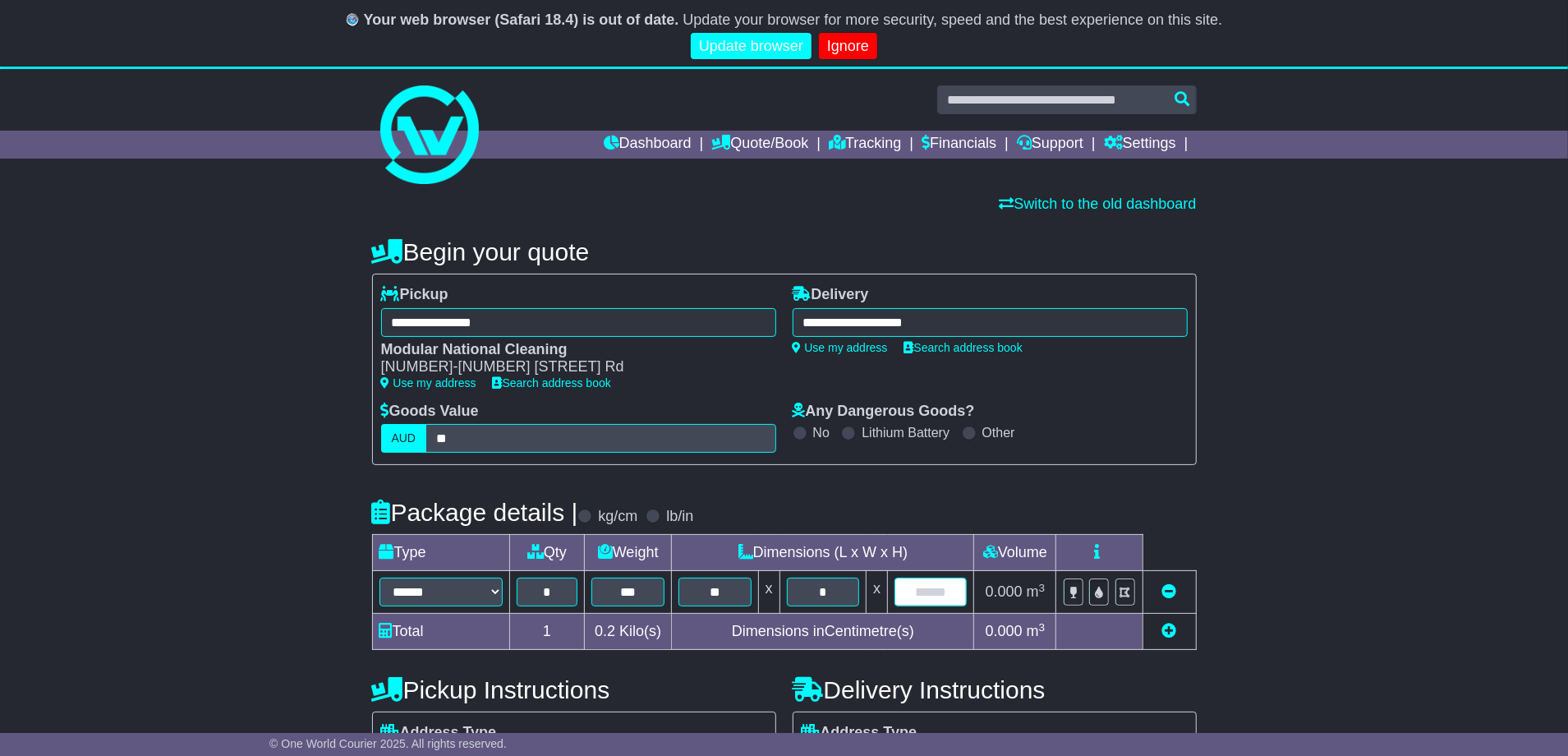 click at bounding box center [931, 592] 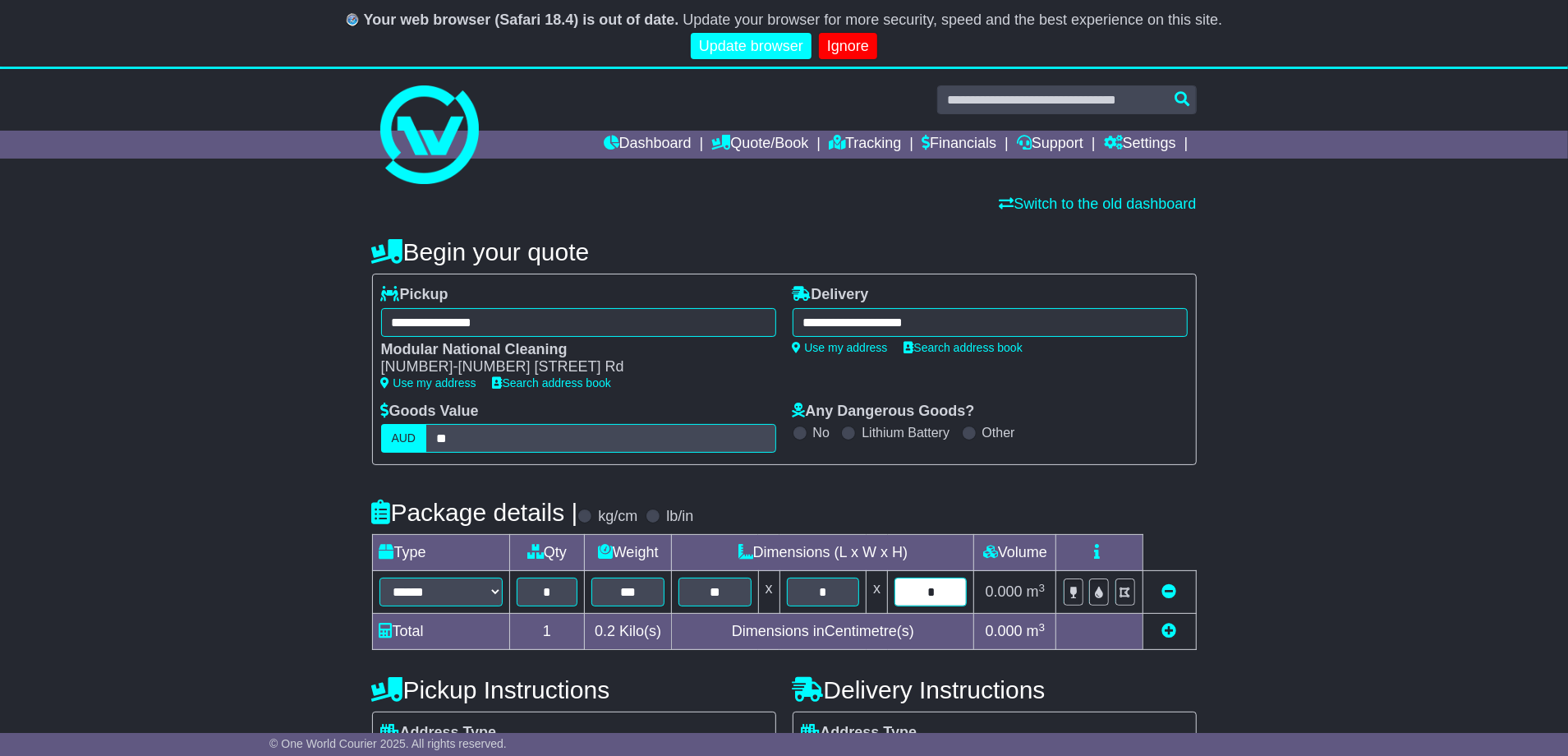 type on "*" 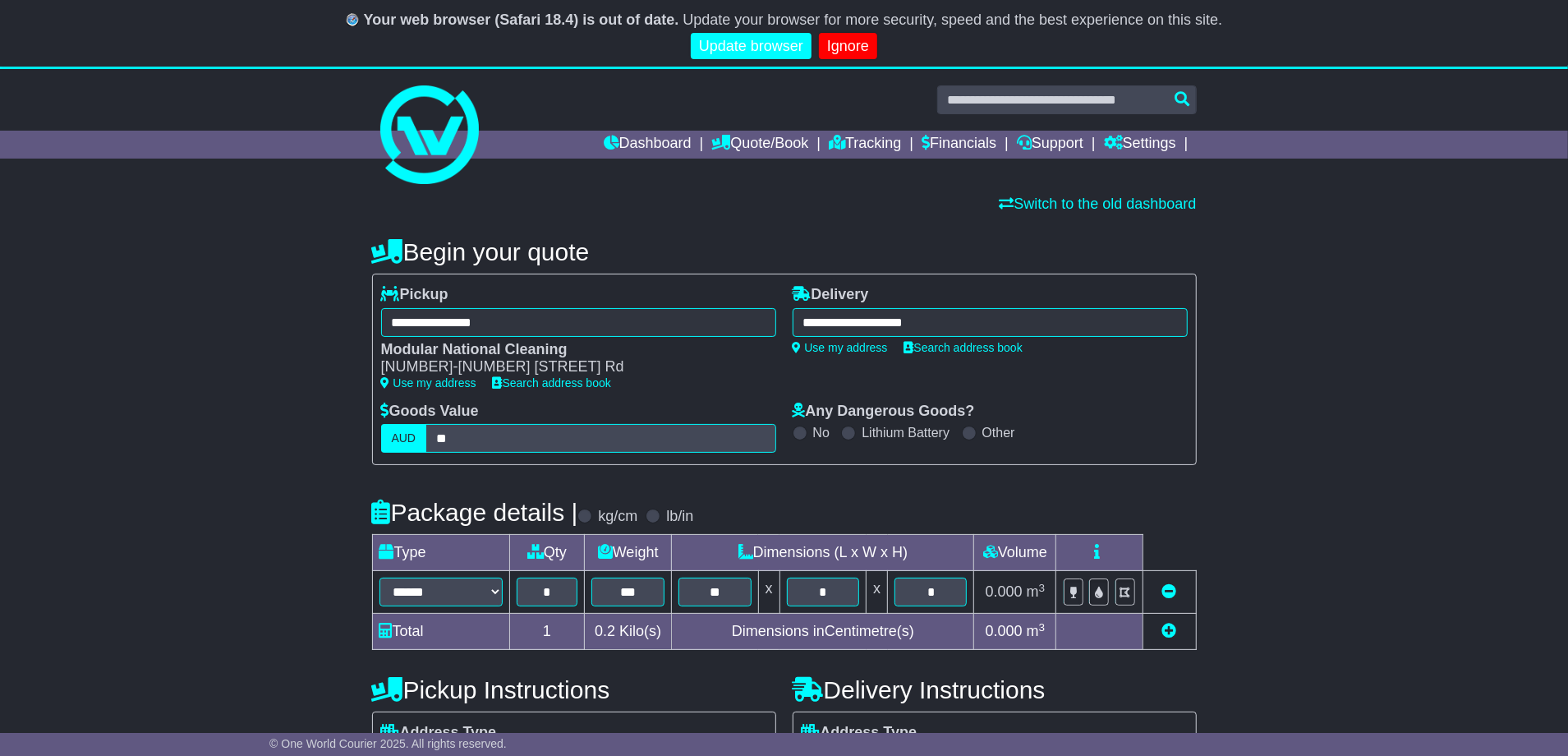 click on "**********" at bounding box center [784, 668] 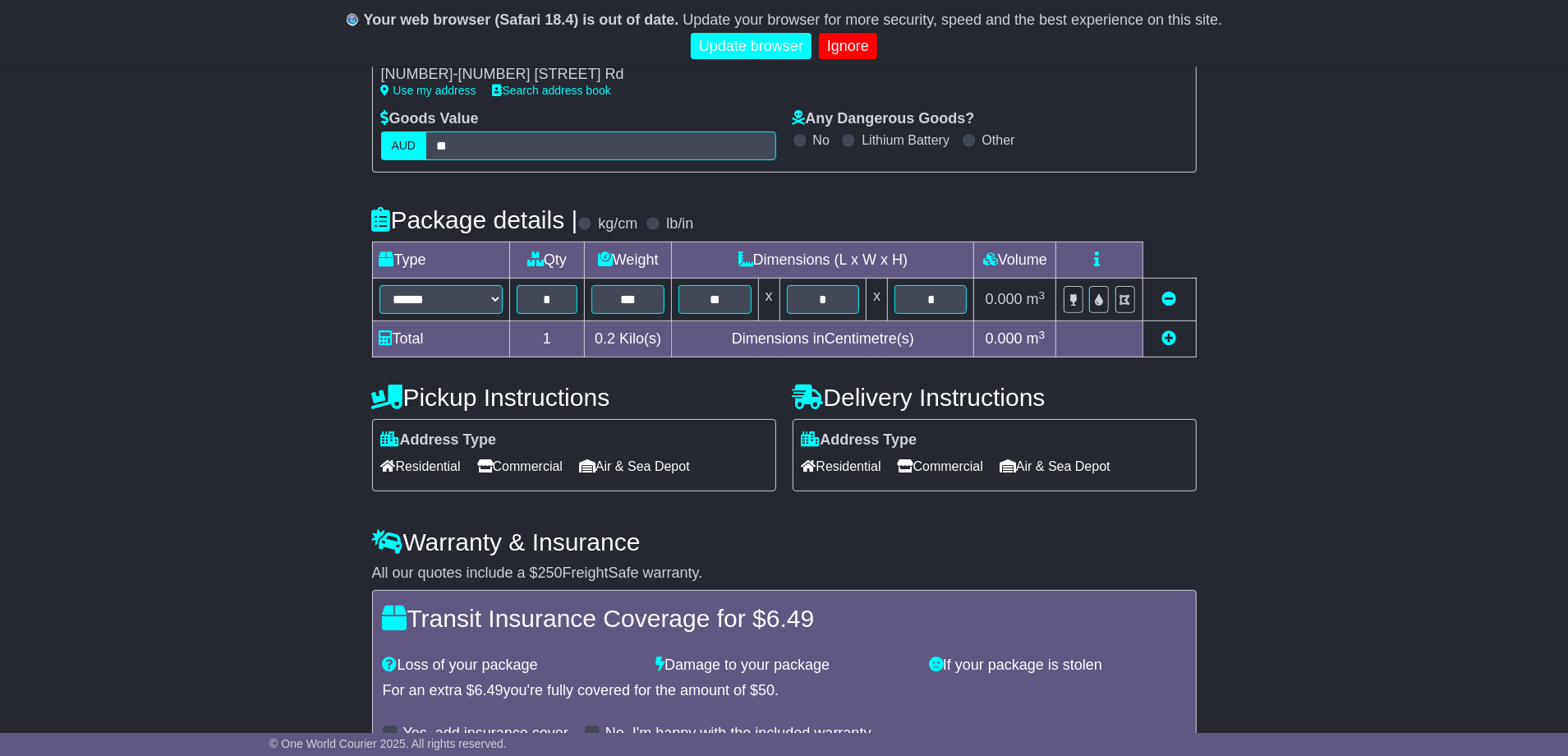 scroll, scrollTop: 301, scrollLeft: 0, axis: vertical 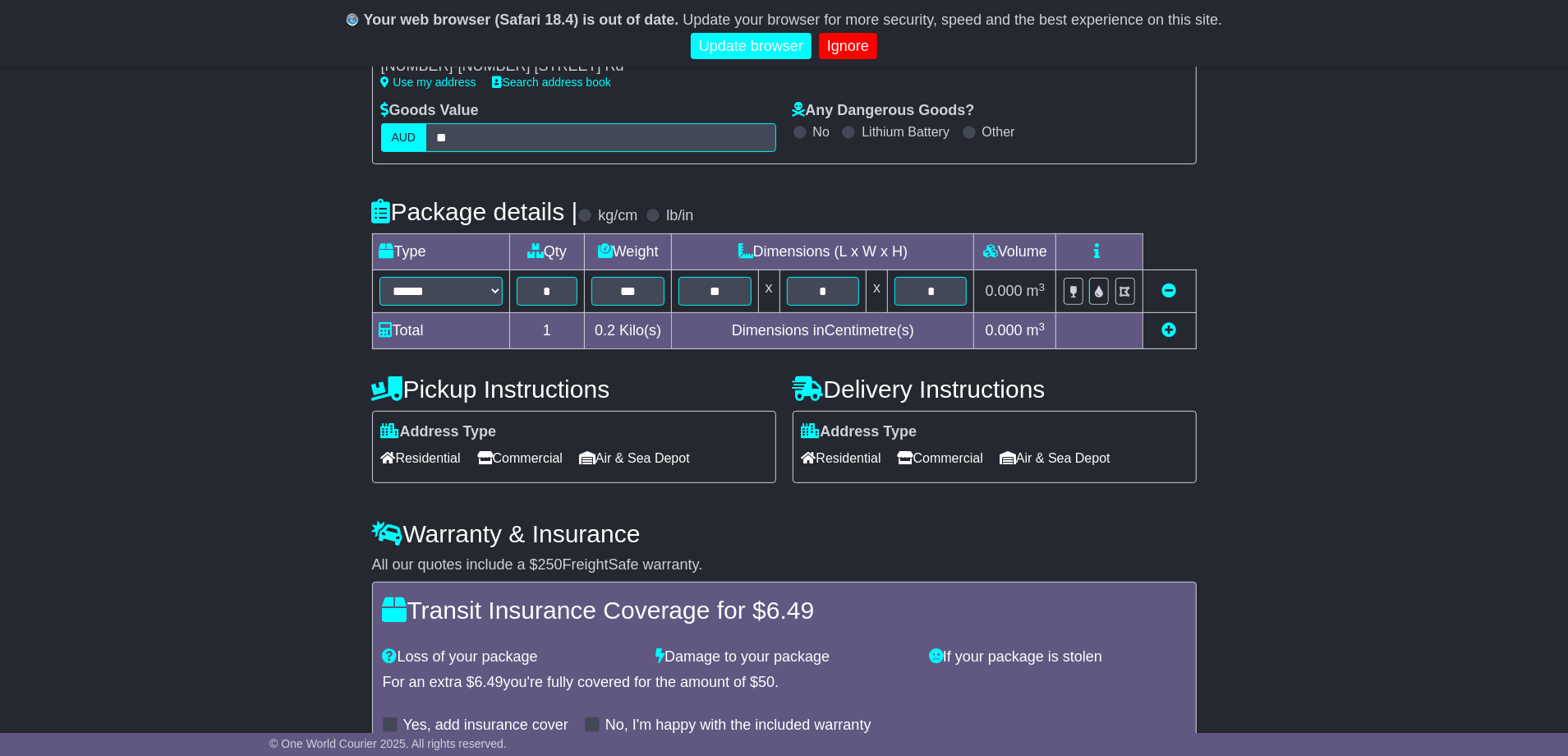 click on "Residential" at bounding box center (841, 458) 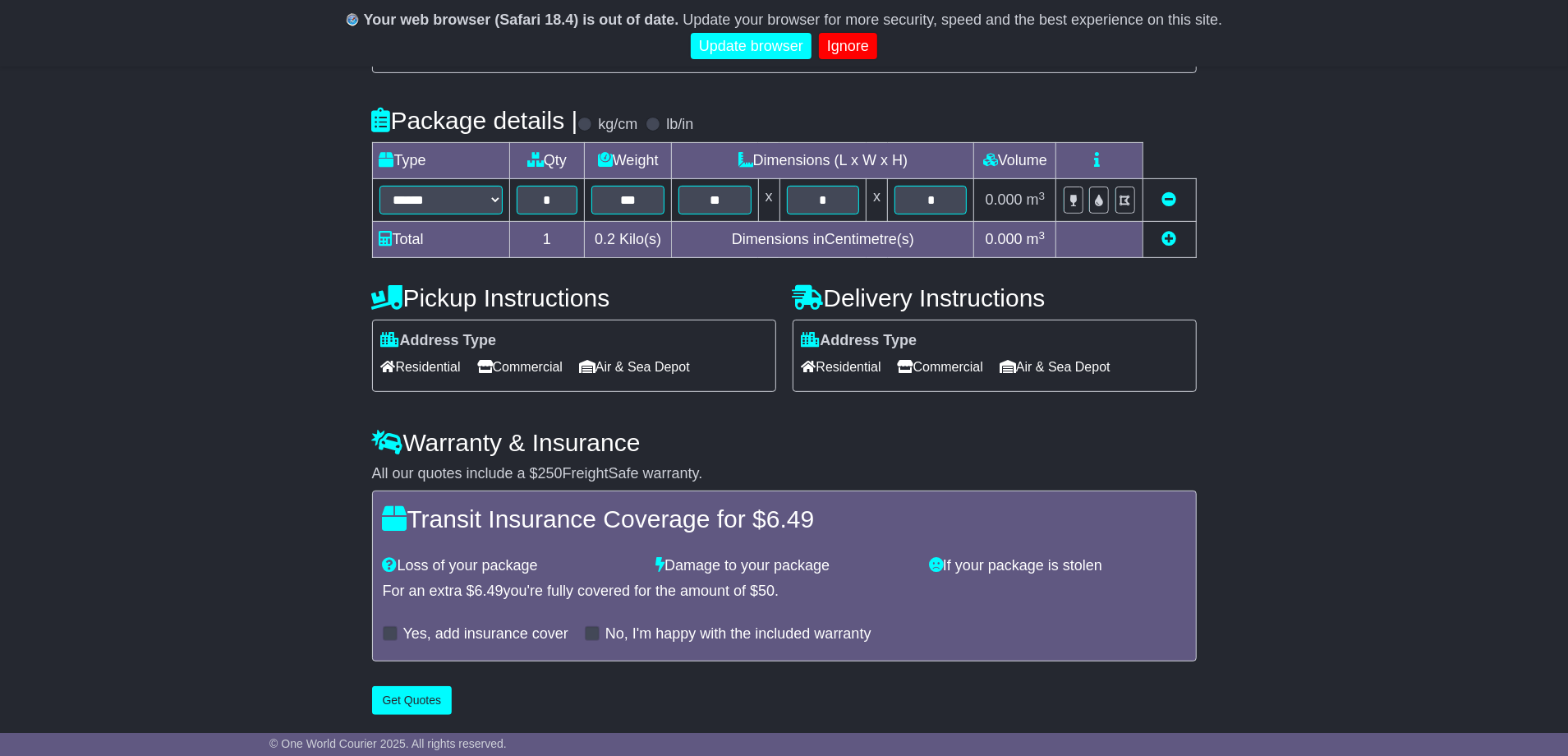 click on "Get Quotes" at bounding box center (412, 700) 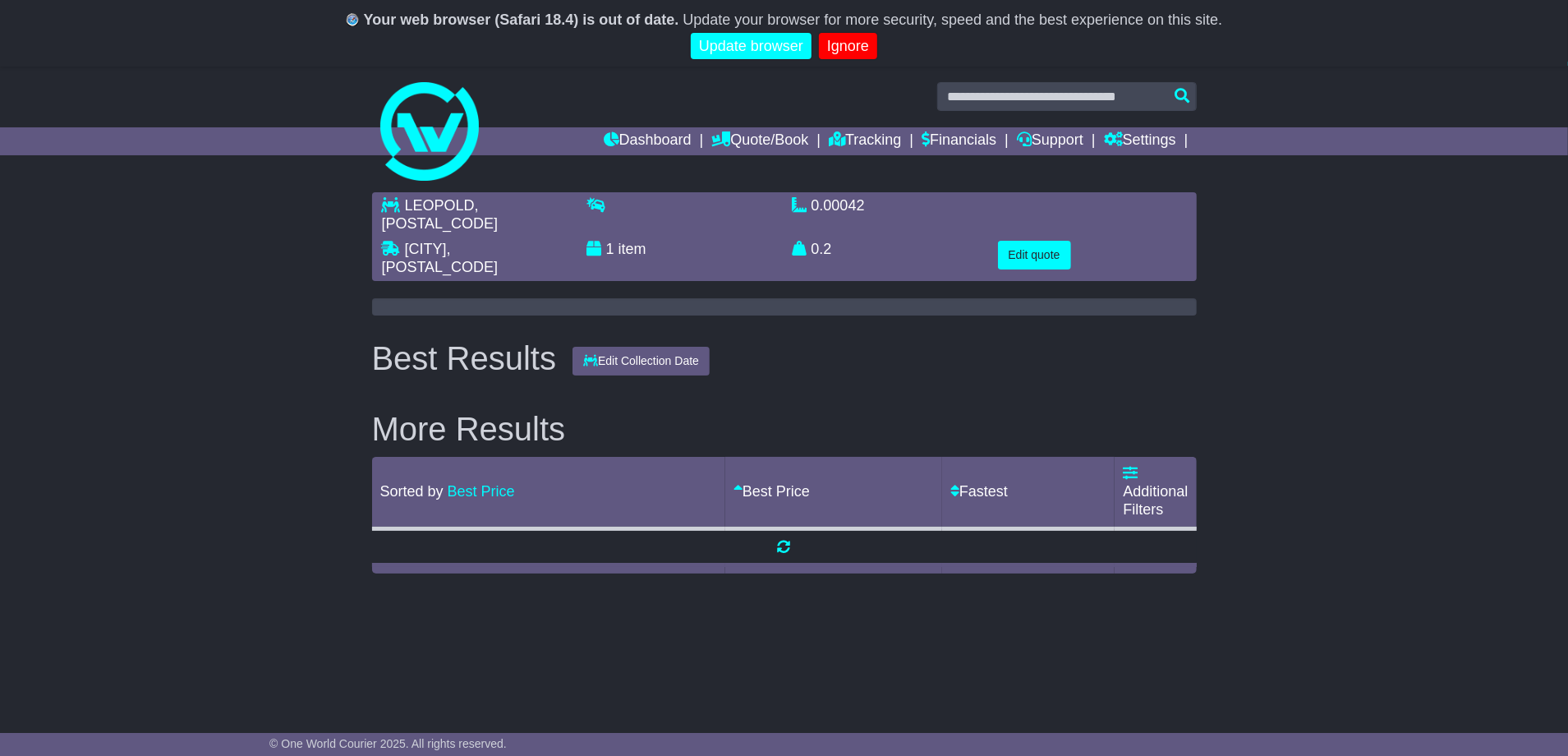 scroll, scrollTop: 0, scrollLeft: 0, axis: both 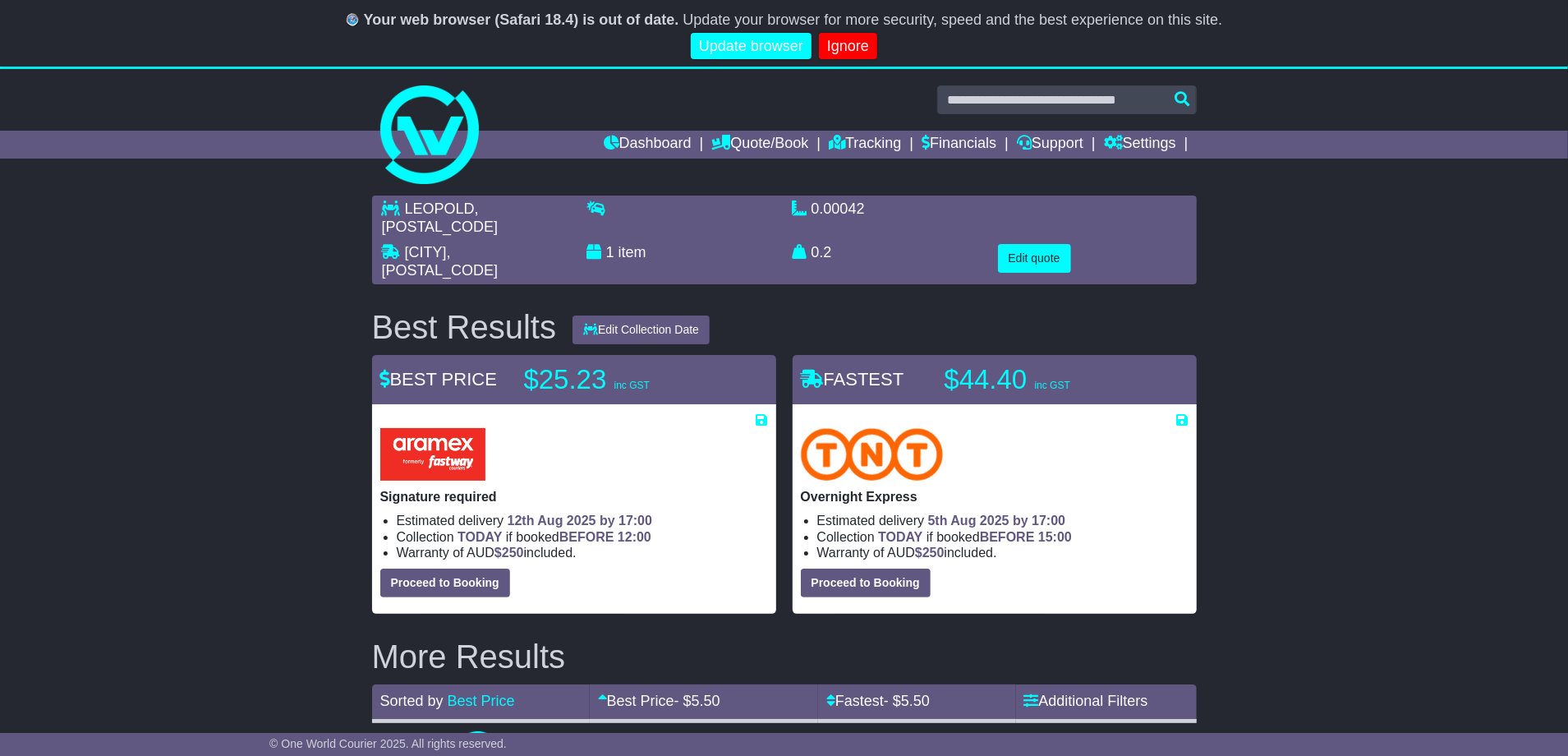 click on "Proceed to Booking" at bounding box center (866, 583) 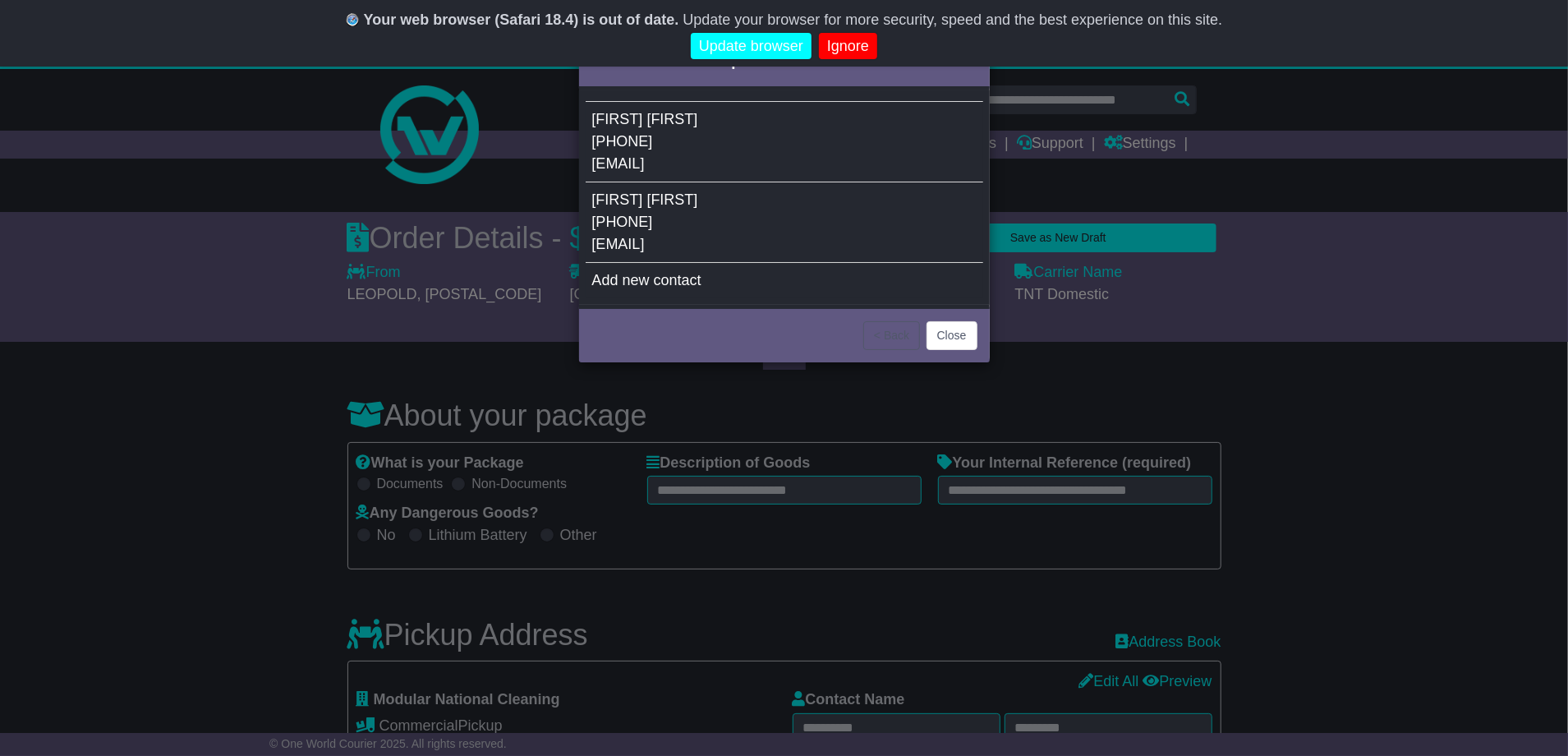 click on "[FIRST]   [LAST]
[PHONE]
[EMAIL]" at bounding box center [784, 142] 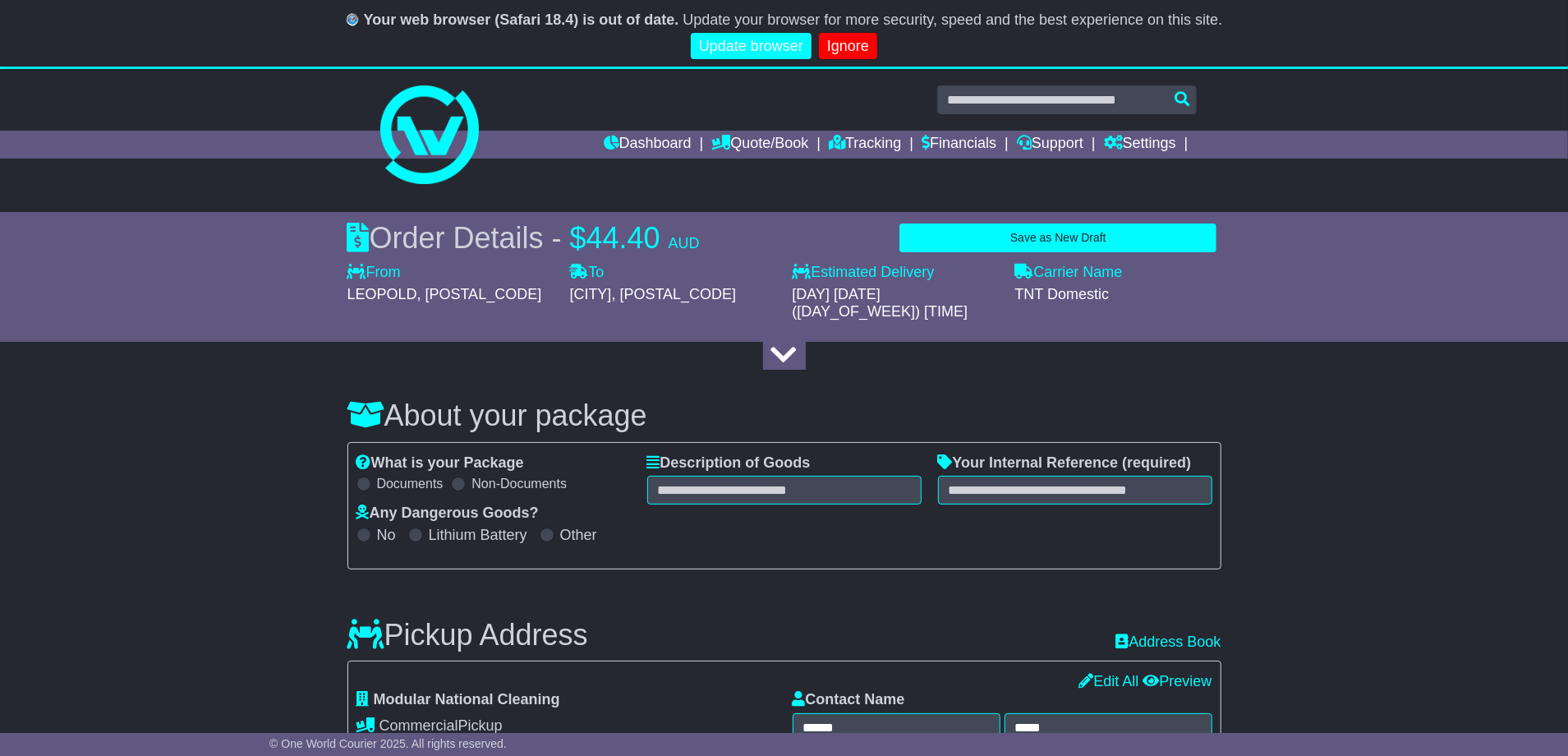 click on "About your package
What is your Package
Documents
Non-Documents
What are the Incoterms?
***
***
***
***
***
***
Description of Goods
Attention: dangerous goods are not allowed by service.
Your Internal Reference (required)
Any Dangerous Goods?
No" at bounding box center [784, 1436] 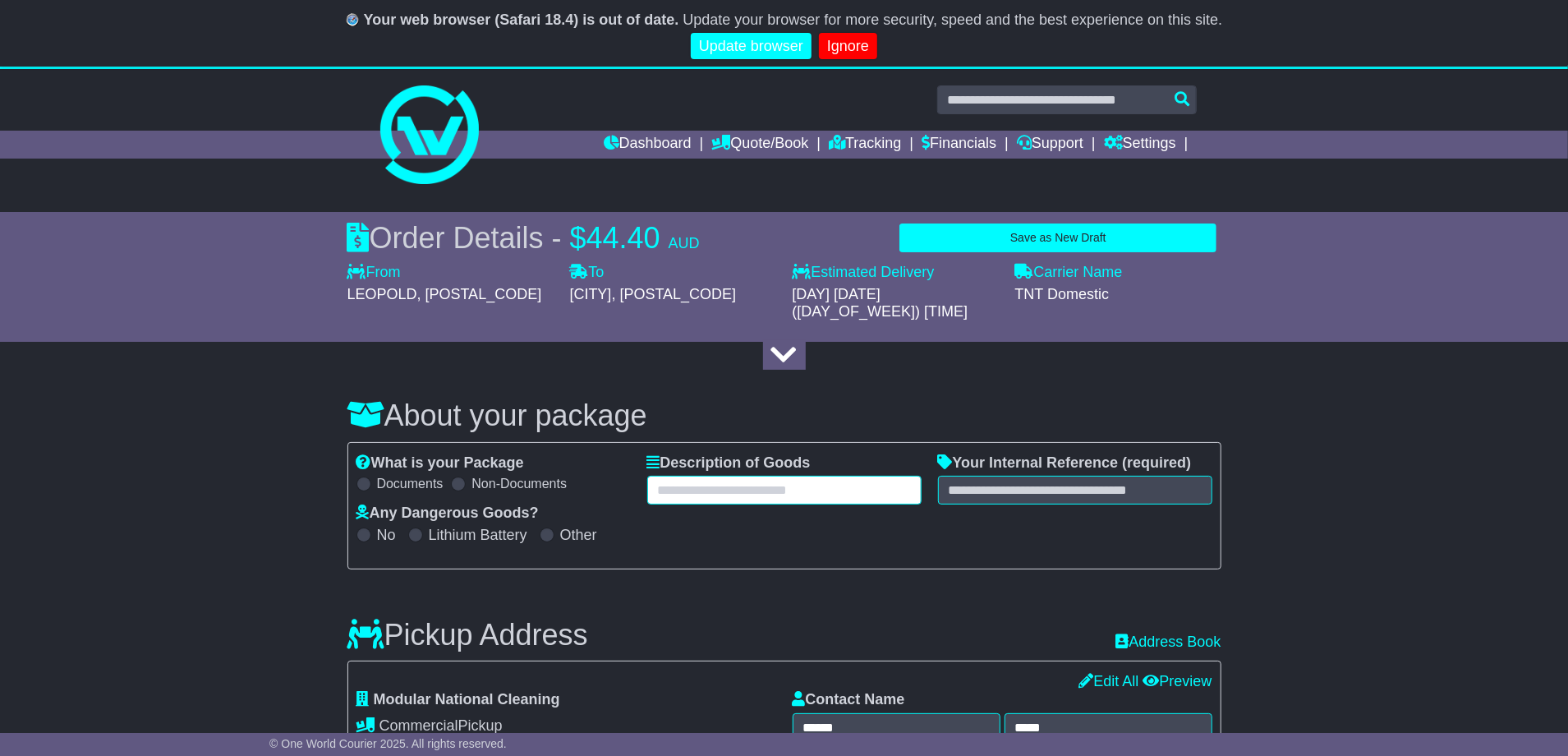 click at bounding box center [784, 490] 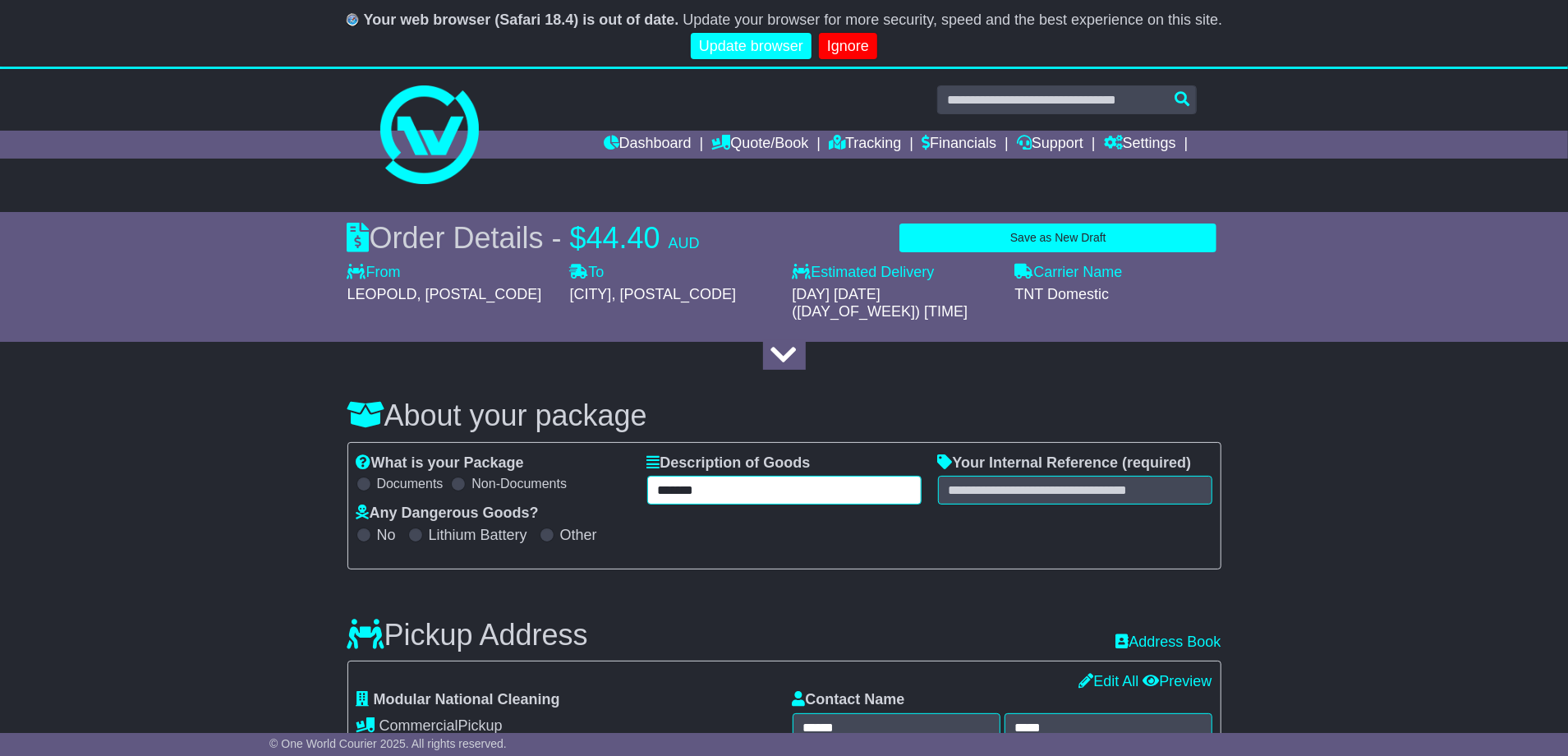 type on "*******" 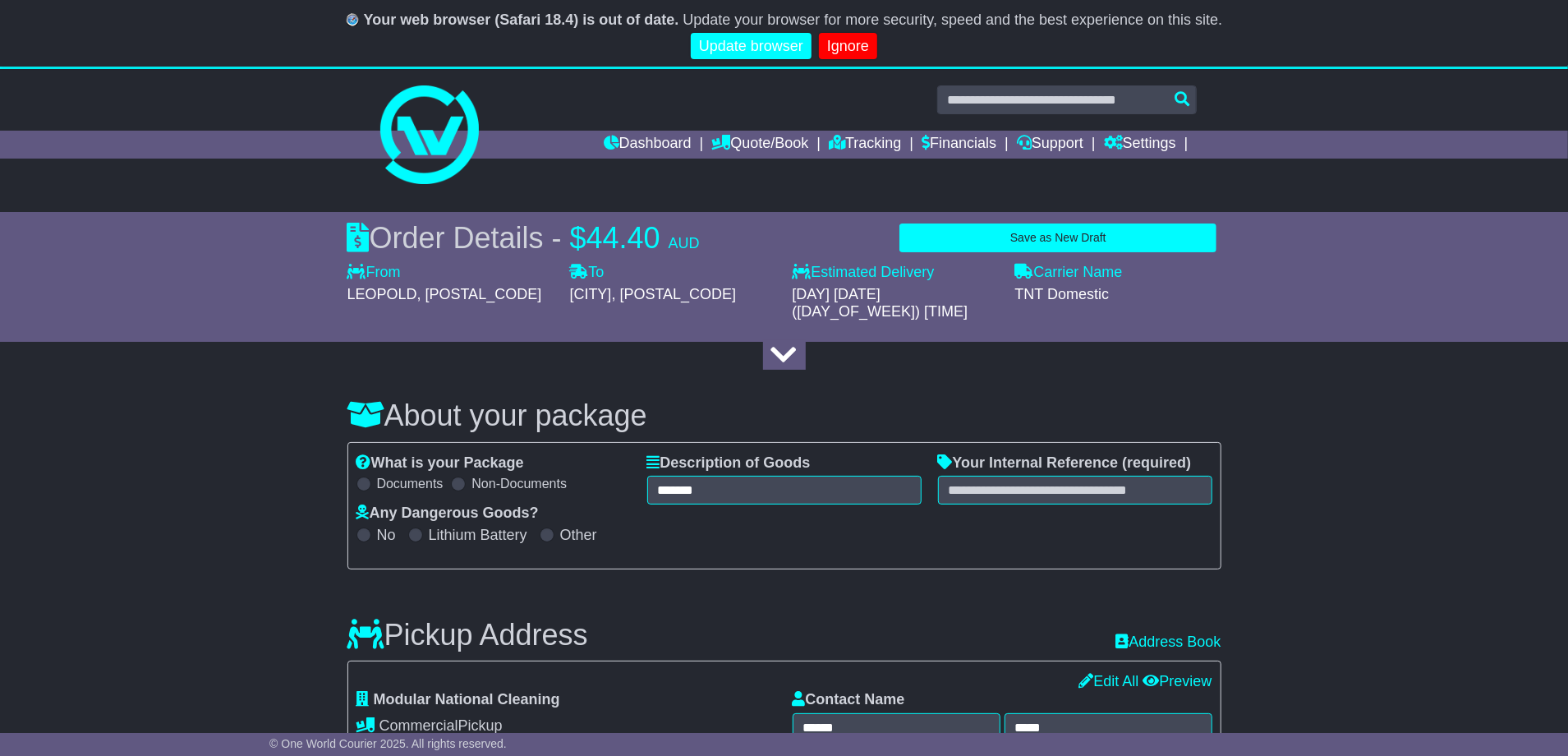 click on "What is your Package
Documents
Non-Documents
What are the Incoterms?
***
***
***
***
***
***
Description of Goods
*******
Attention: dangerous goods are not allowed by service.
Your Internal Reference (required)
Any Dangerous Goods?
No
Lithium Battery" at bounding box center (784, 505) 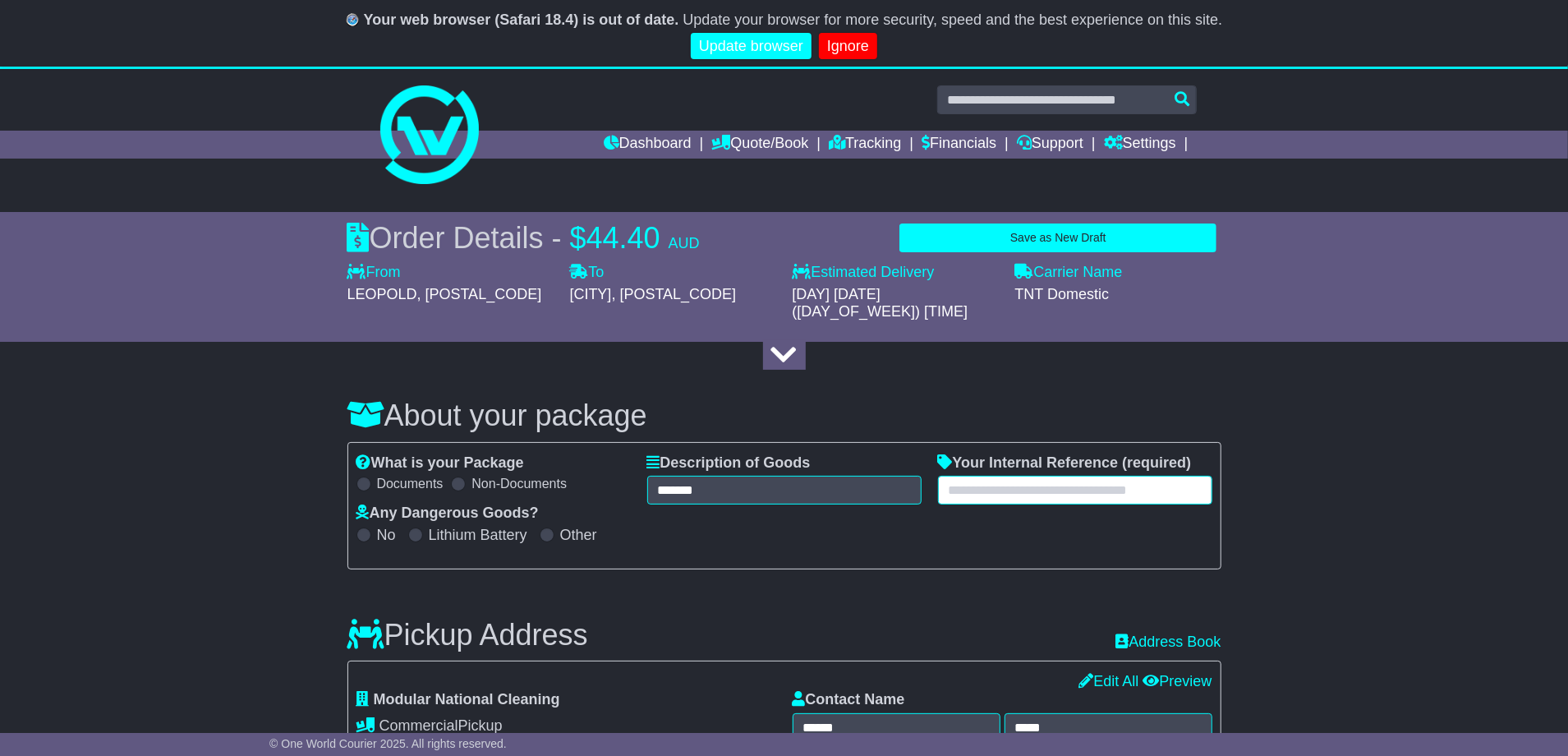 click at bounding box center [1075, 490] 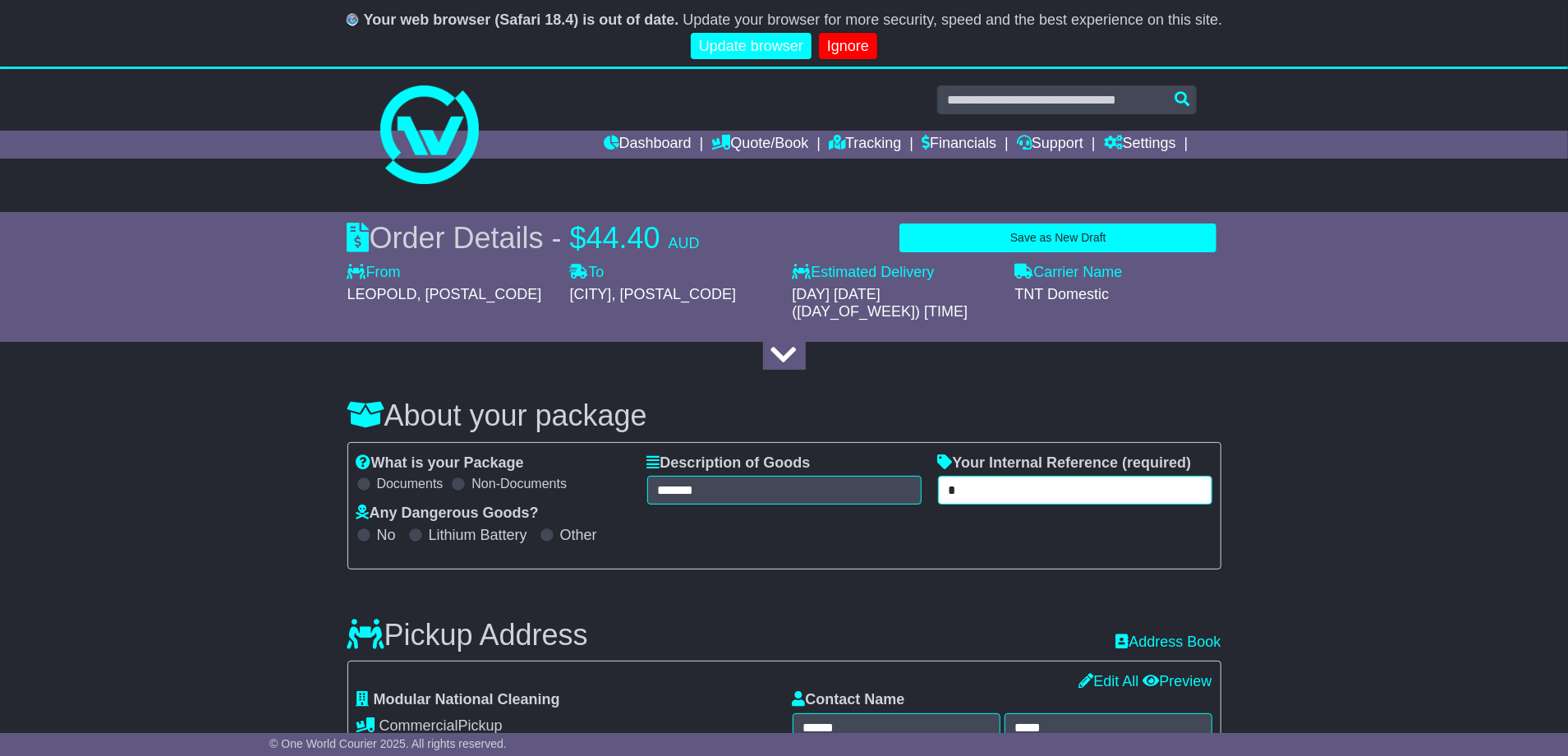 type on "*" 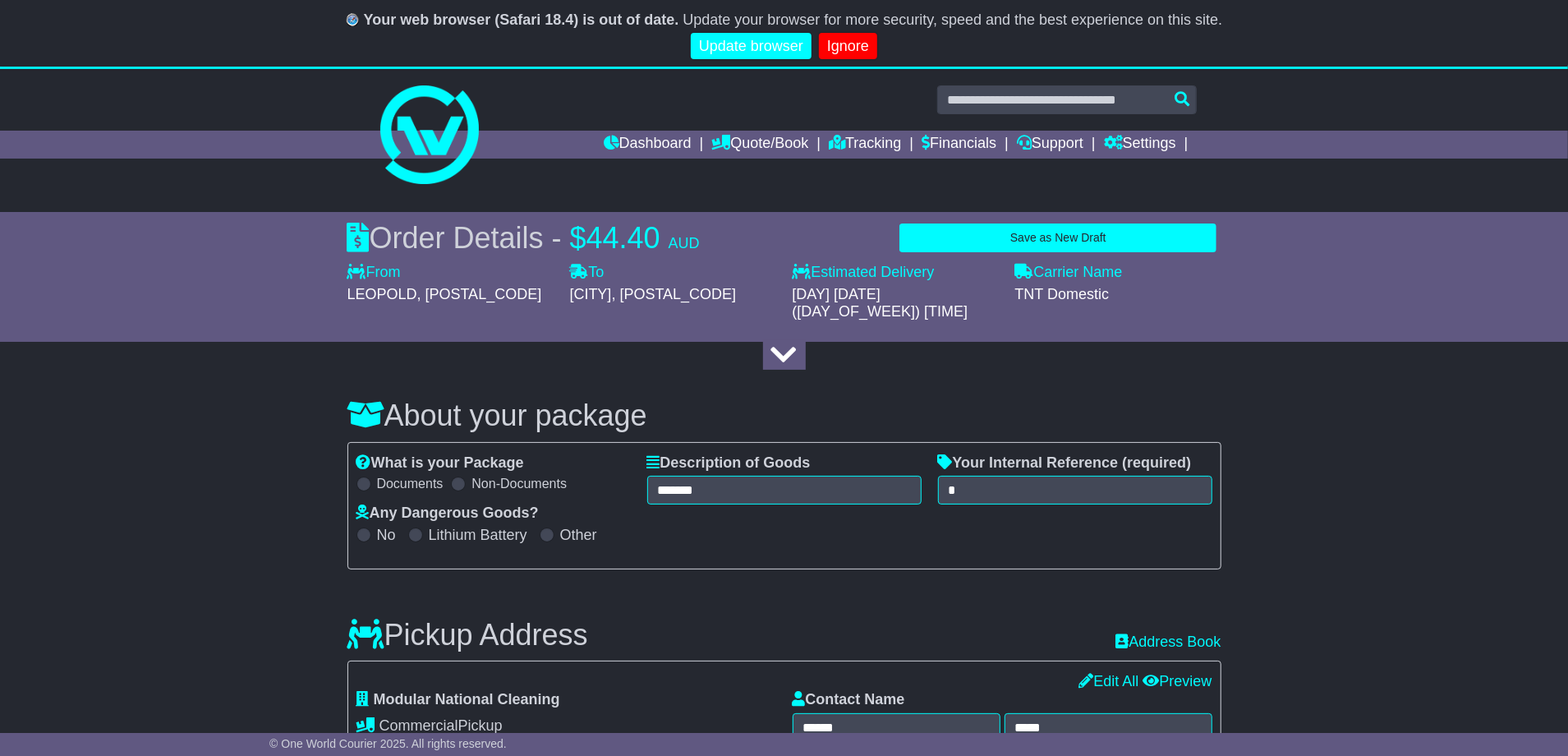 click on "Pickup Address
Recent:
Address Book" at bounding box center [784, 623] 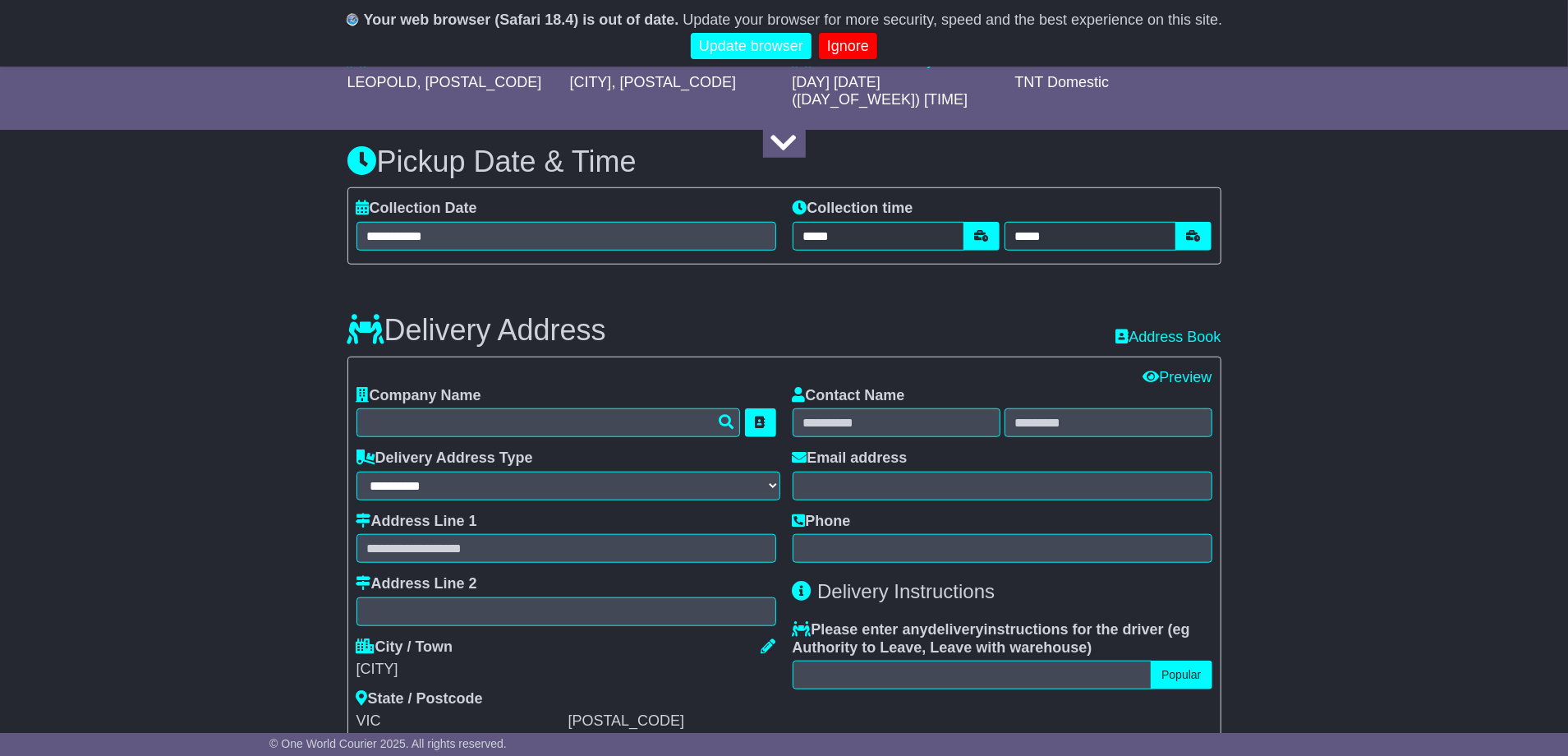 scroll, scrollTop: 912, scrollLeft: 0, axis: vertical 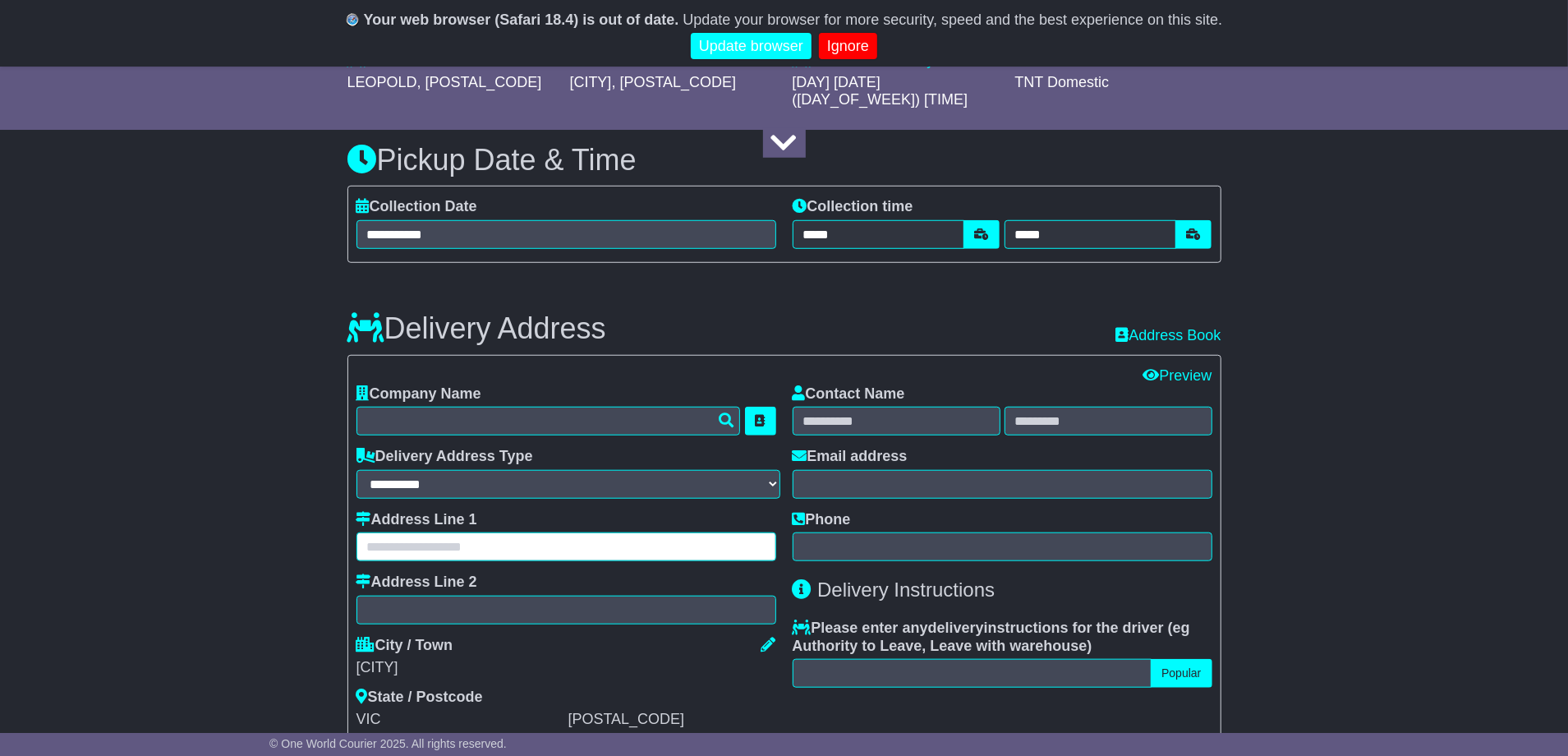 paste on "**********" 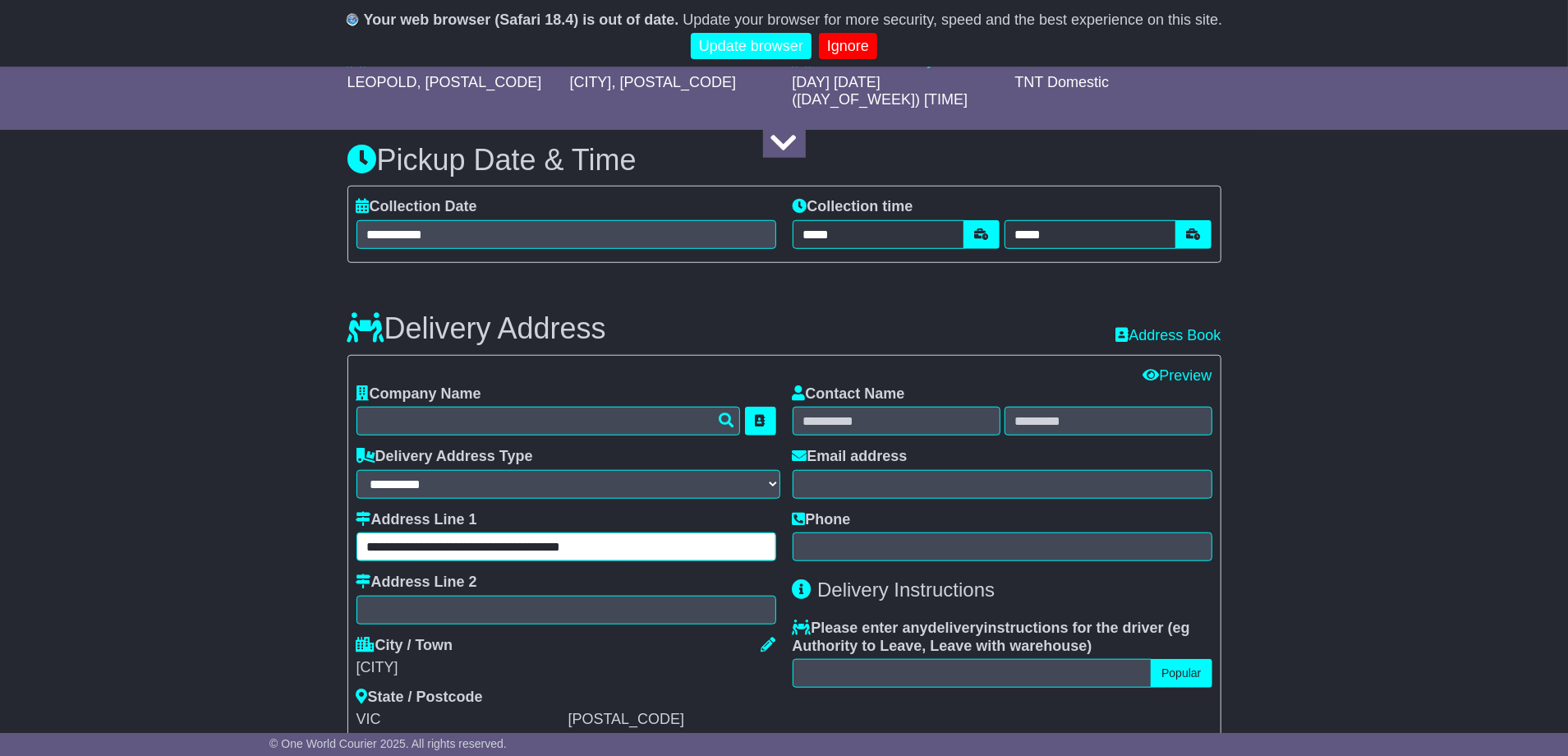 drag, startPoint x: 609, startPoint y: 547, endPoint x: 467, endPoint y: 546, distance: 142.00352 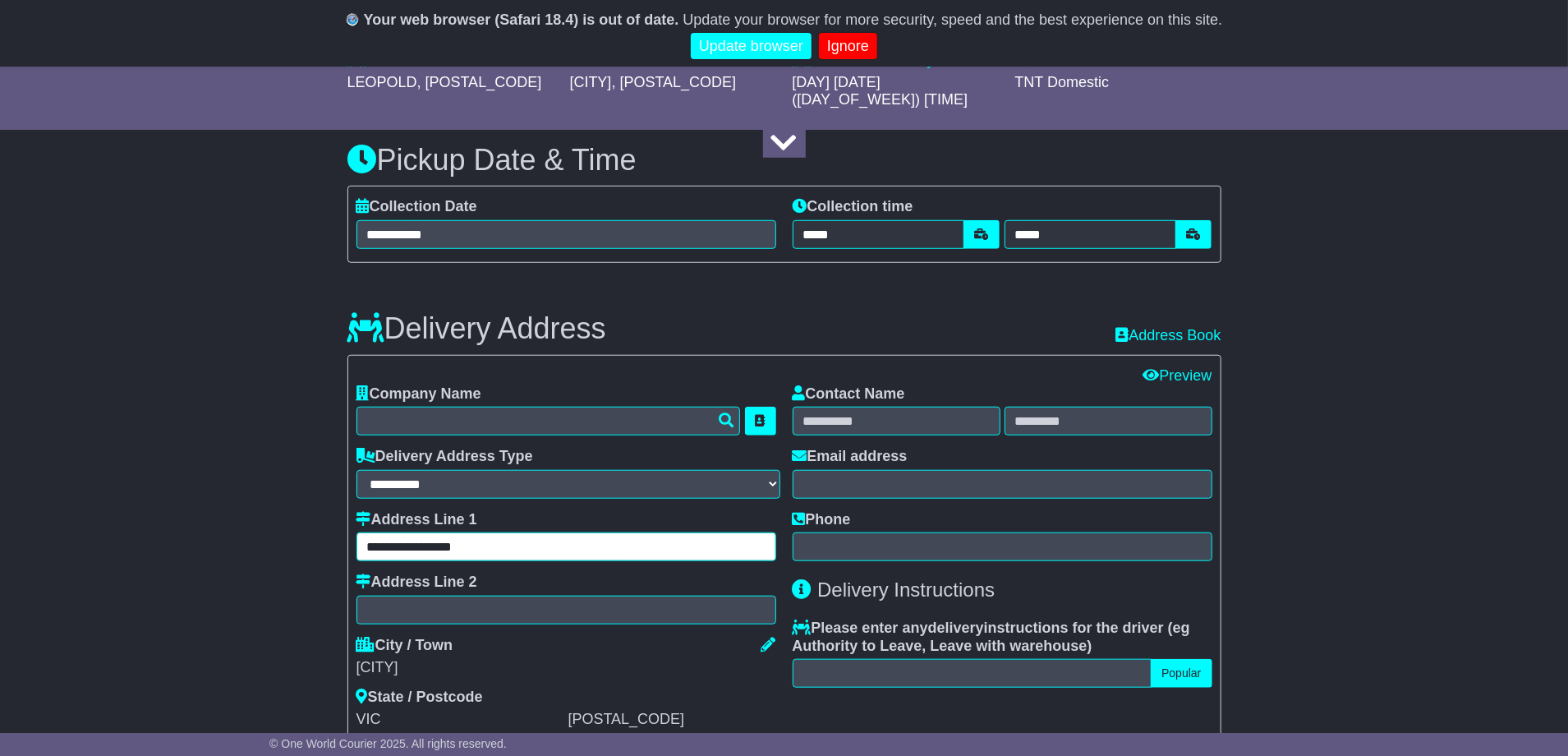type on "**********" 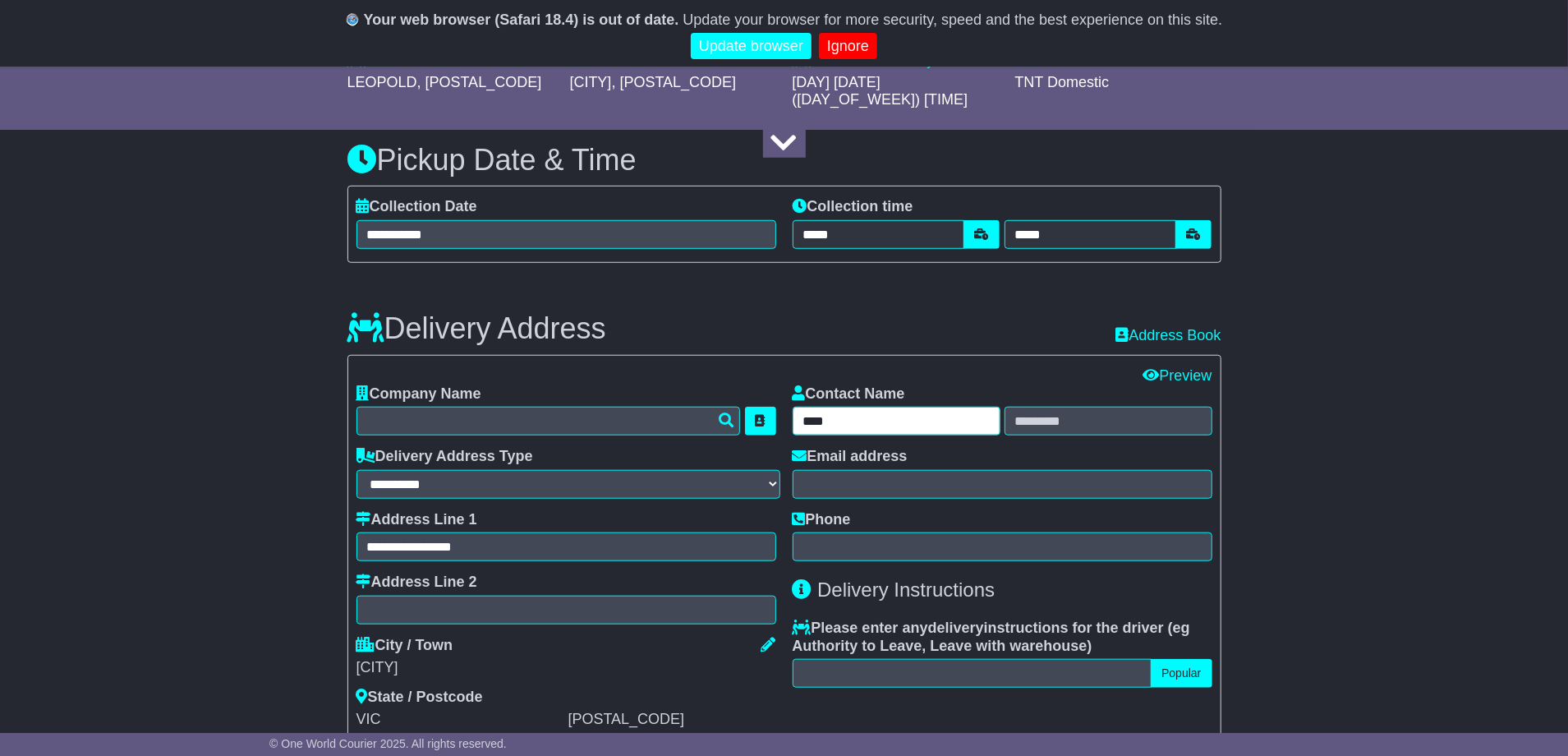 type on "****" 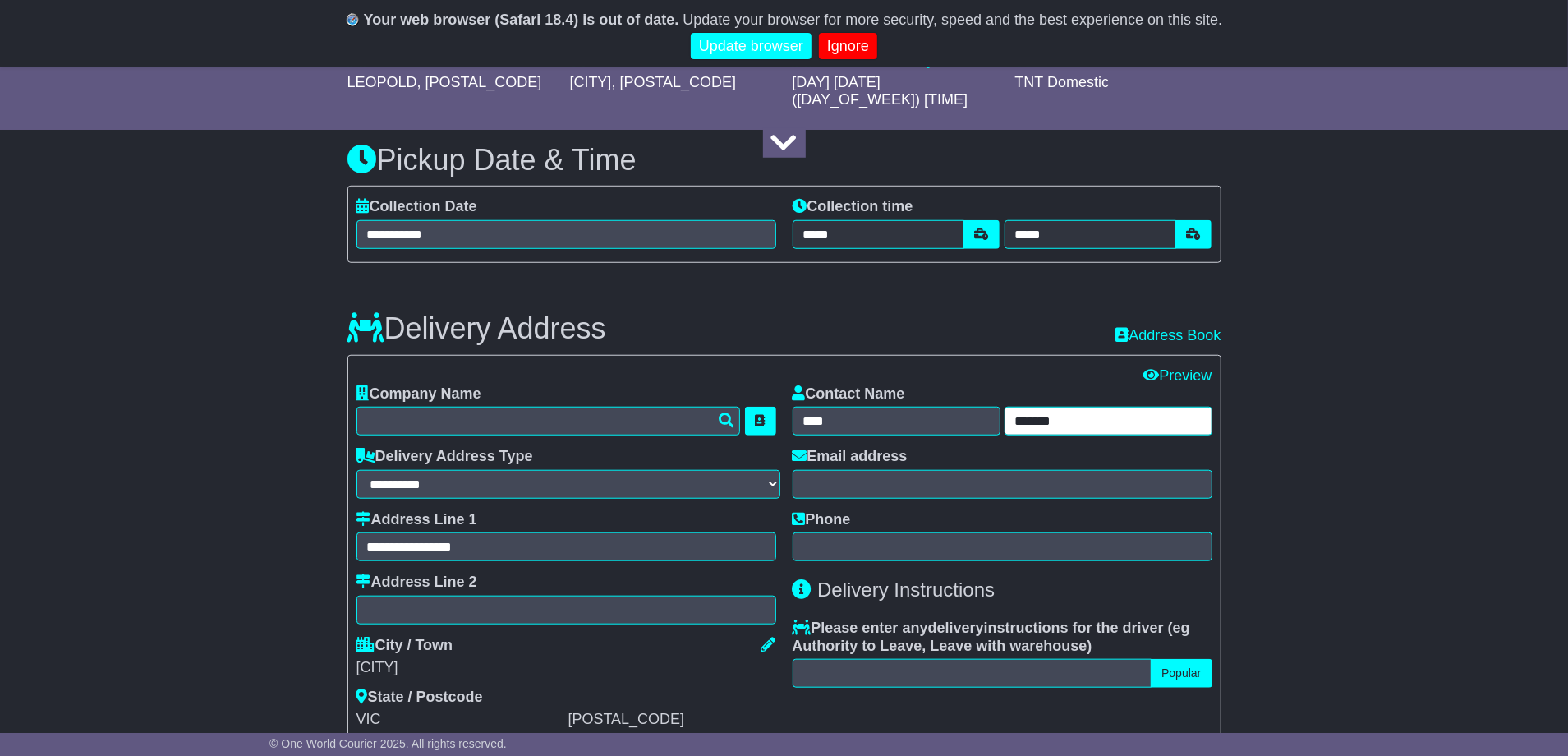 type on "******" 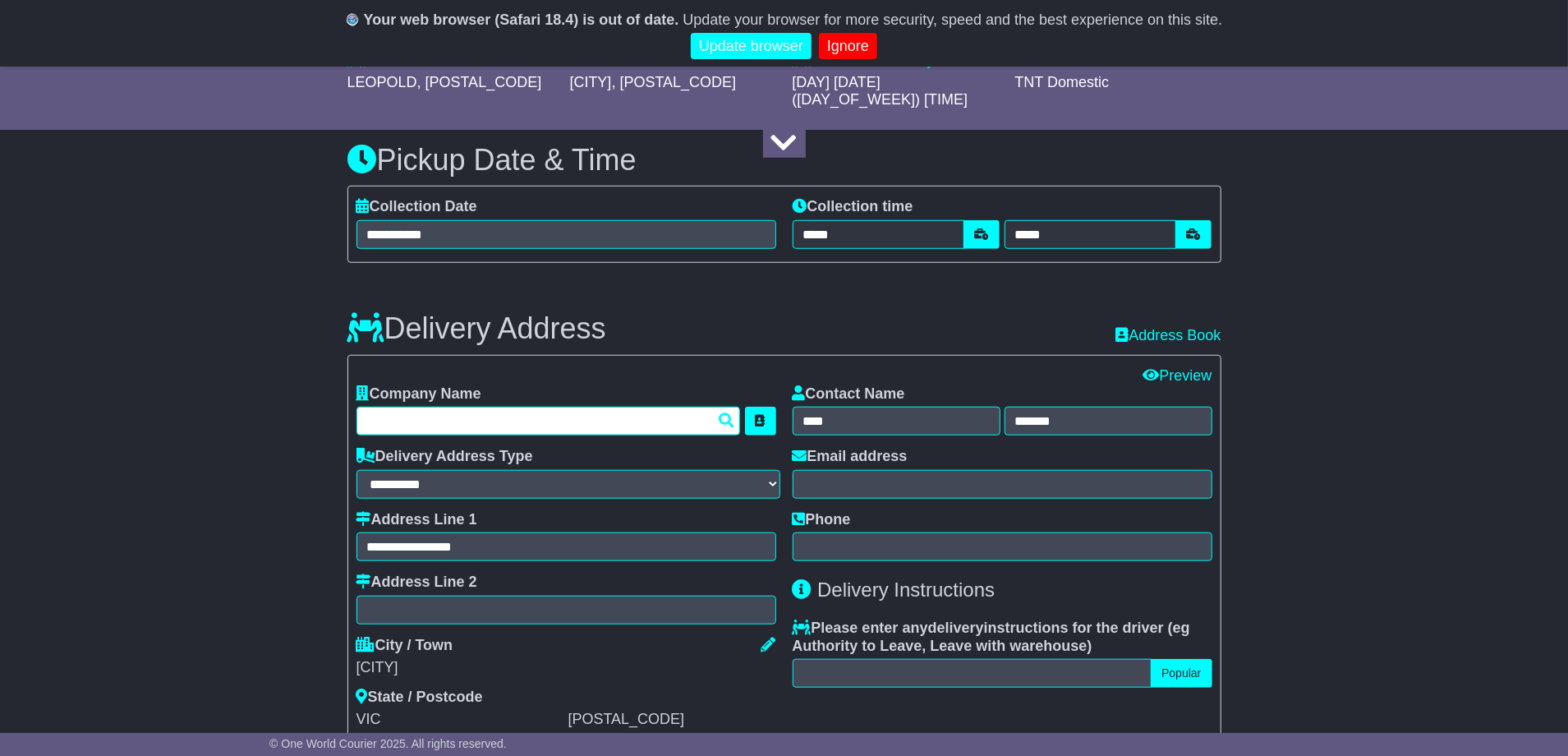 click at bounding box center [549, 421] 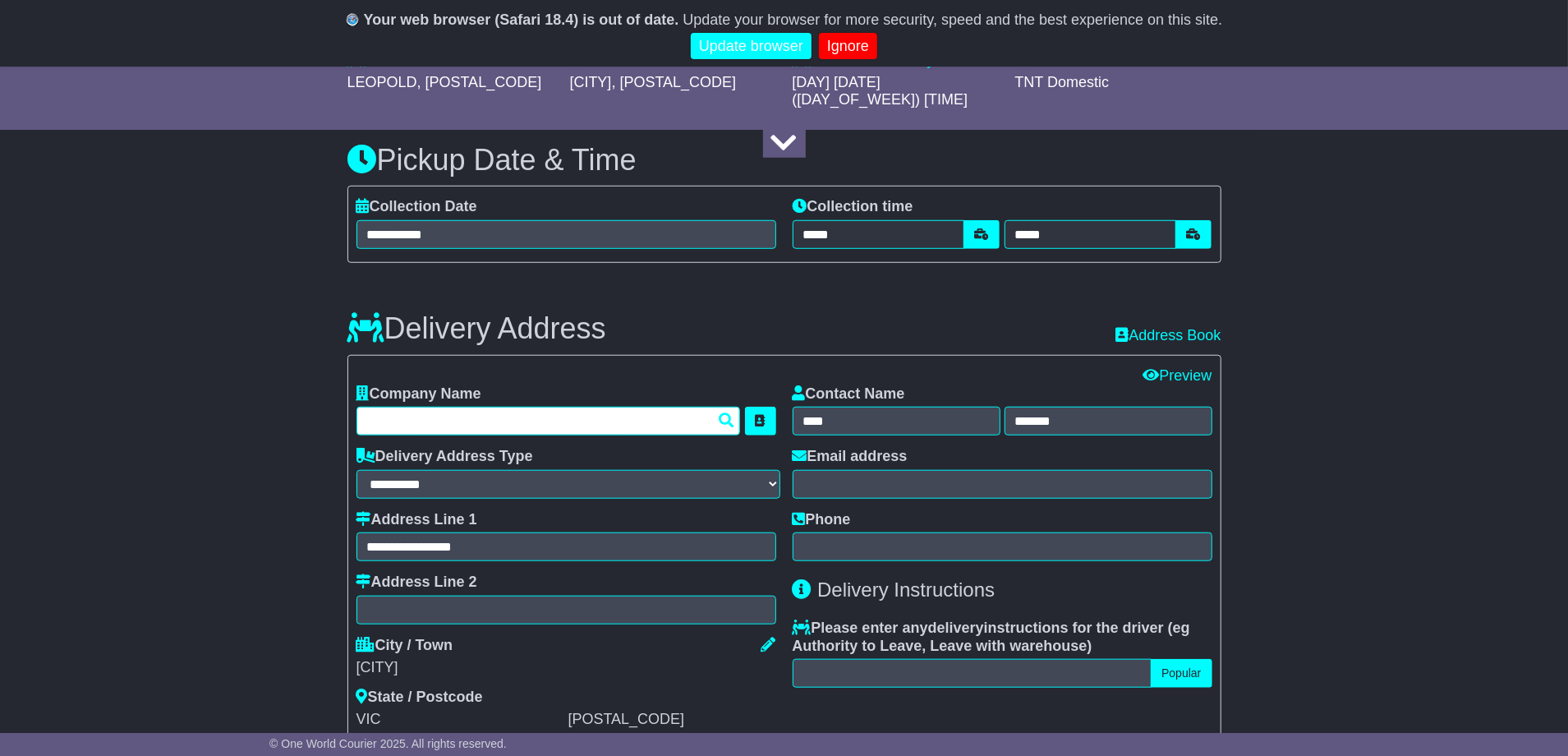paste on "**********" 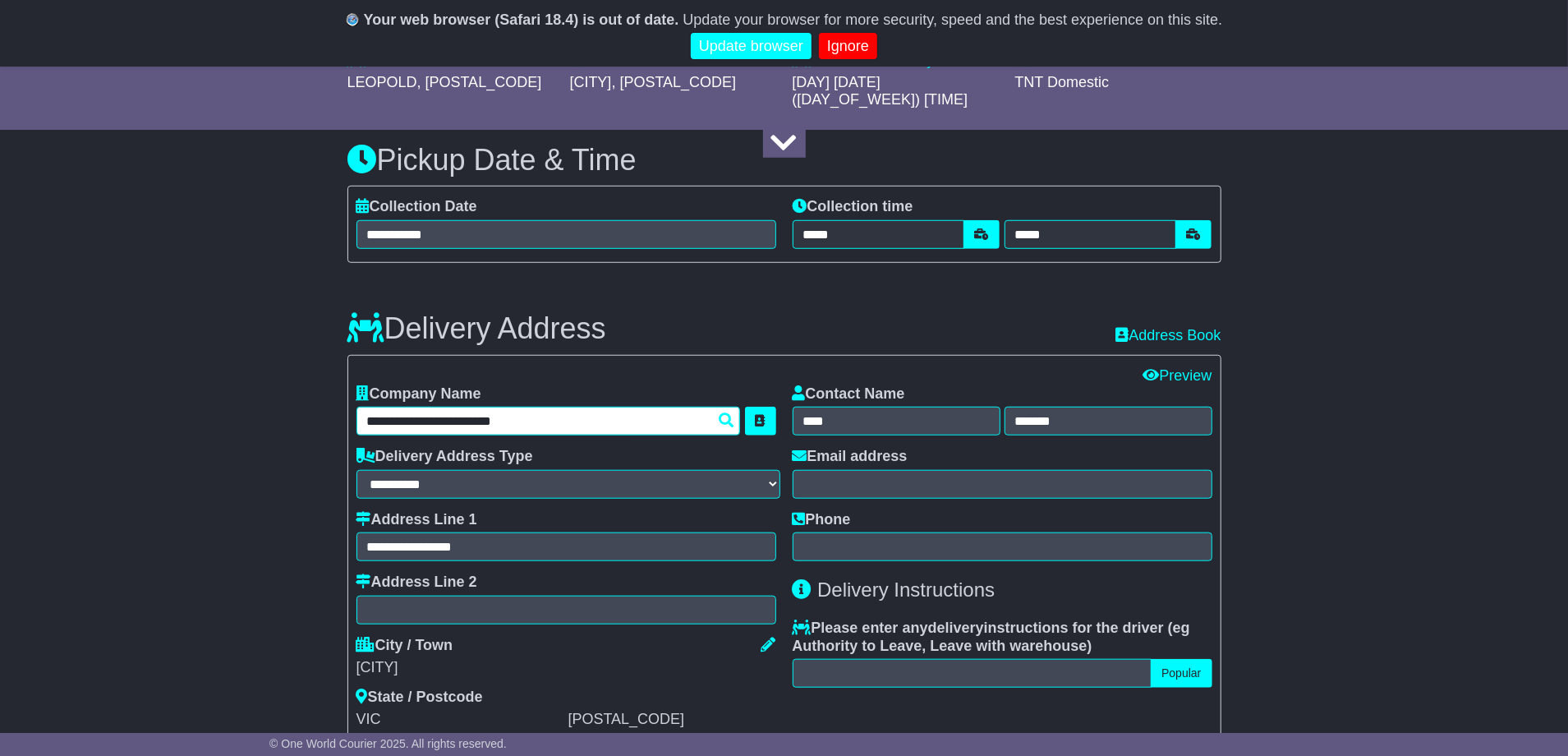 type on "**********" 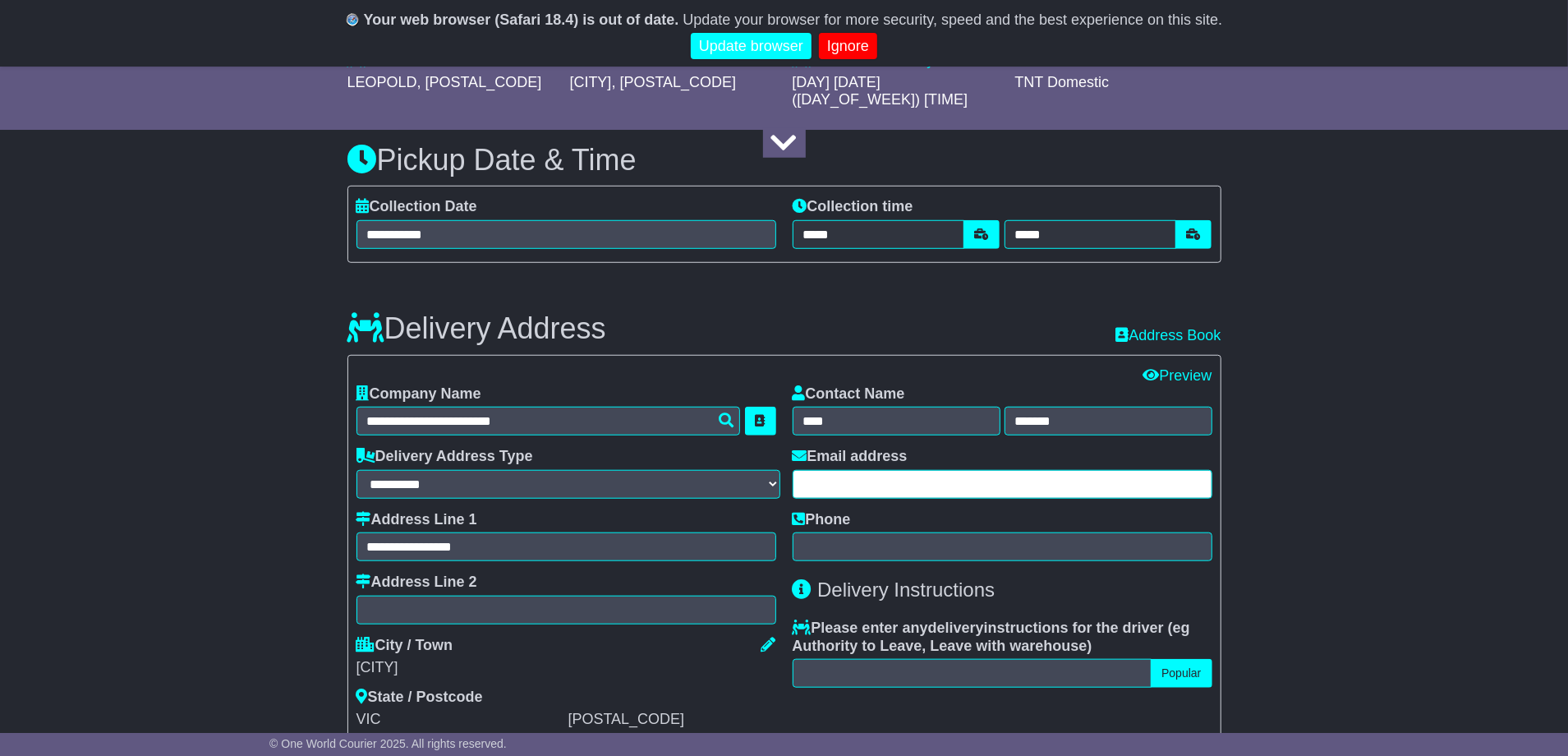 paste on "**********" 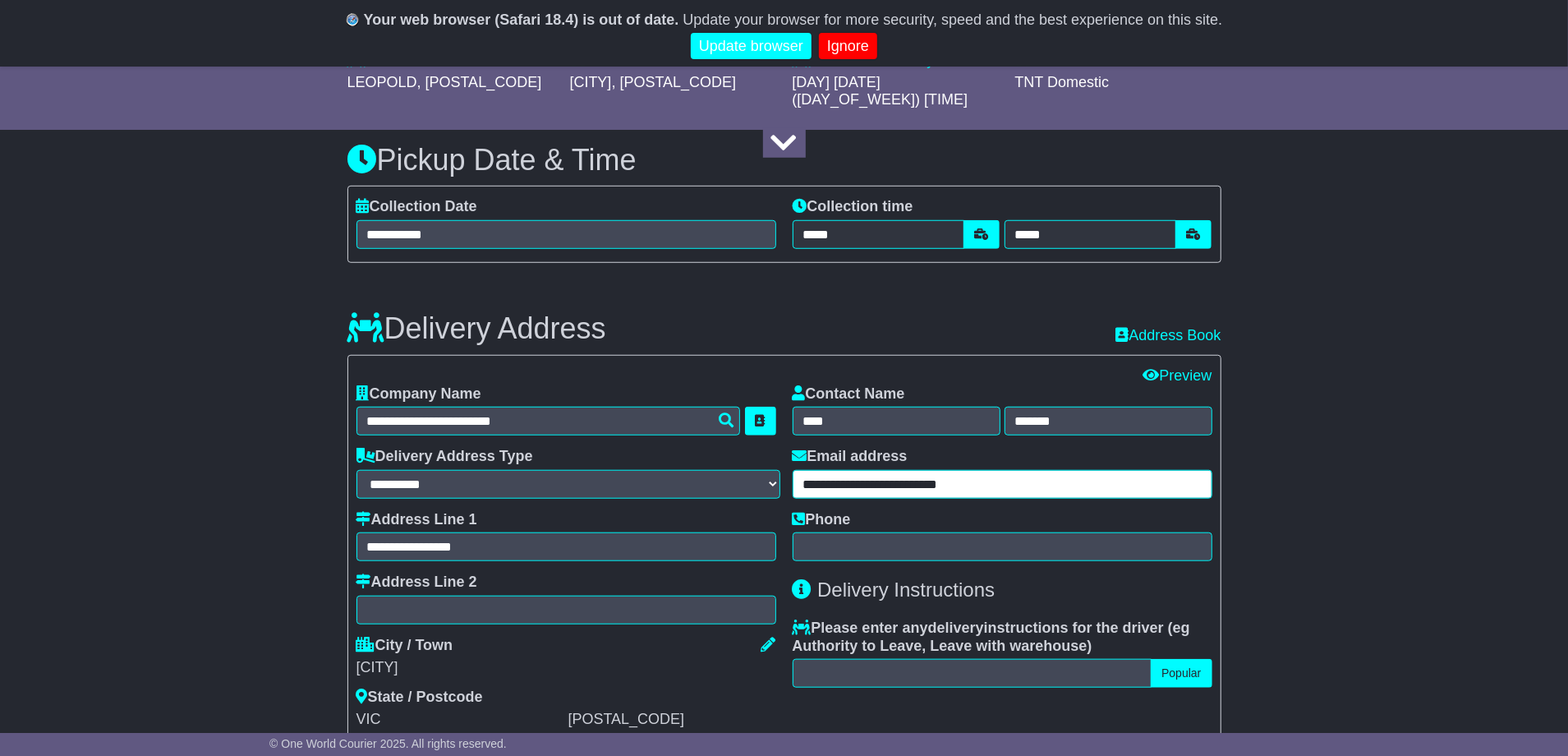 type on "**********" 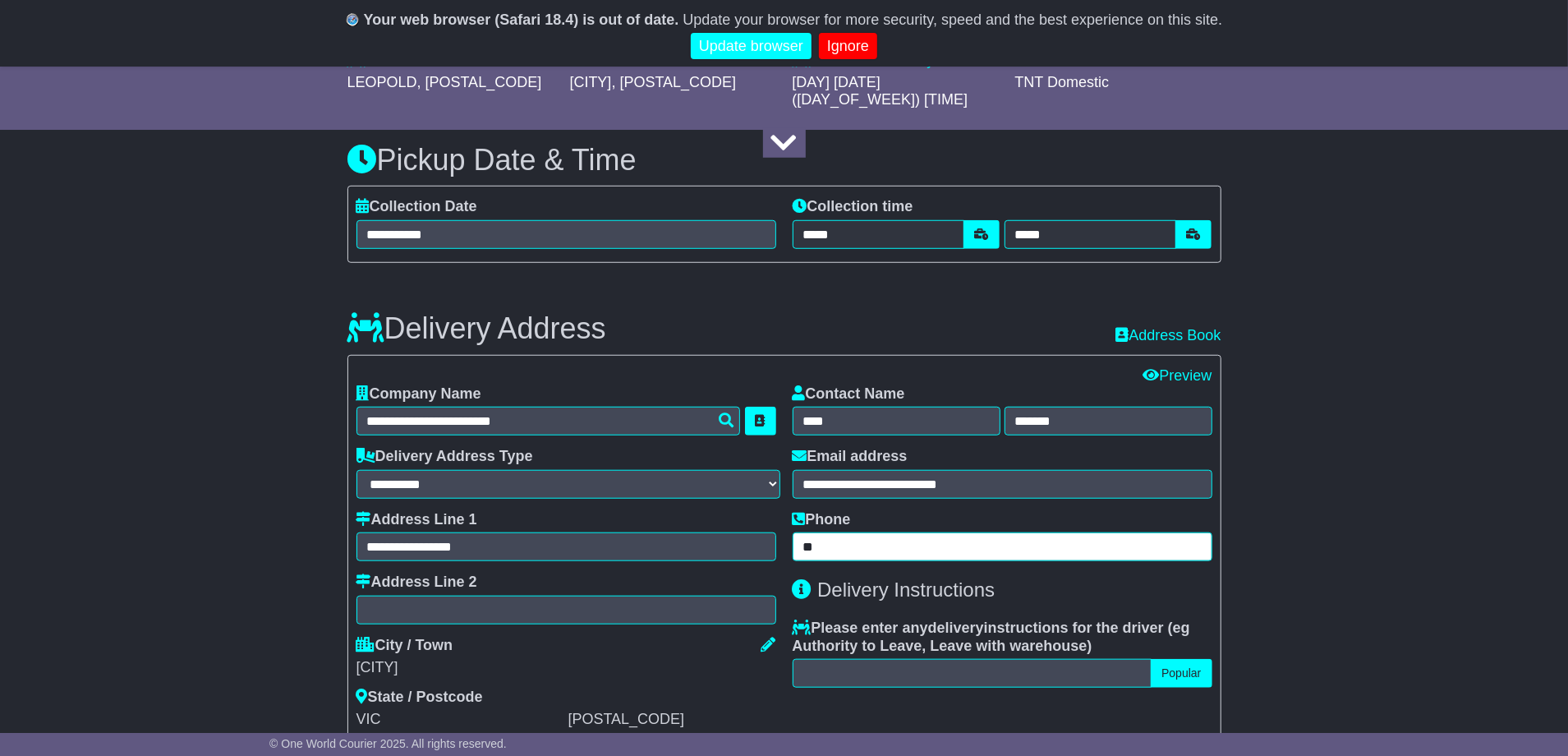 type on "*" 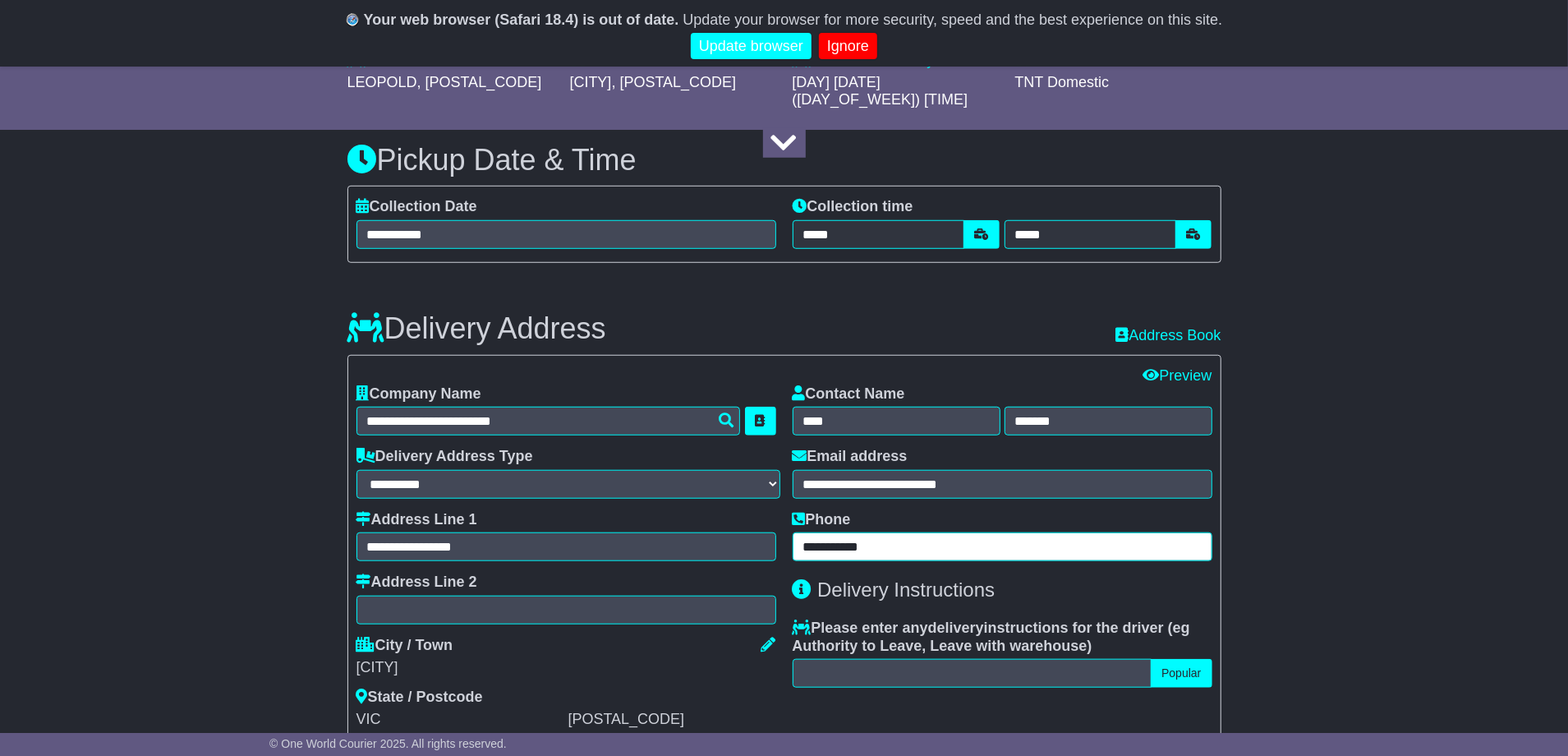type on "**********" 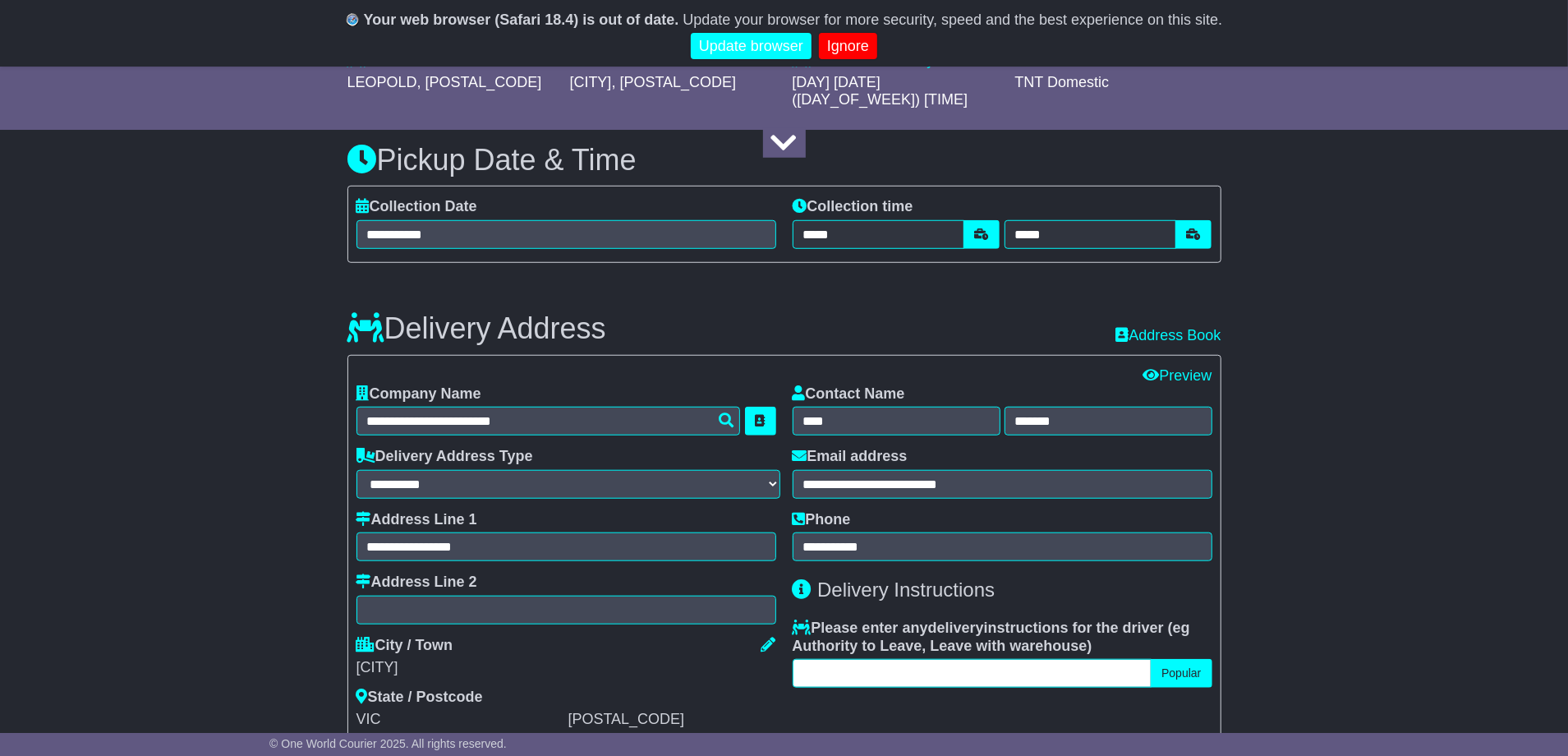 click at bounding box center [973, 673] 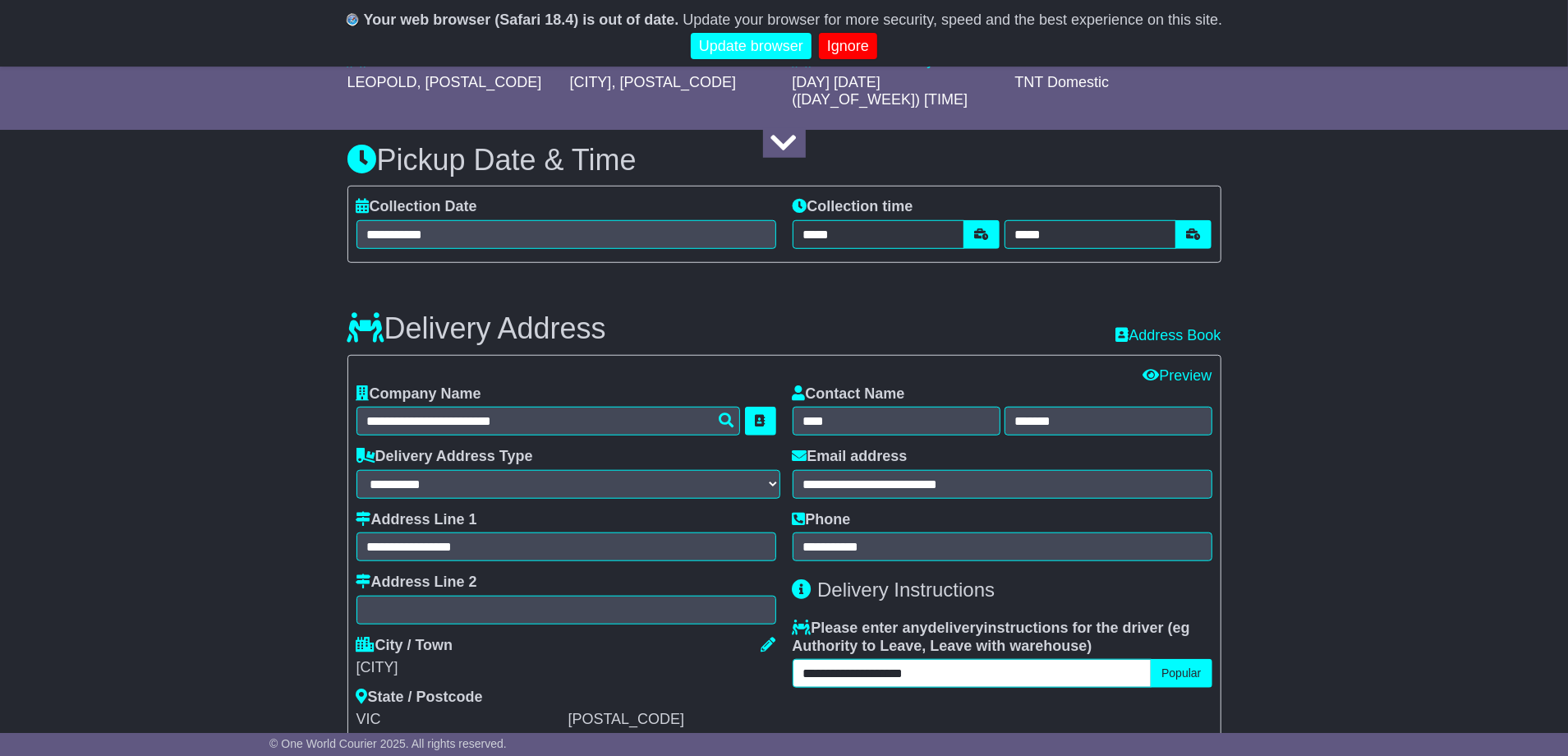 type on "**********" 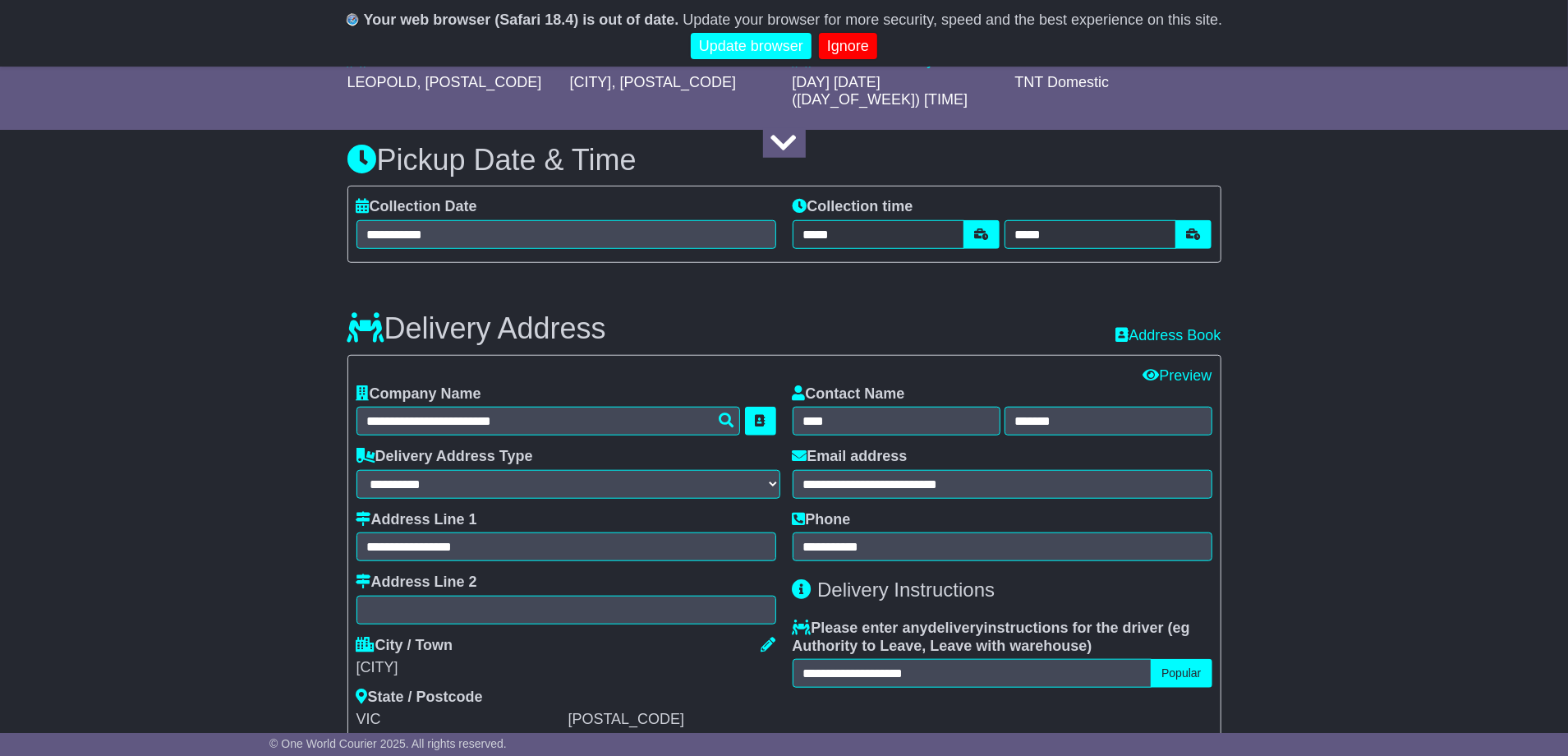click on "[CITY]" at bounding box center [566, 668] 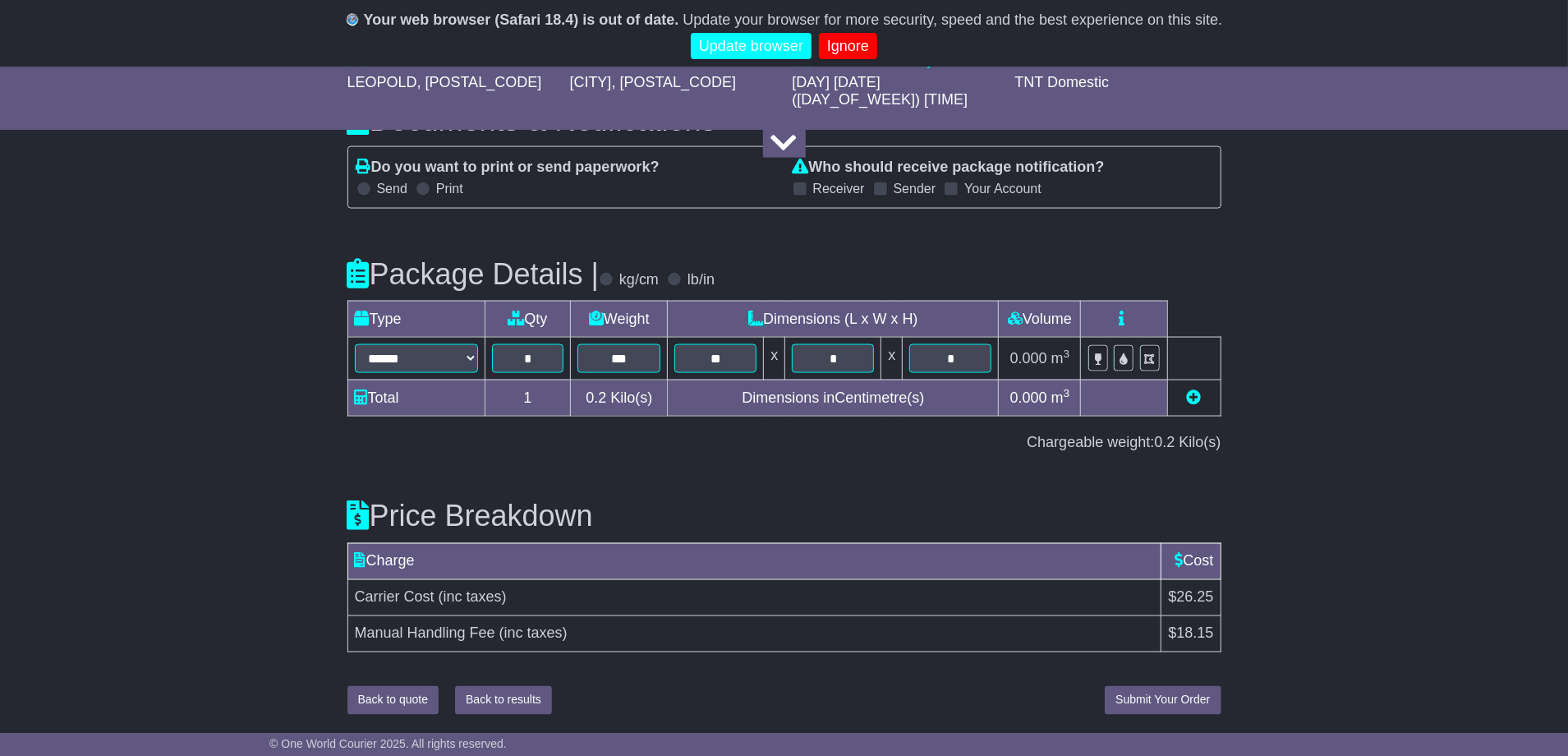 click on "Submit Your Order" at bounding box center [1162, 700] 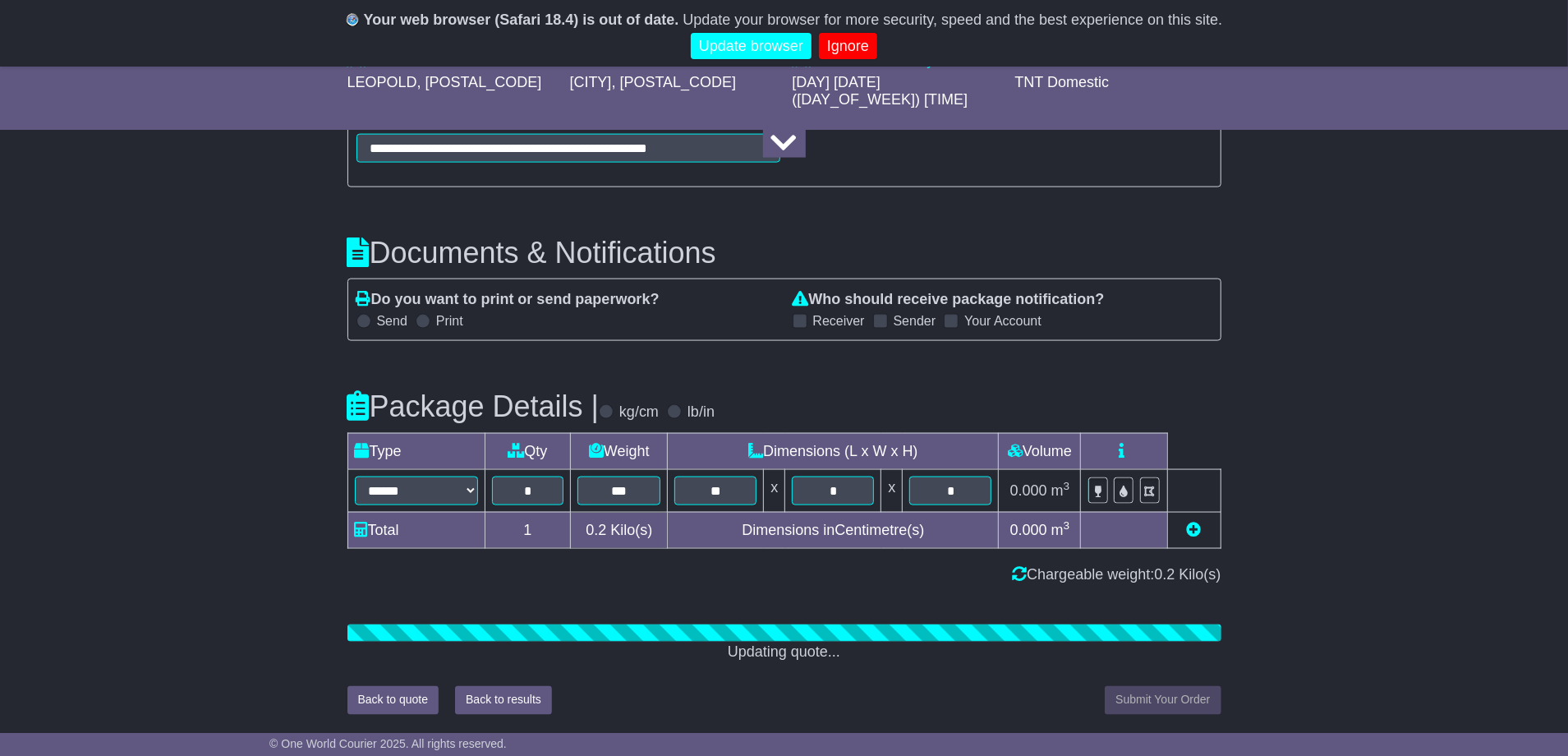 scroll, scrollTop: 1722, scrollLeft: 0, axis: vertical 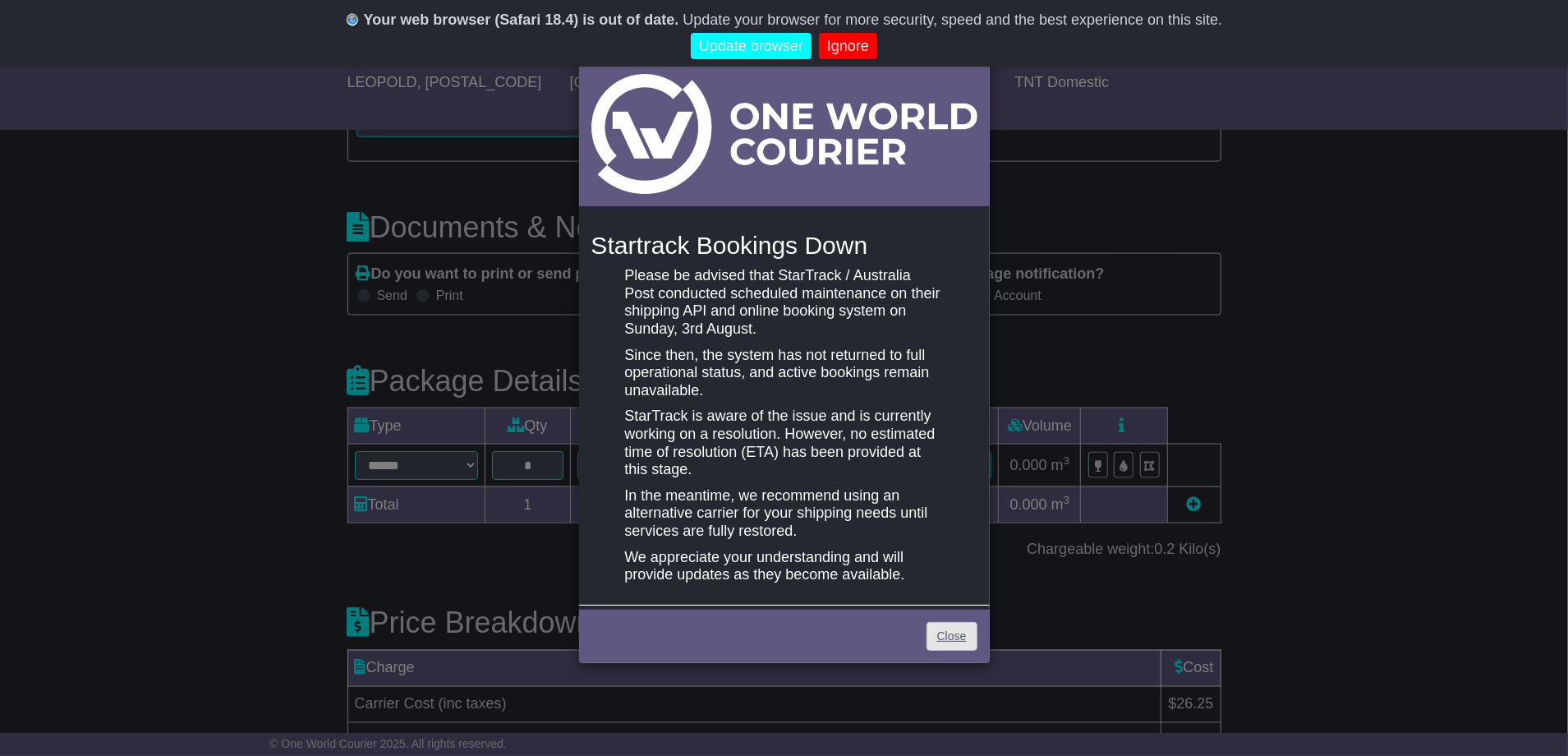 click on "Close" at bounding box center [952, 636] 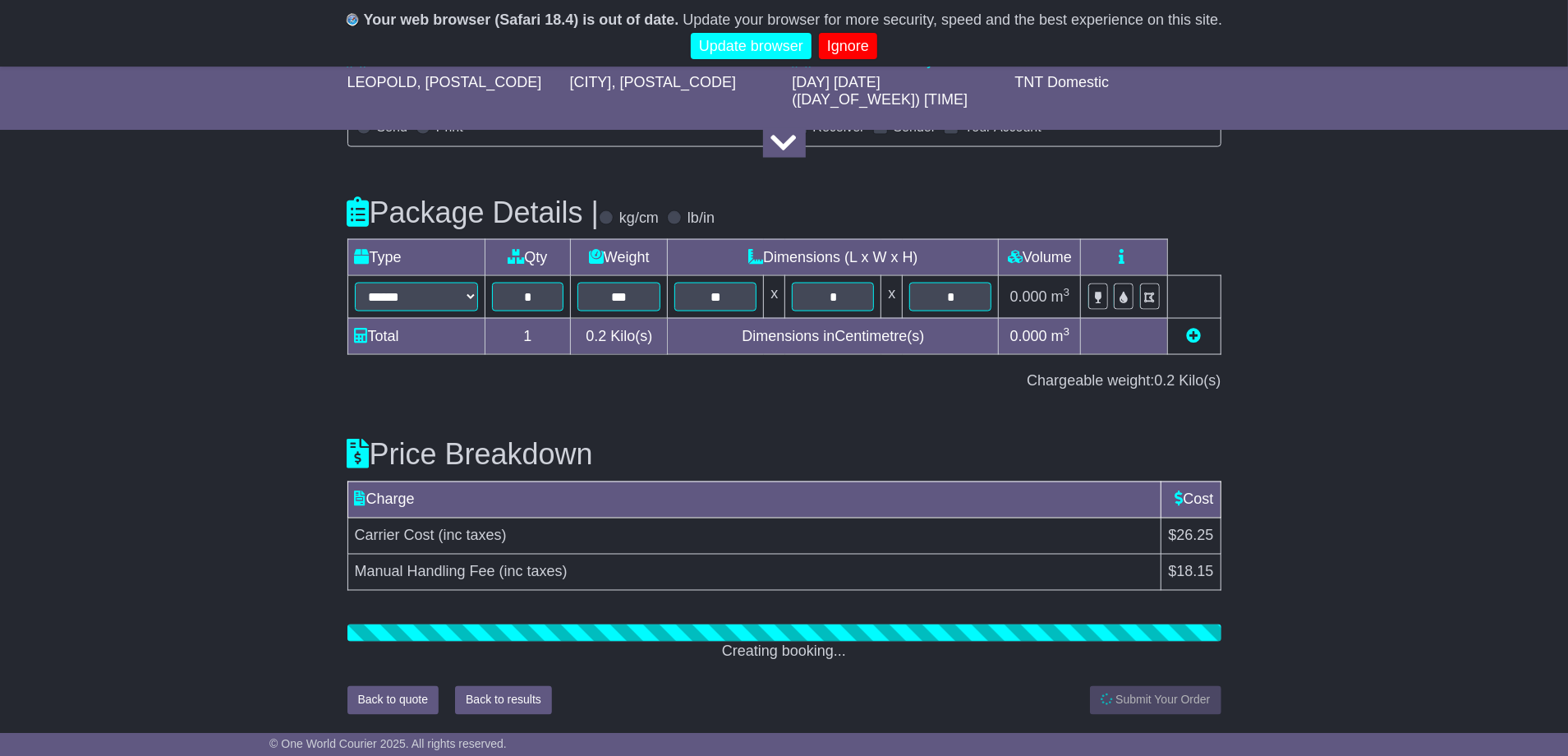 scroll, scrollTop: 1915, scrollLeft: 0, axis: vertical 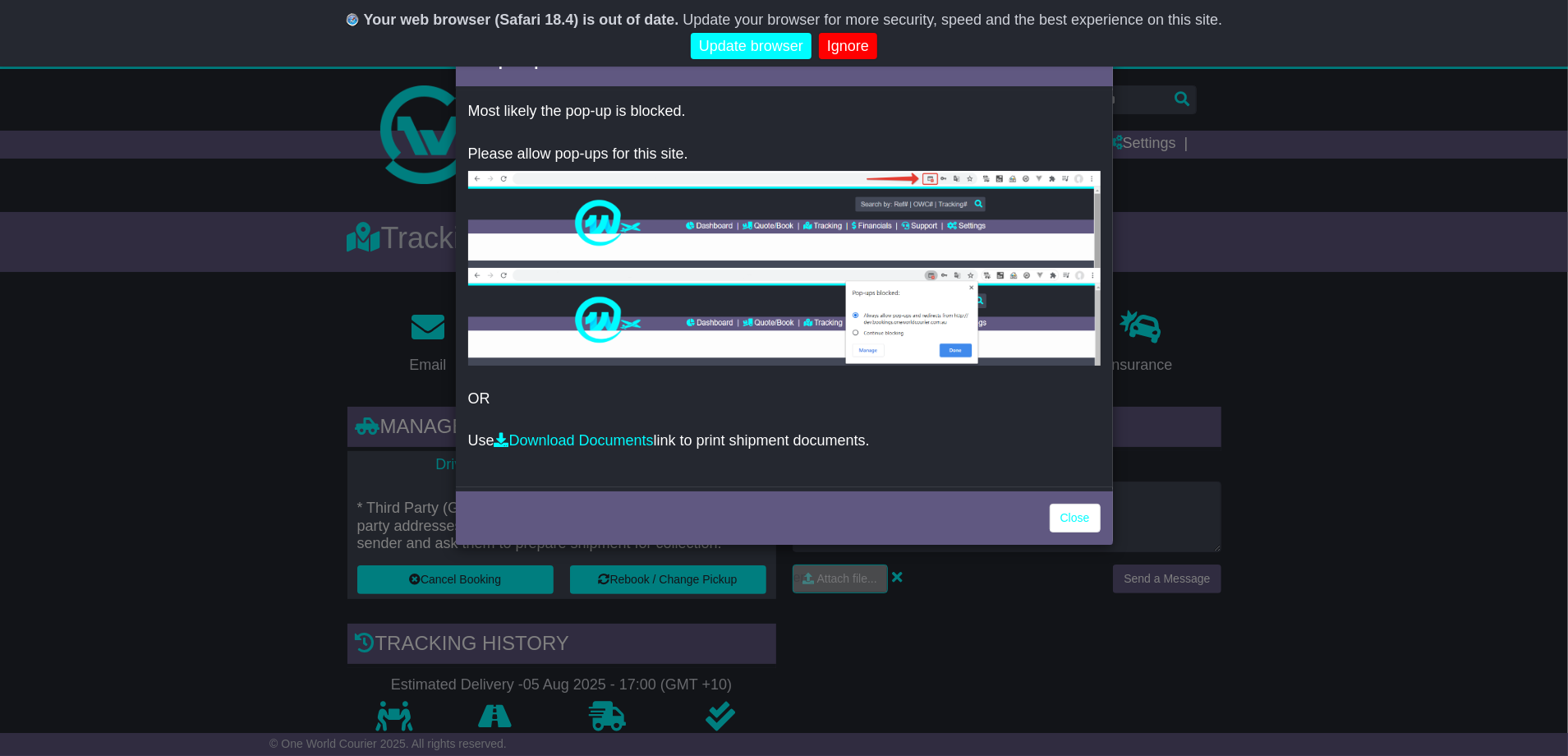click on "Ignore" at bounding box center [848, 46] 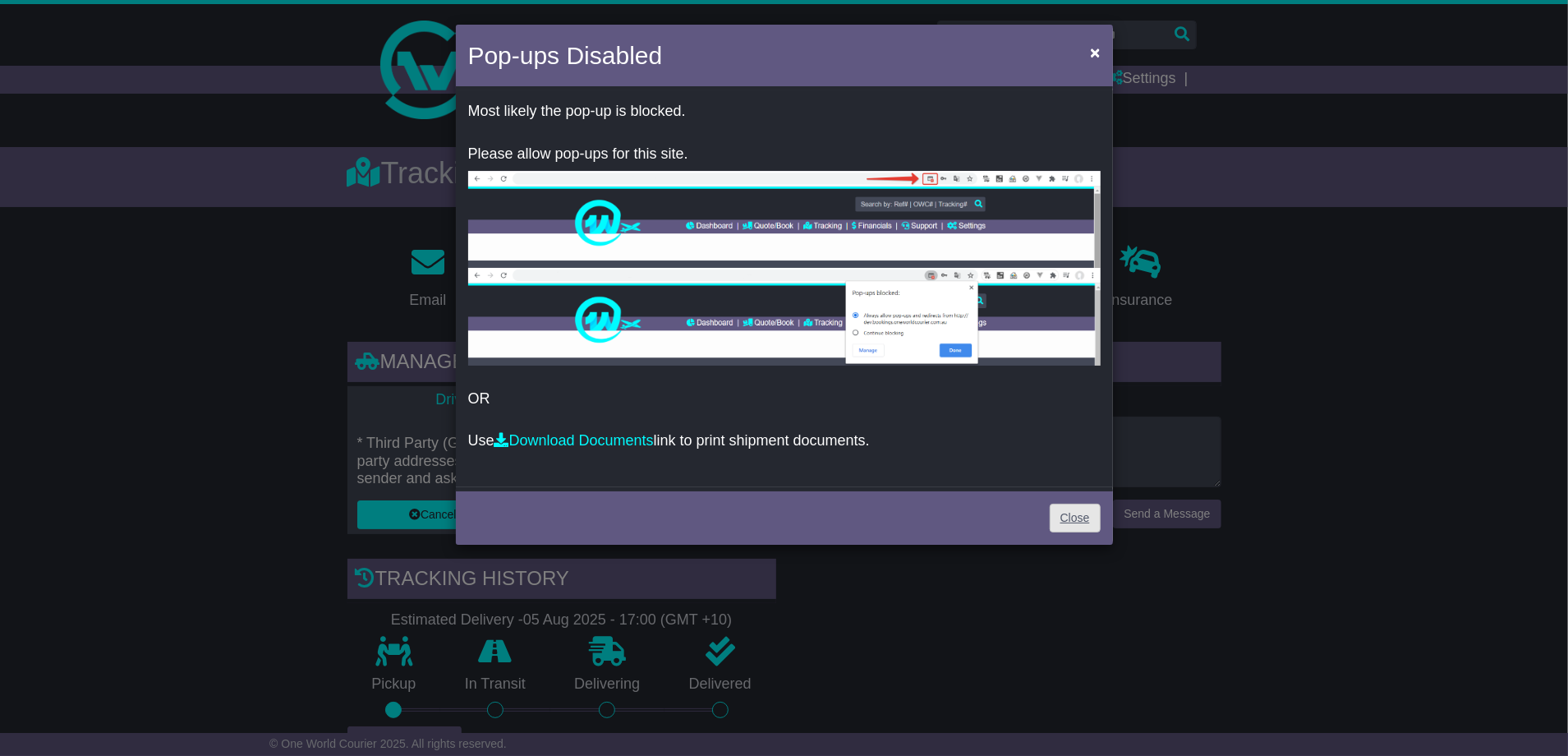 click on "Close" at bounding box center [1075, 518] 